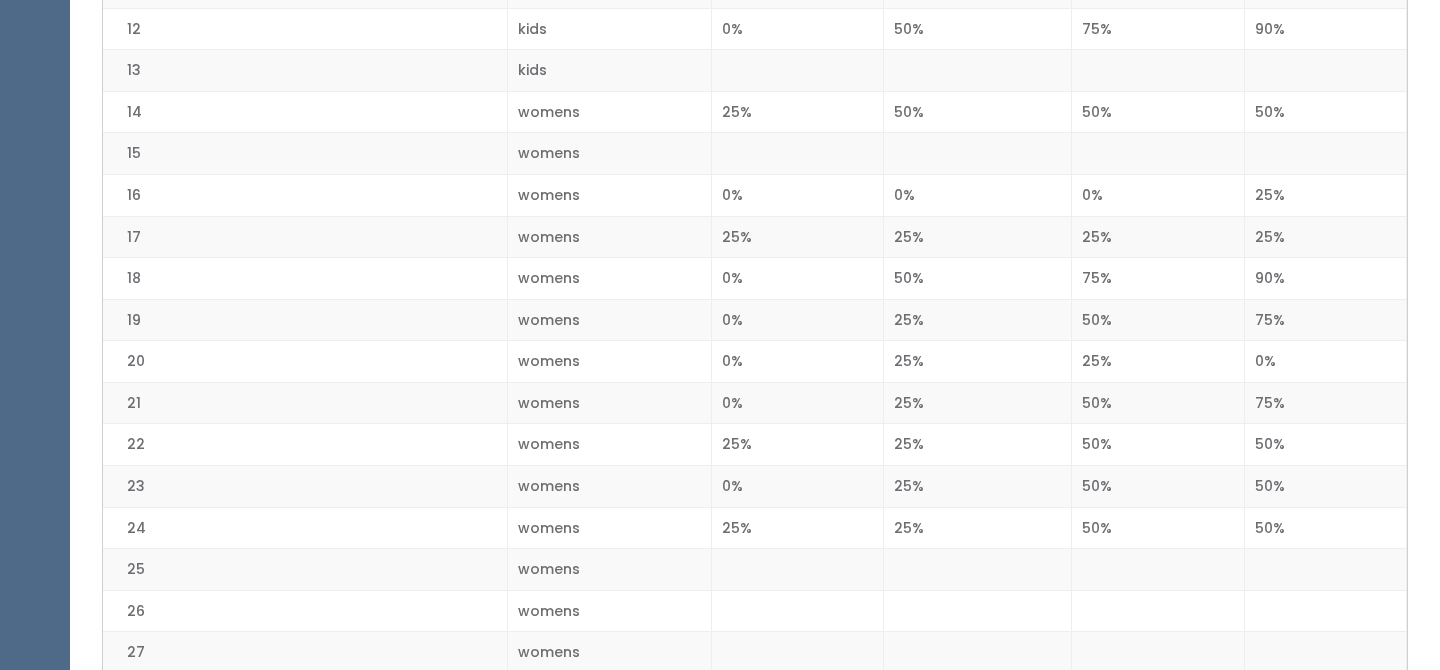 scroll, scrollTop: 0, scrollLeft: 0, axis: both 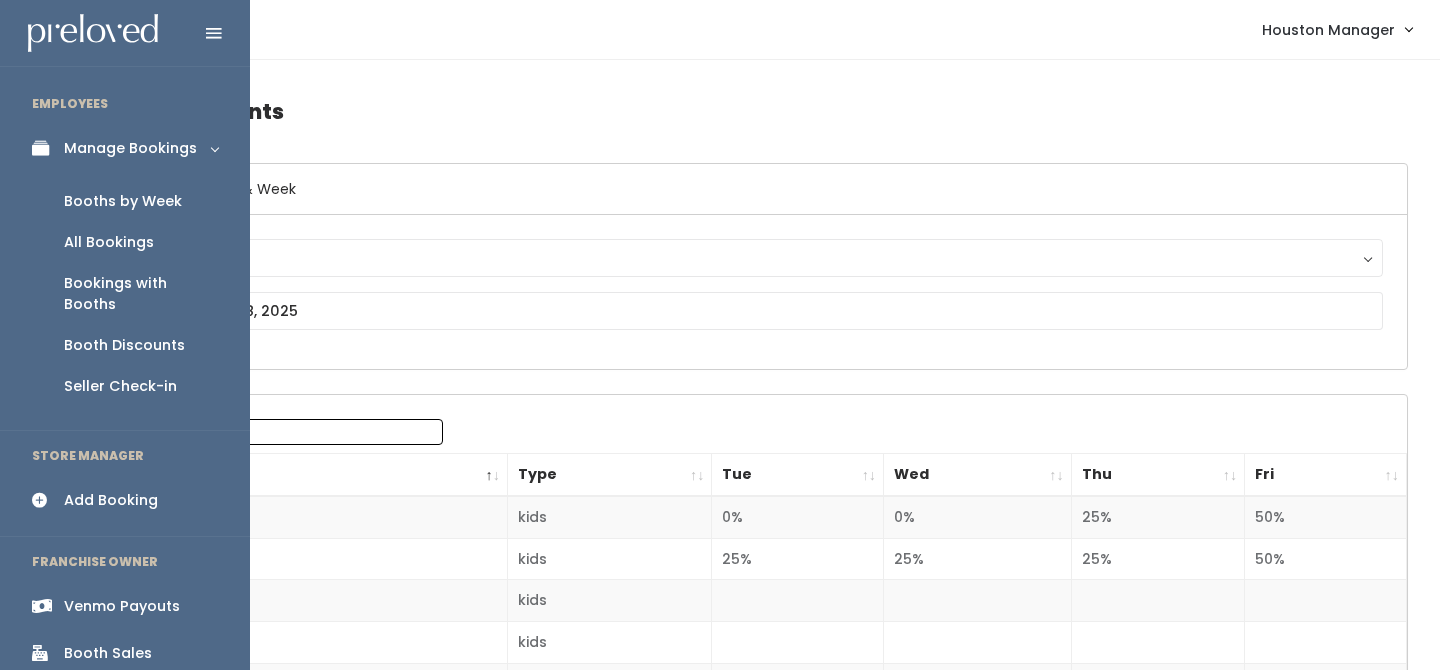 click on "Booths by Week" at bounding box center [125, 201] 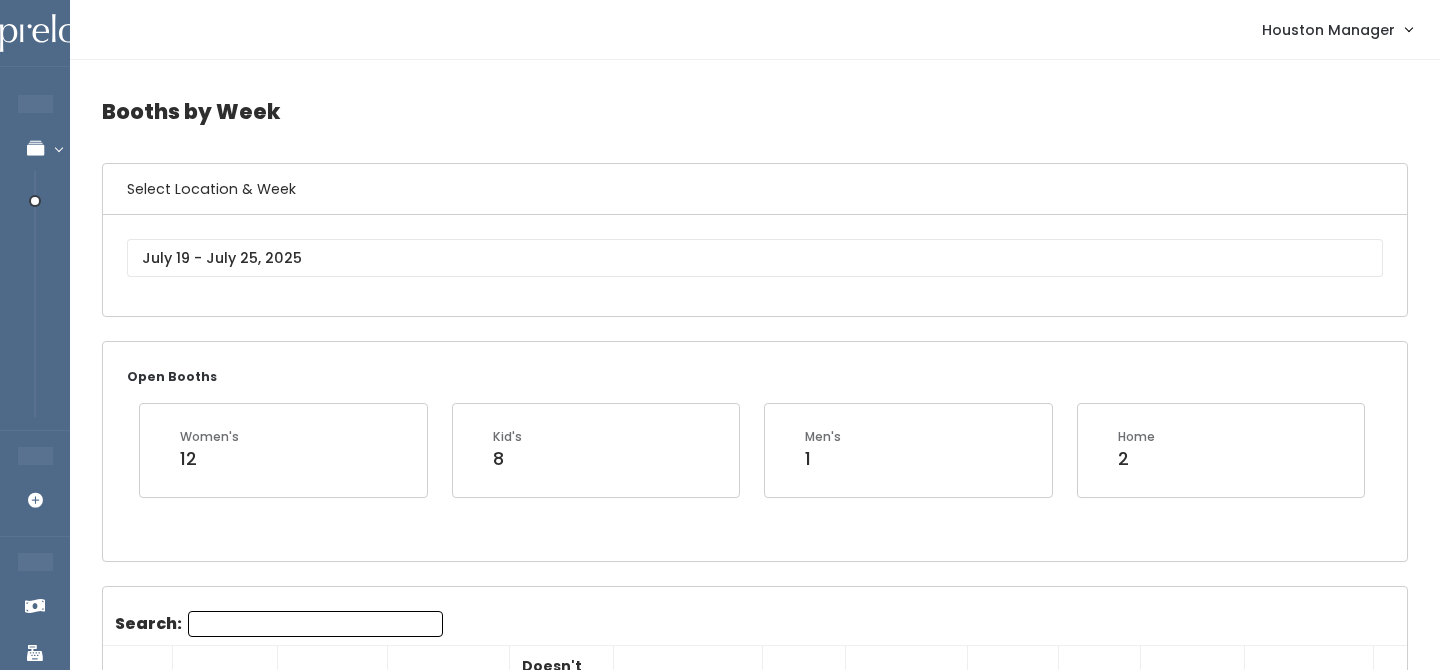 scroll, scrollTop: 0, scrollLeft: 0, axis: both 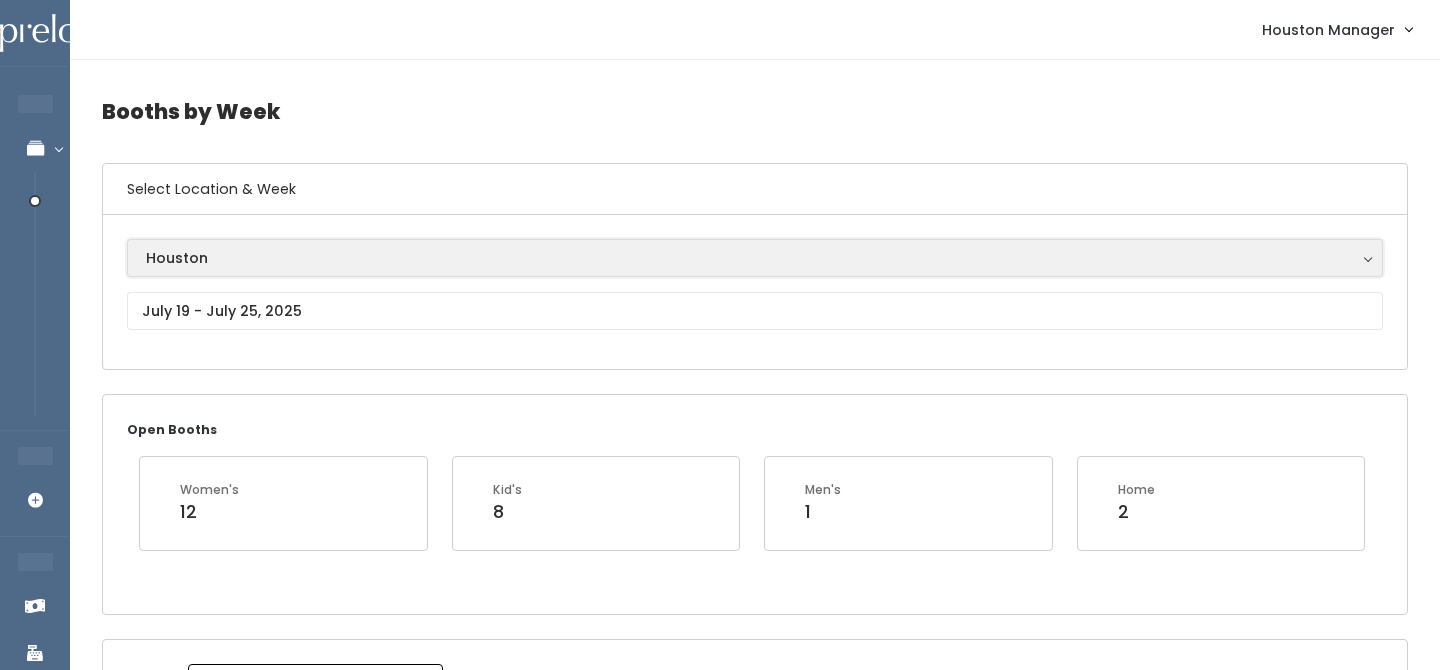 click on "Houston" at bounding box center (755, 258) 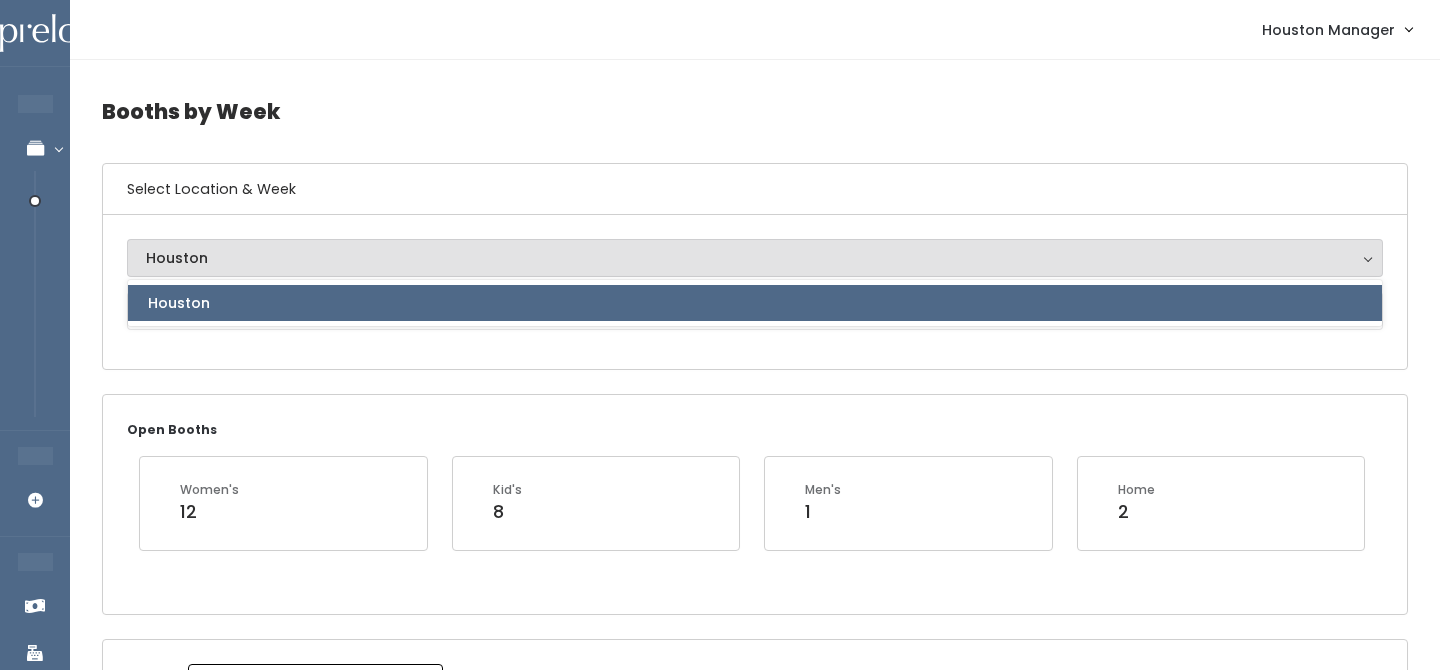 click on "Houston" at bounding box center (179, 303) 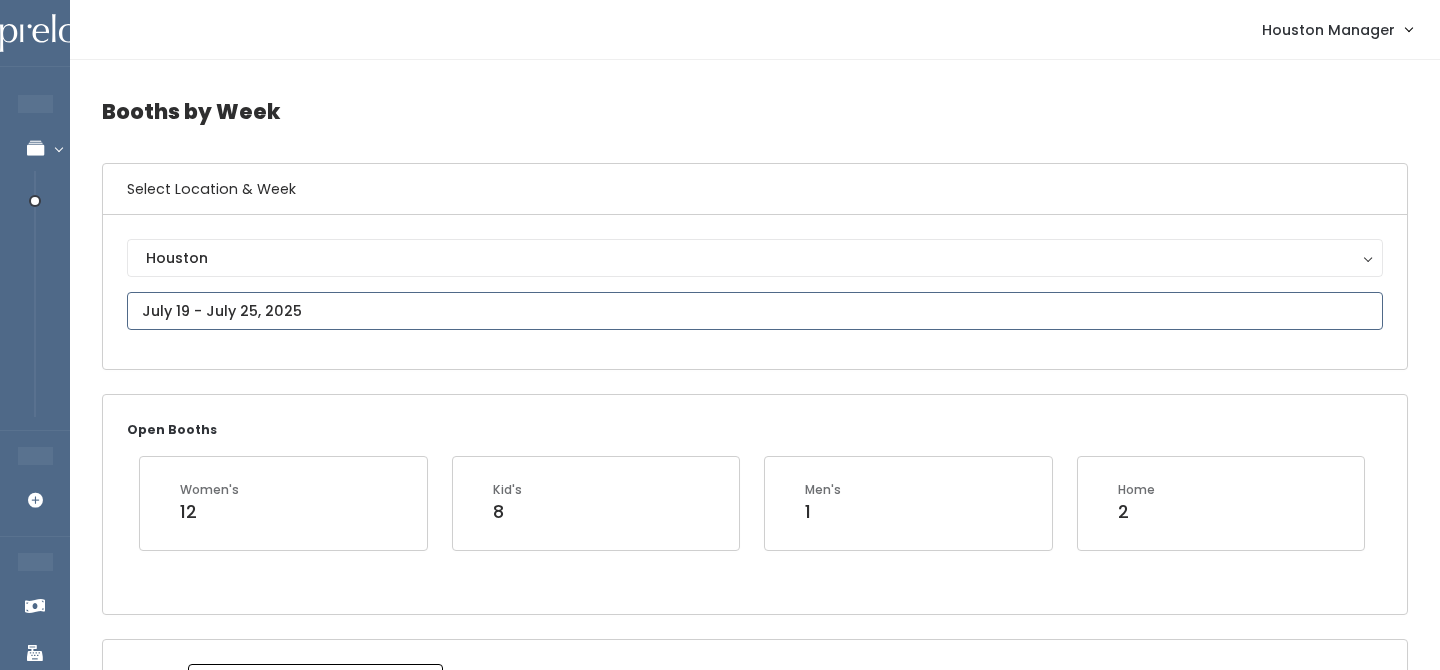 click at bounding box center [755, 311] 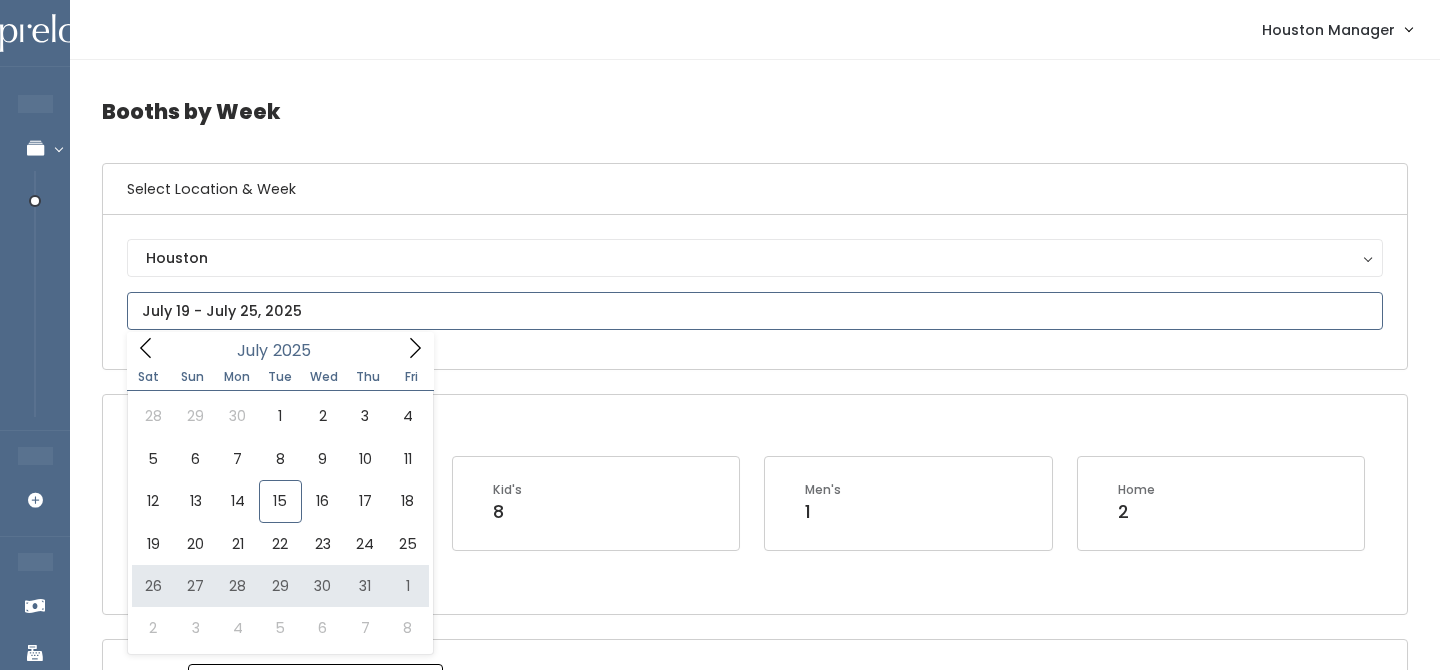 type on "July 26 to August 1" 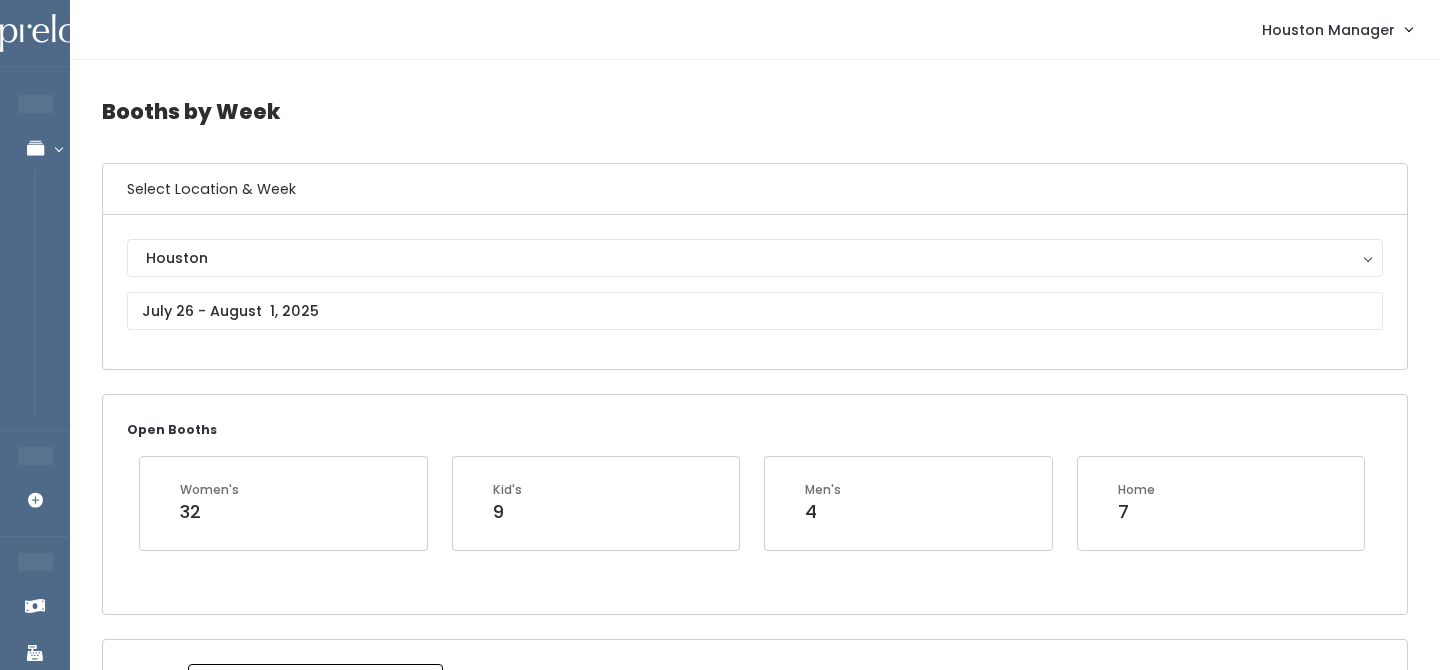 scroll, scrollTop: 3244, scrollLeft: 0, axis: vertical 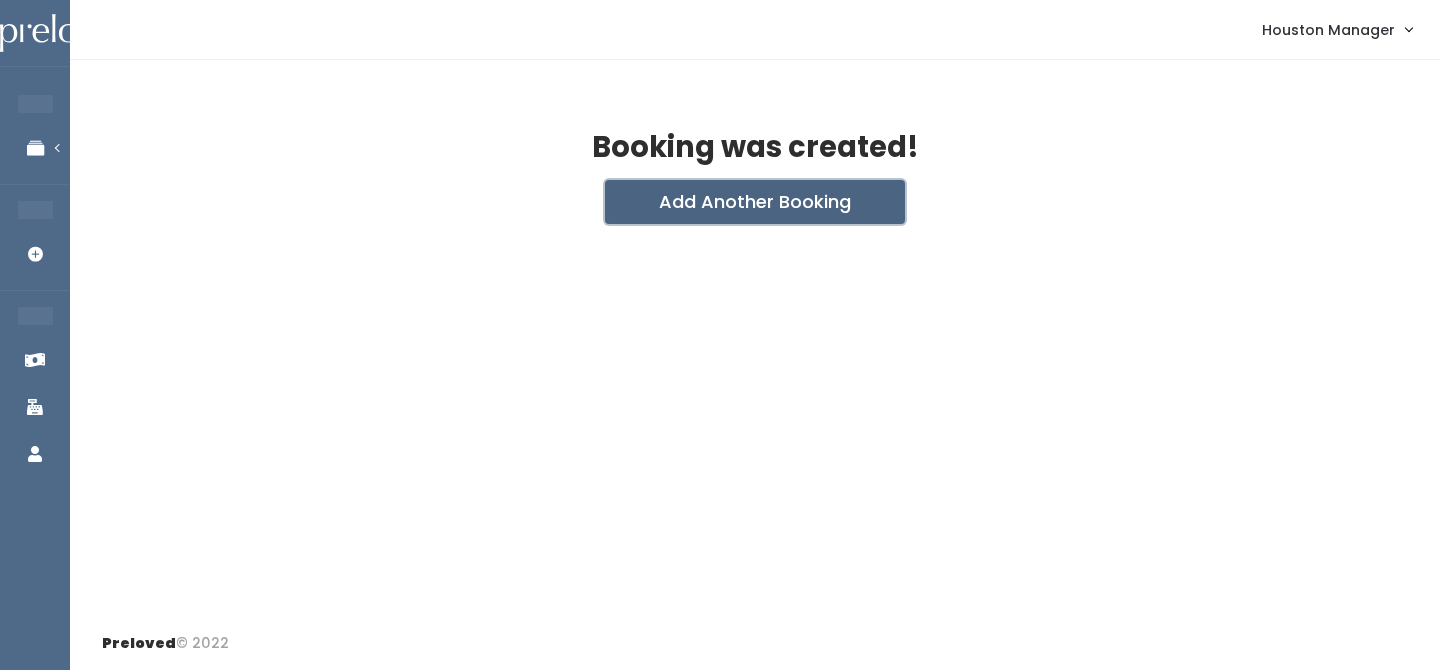 click on "Add Another Booking" at bounding box center [755, 202] 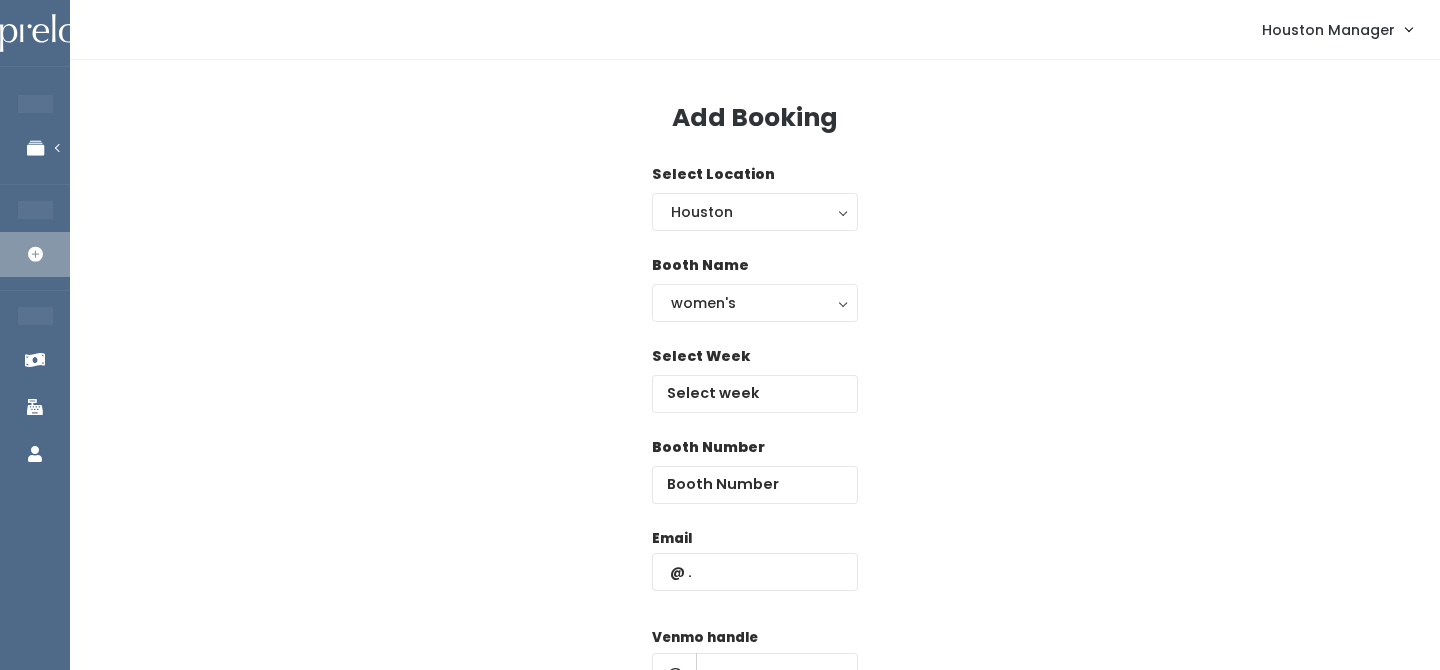 scroll, scrollTop: 0, scrollLeft: 0, axis: both 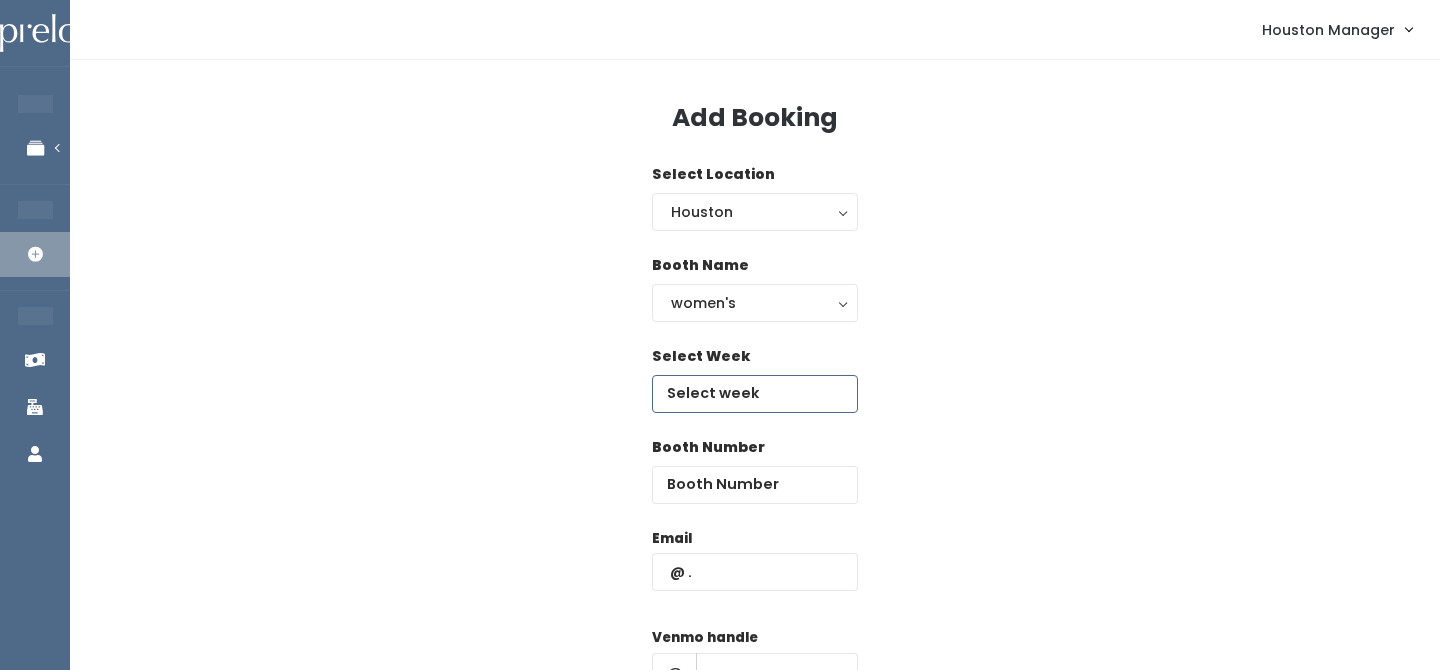 click at bounding box center (755, 394) 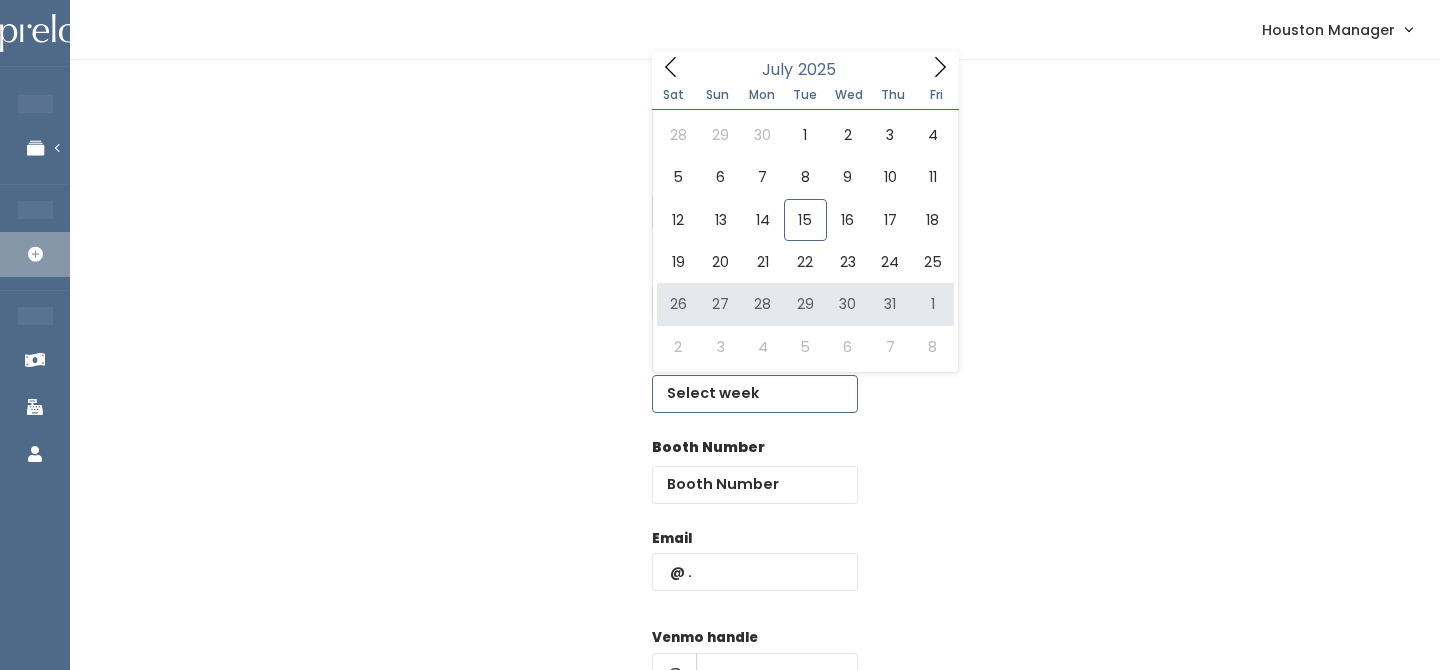 type on "July 26 to August 1" 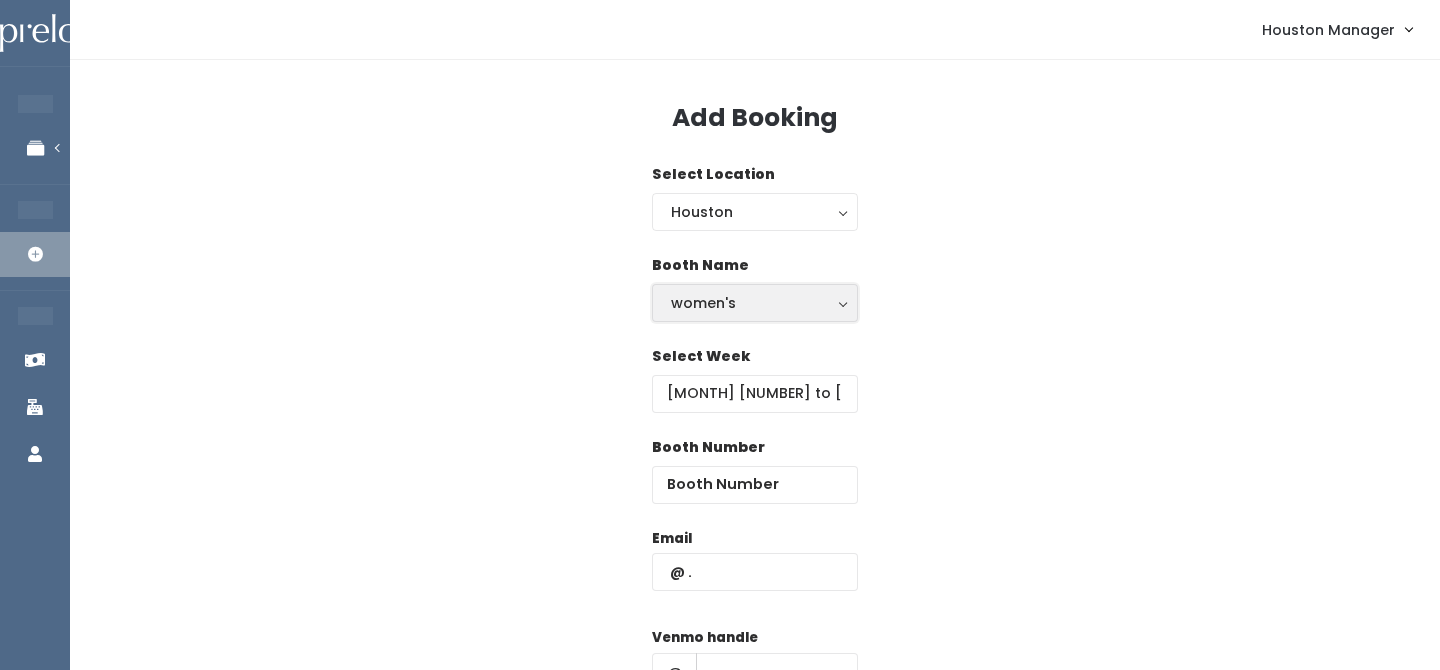 click on "women's" at bounding box center (755, 303) 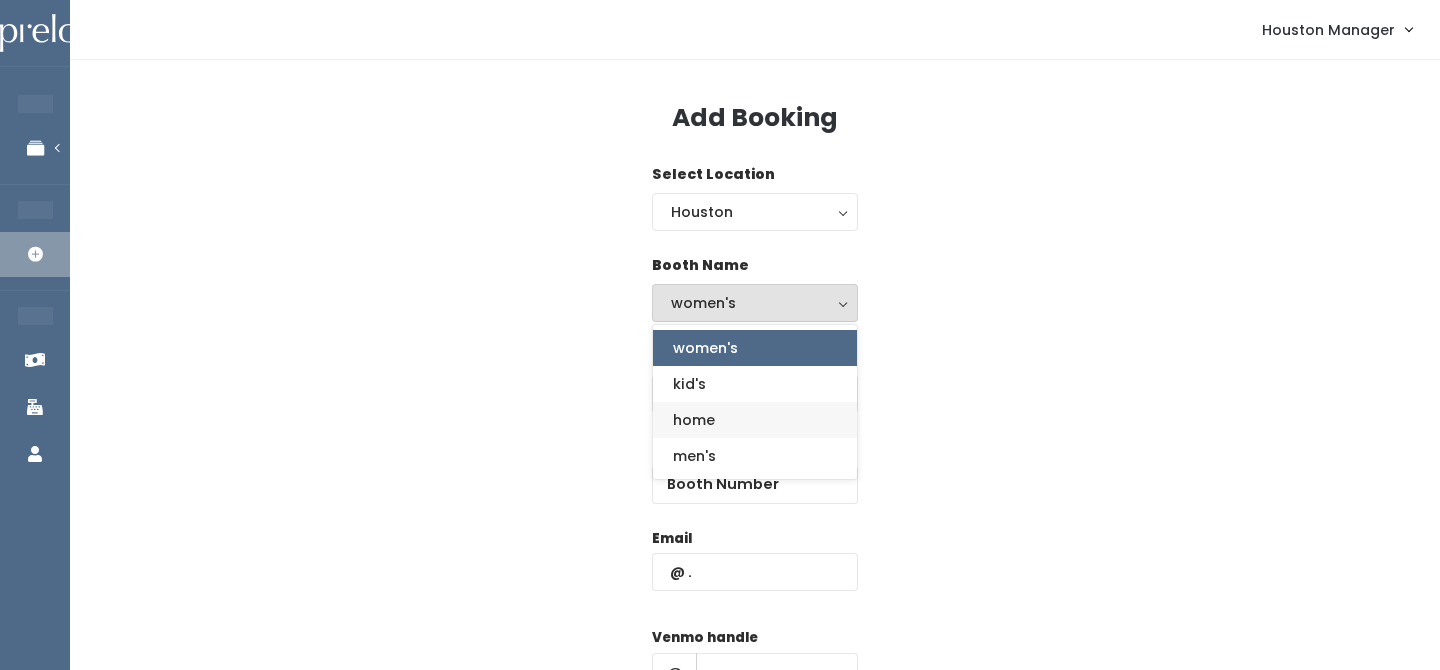 click on "home" at bounding box center (694, 420) 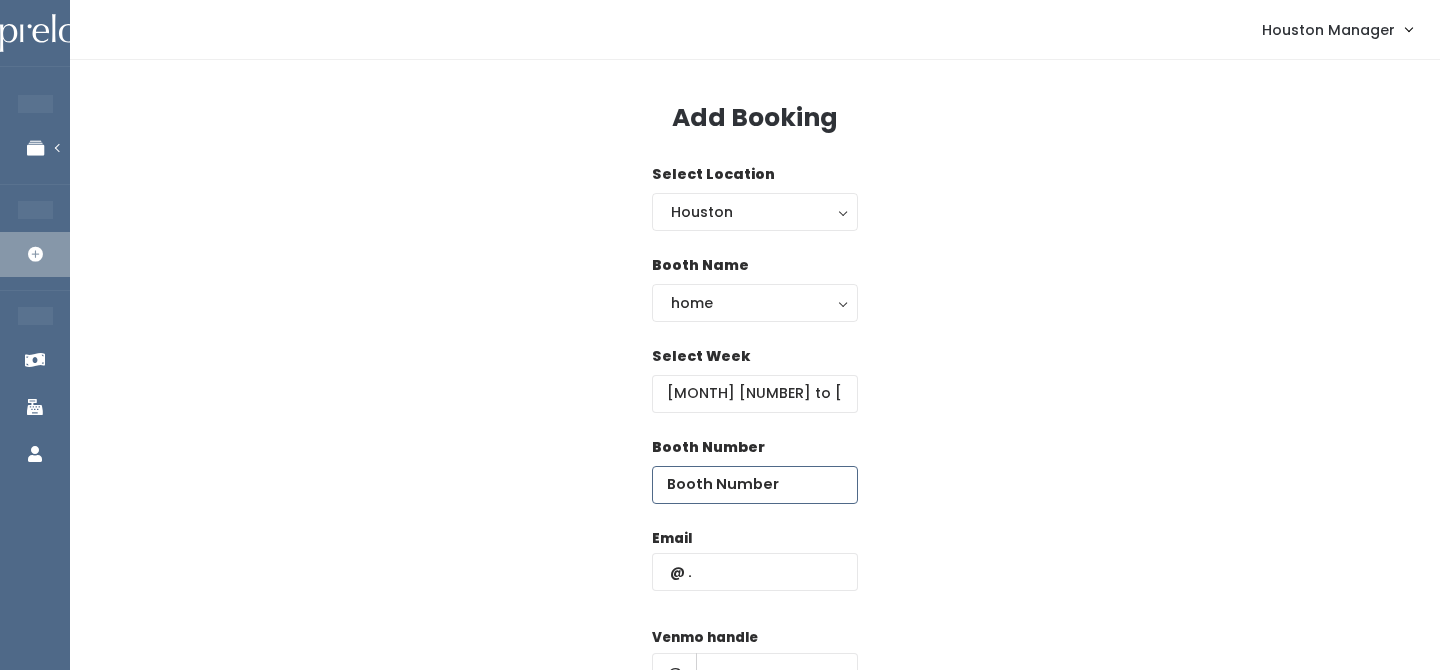 click at bounding box center [755, 485] 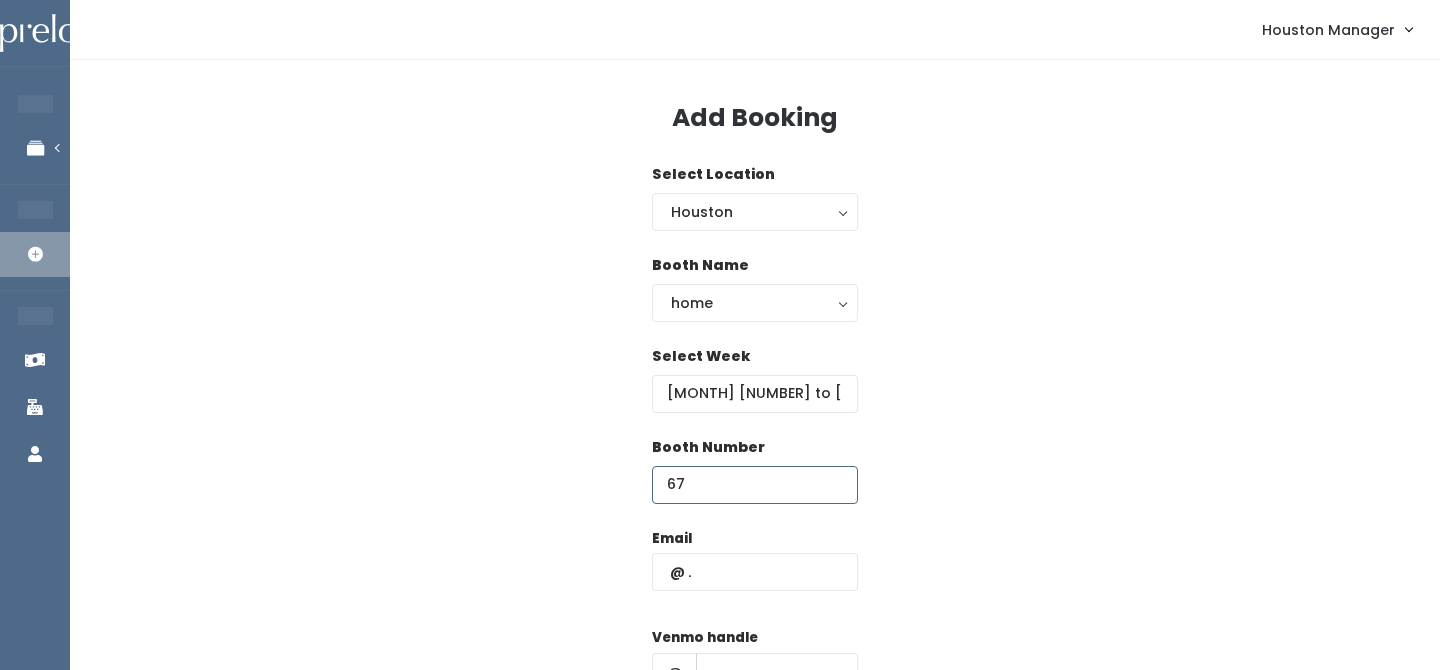 type on "67" 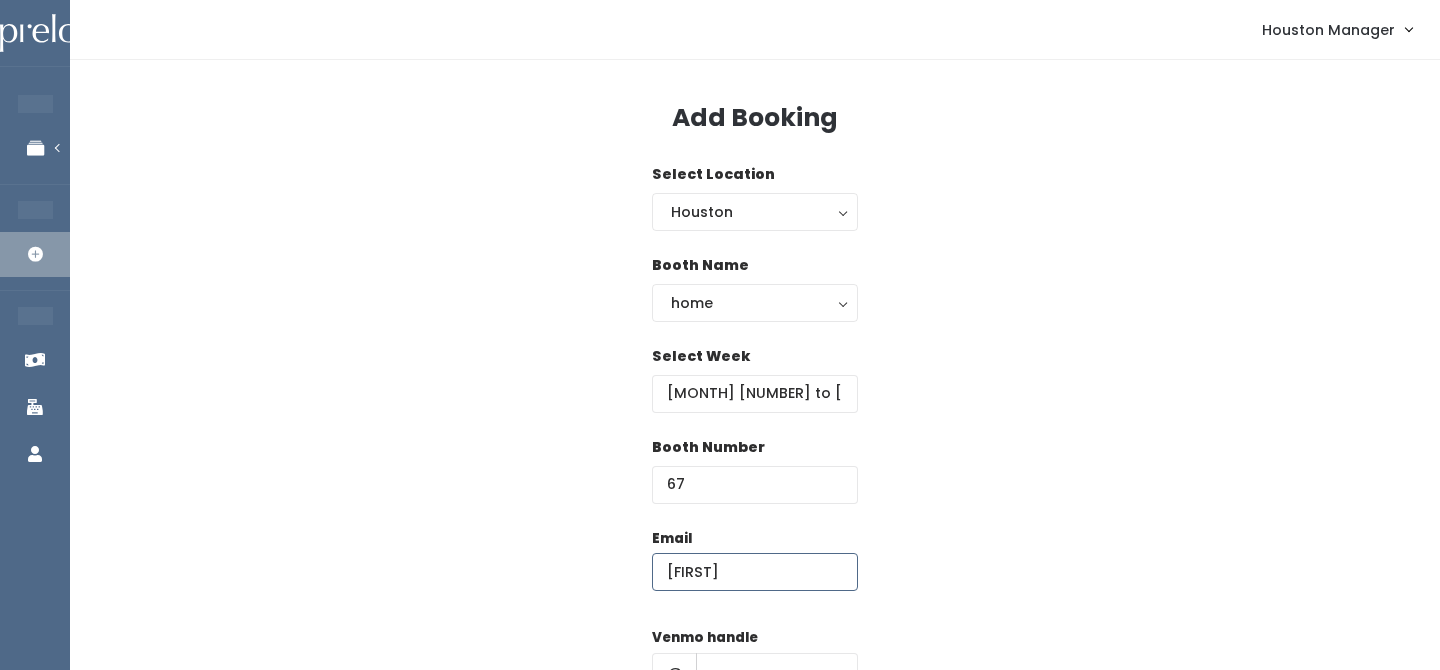 type on "[EMAIL]" 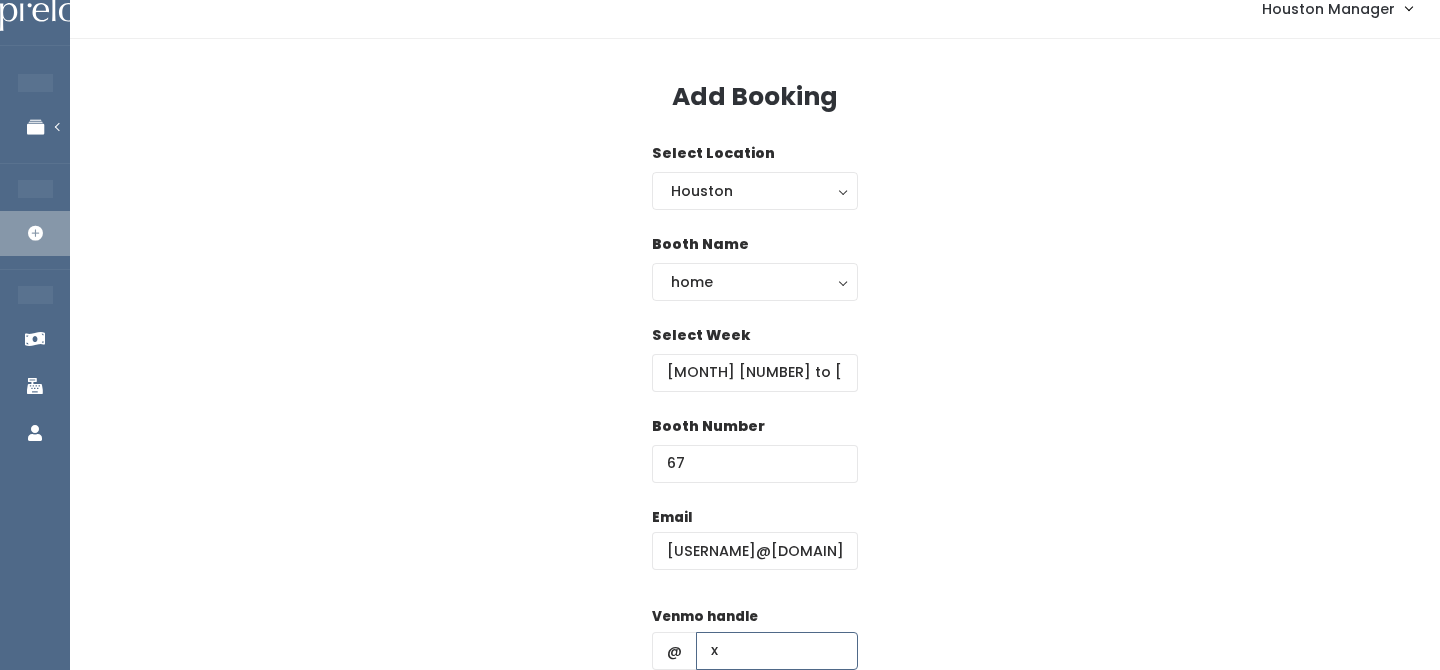 type on "x" 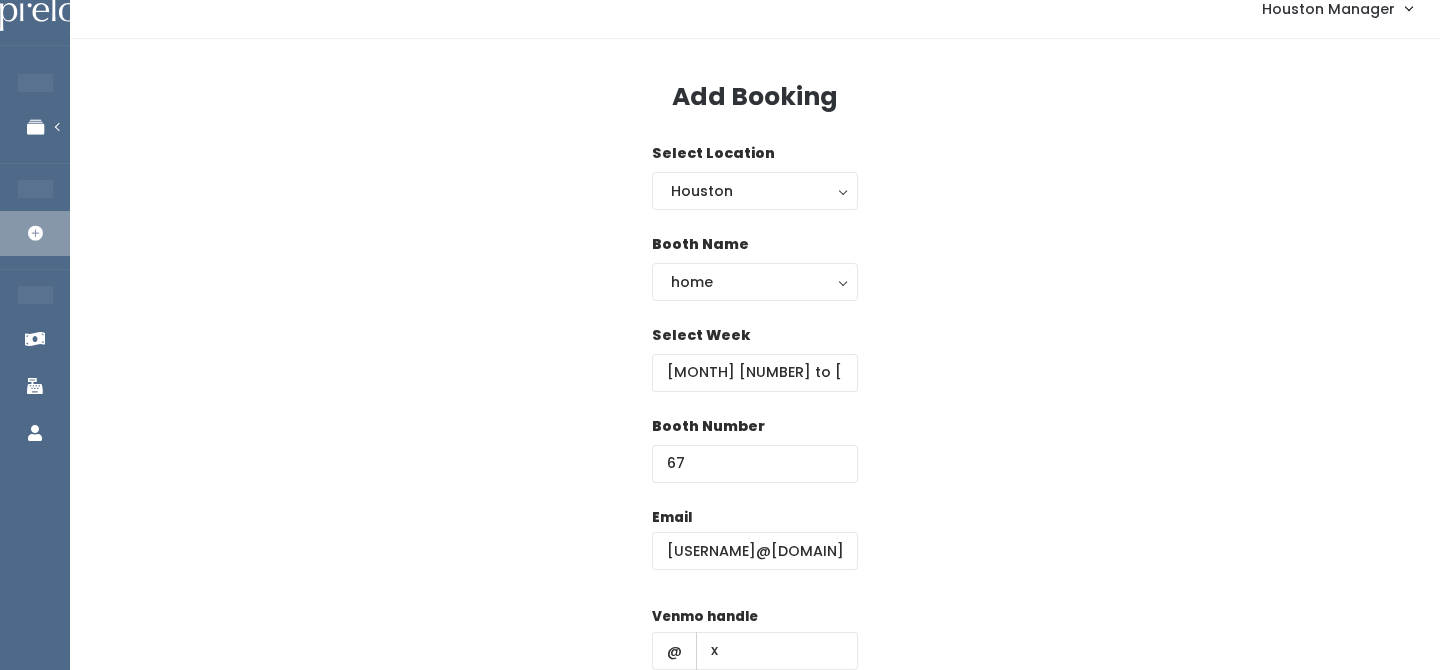 scroll, scrollTop: 287, scrollLeft: 0, axis: vertical 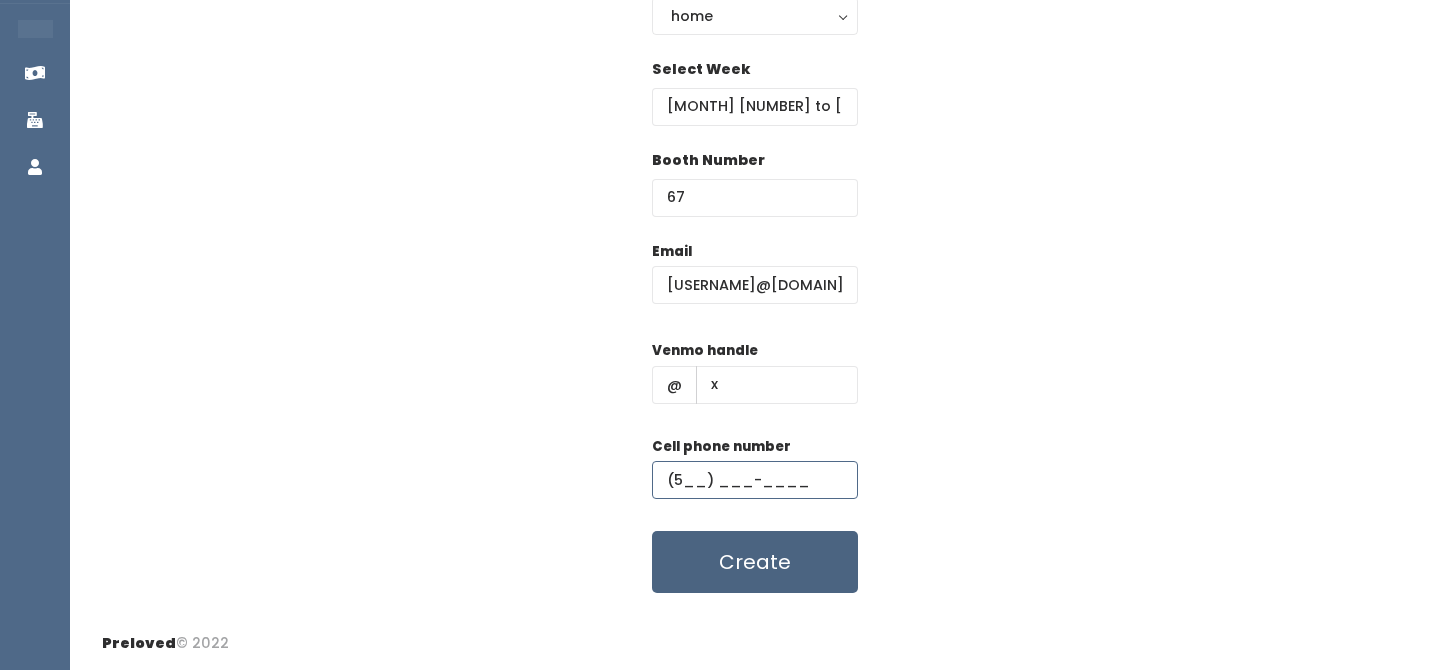 type on "(5__) ___-____" 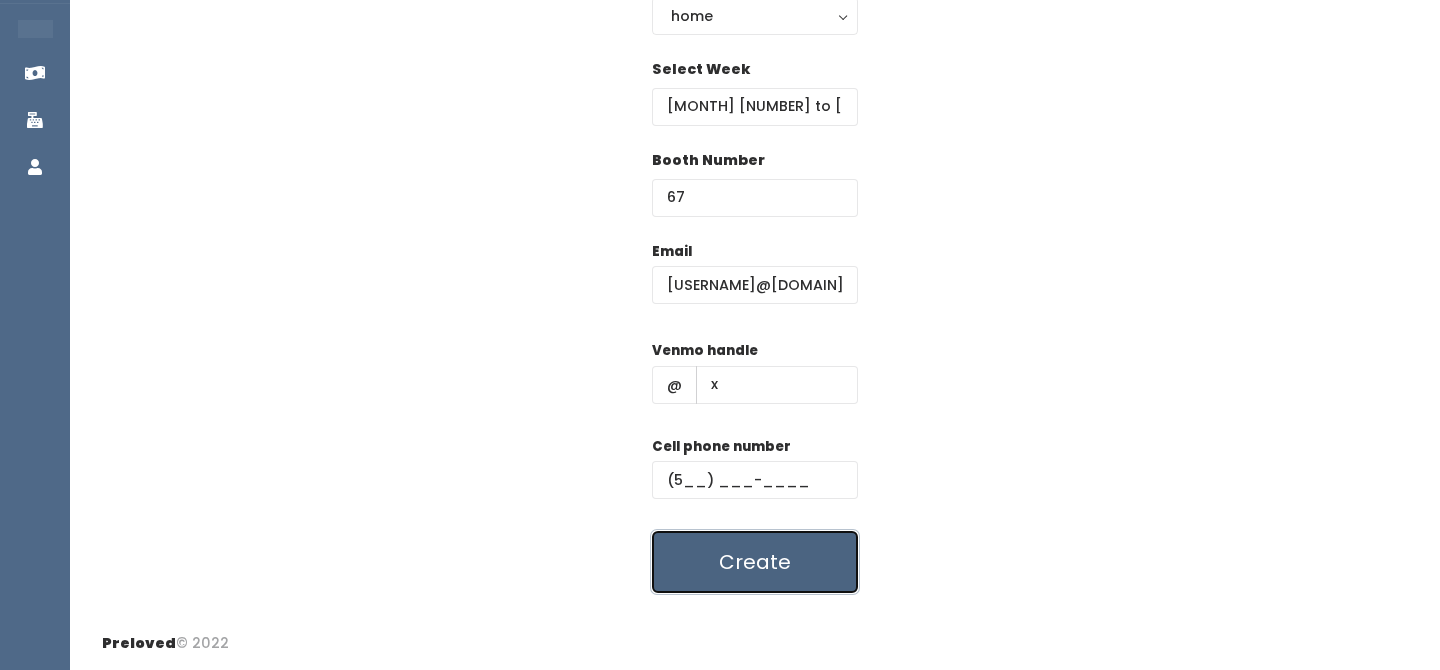 click on "Create" at bounding box center (755, 562) 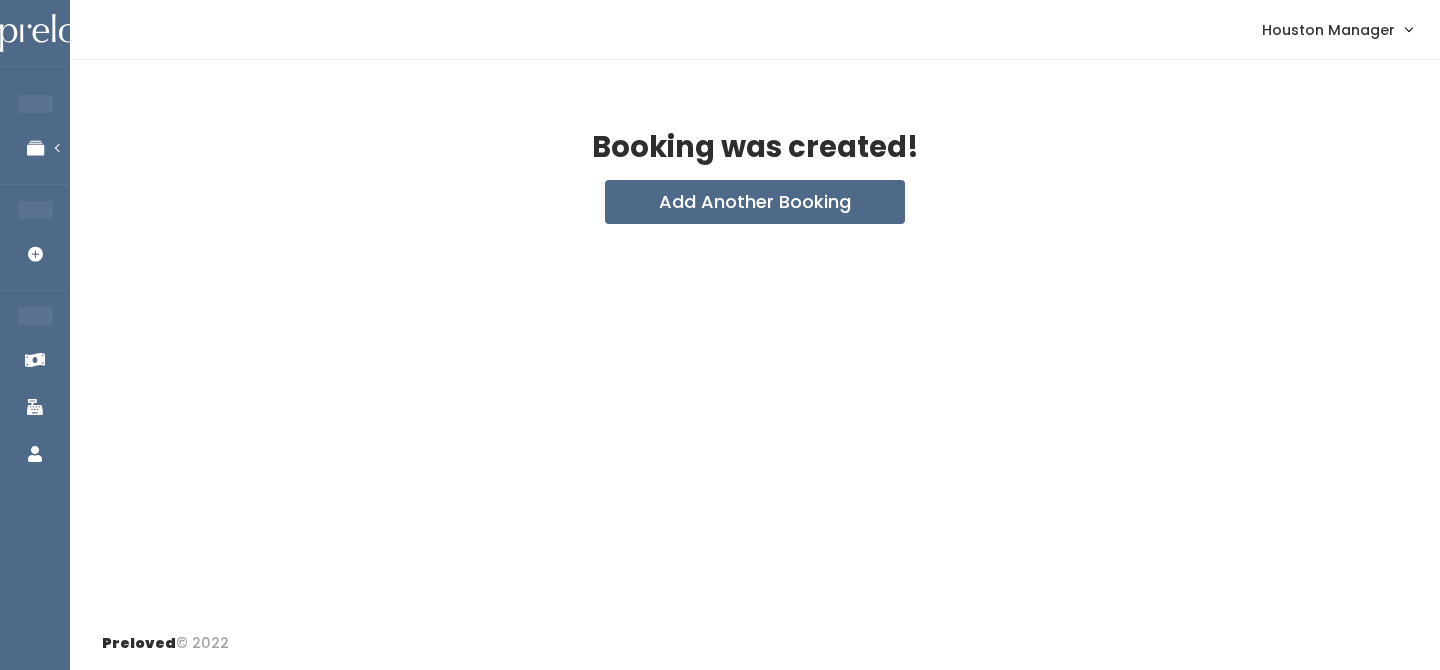 scroll, scrollTop: 0, scrollLeft: 0, axis: both 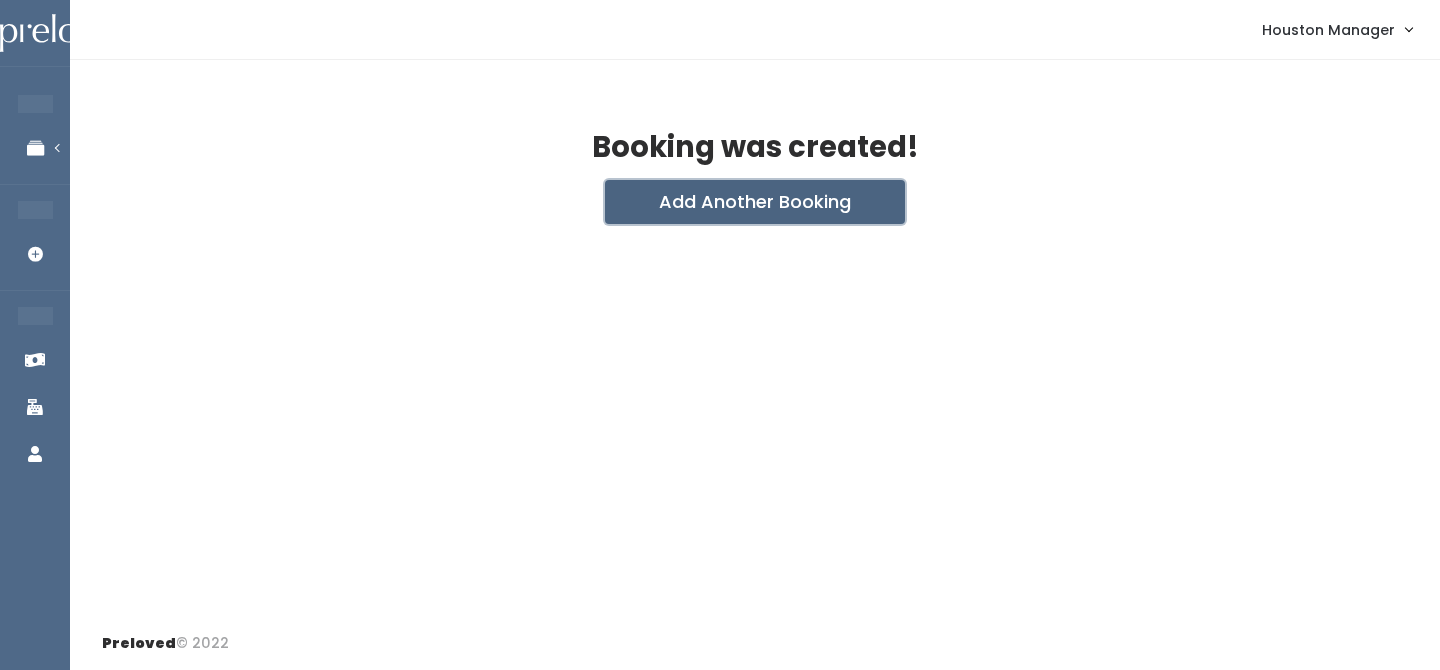 click on "Add Another Booking" at bounding box center (755, 202) 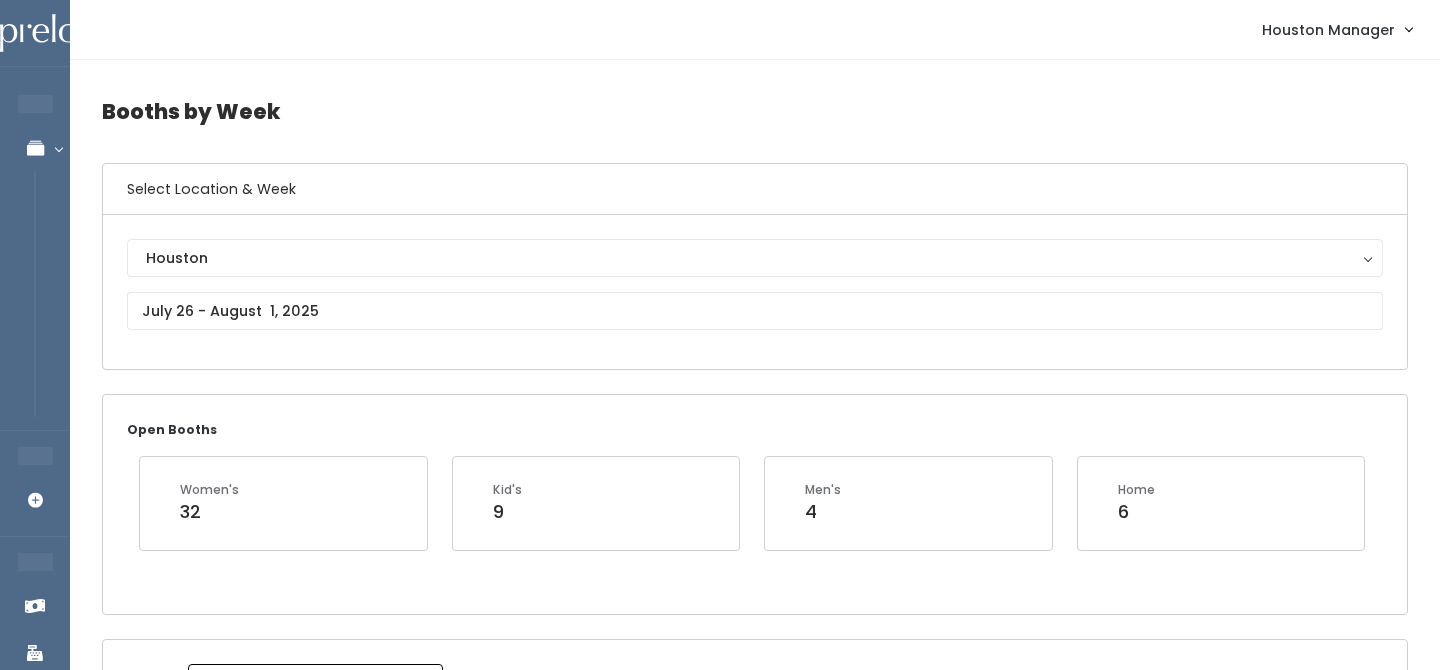 scroll, scrollTop: 67, scrollLeft: 0, axis: vertical 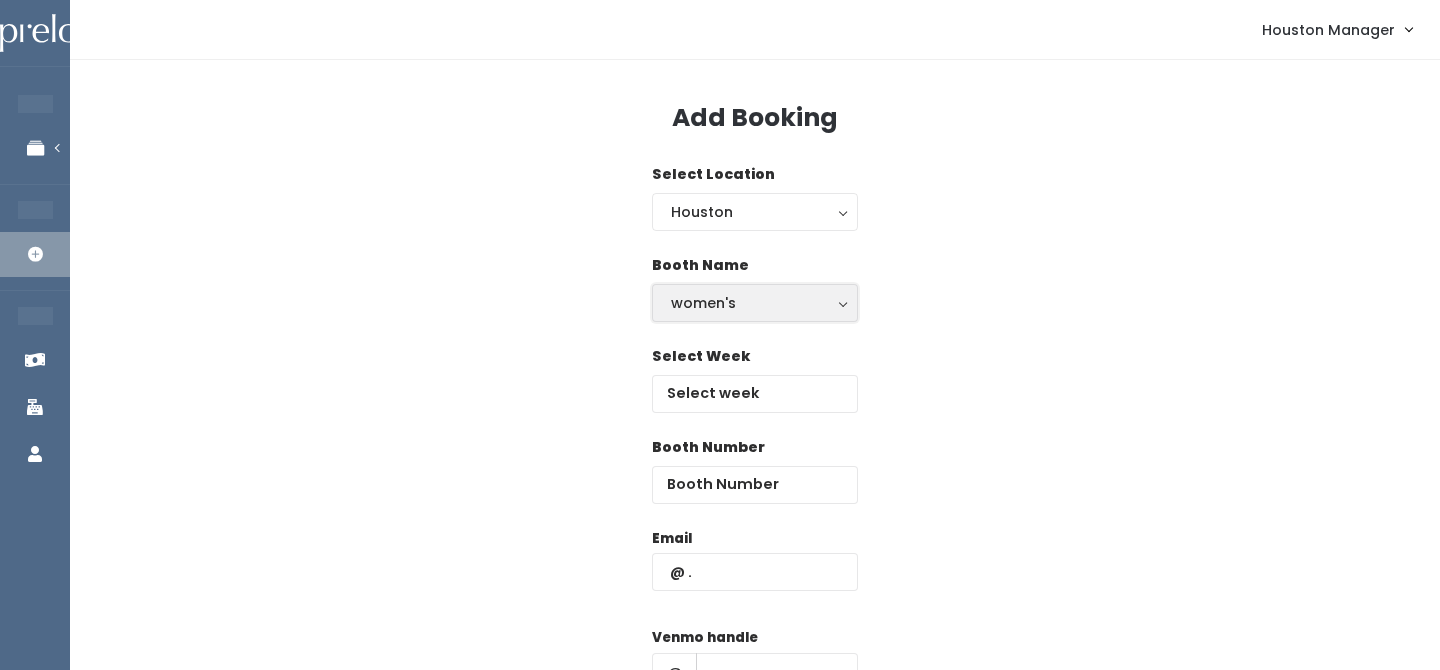 click on "women's" at bounding box center (755, 303) 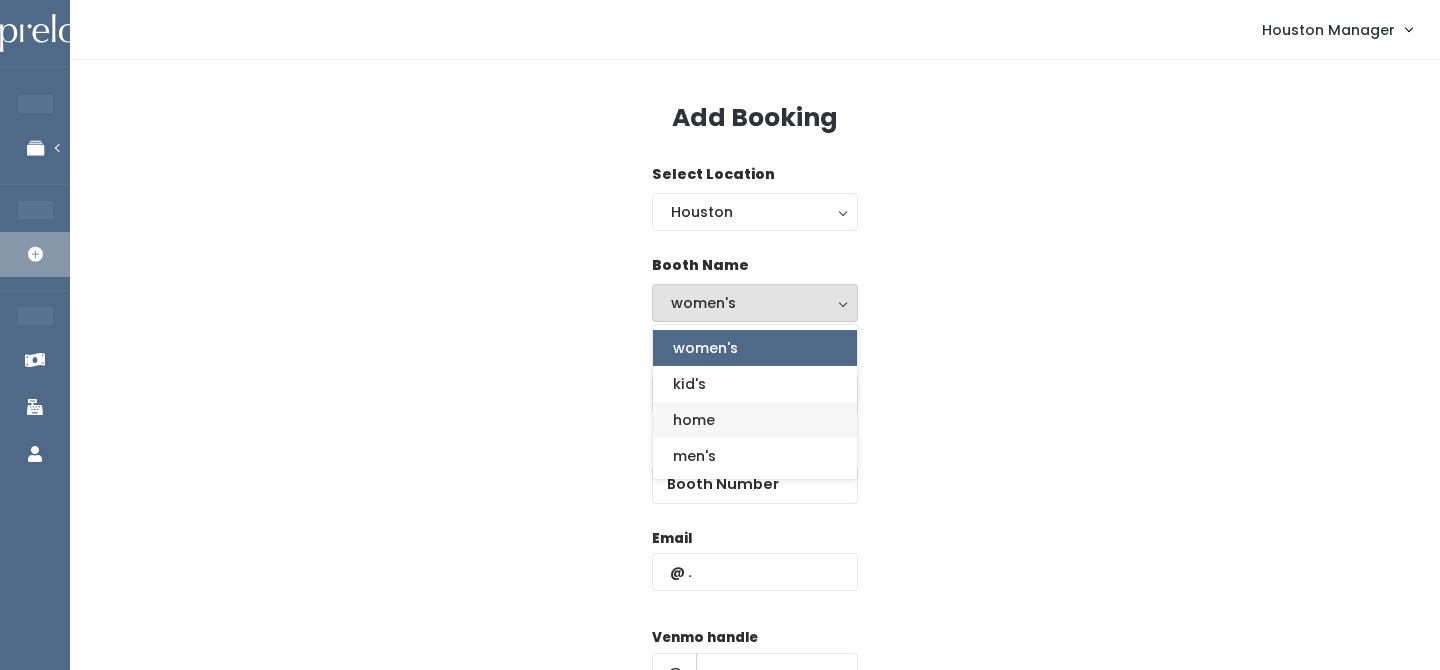 click on "home" at bounding box center [755, 420] 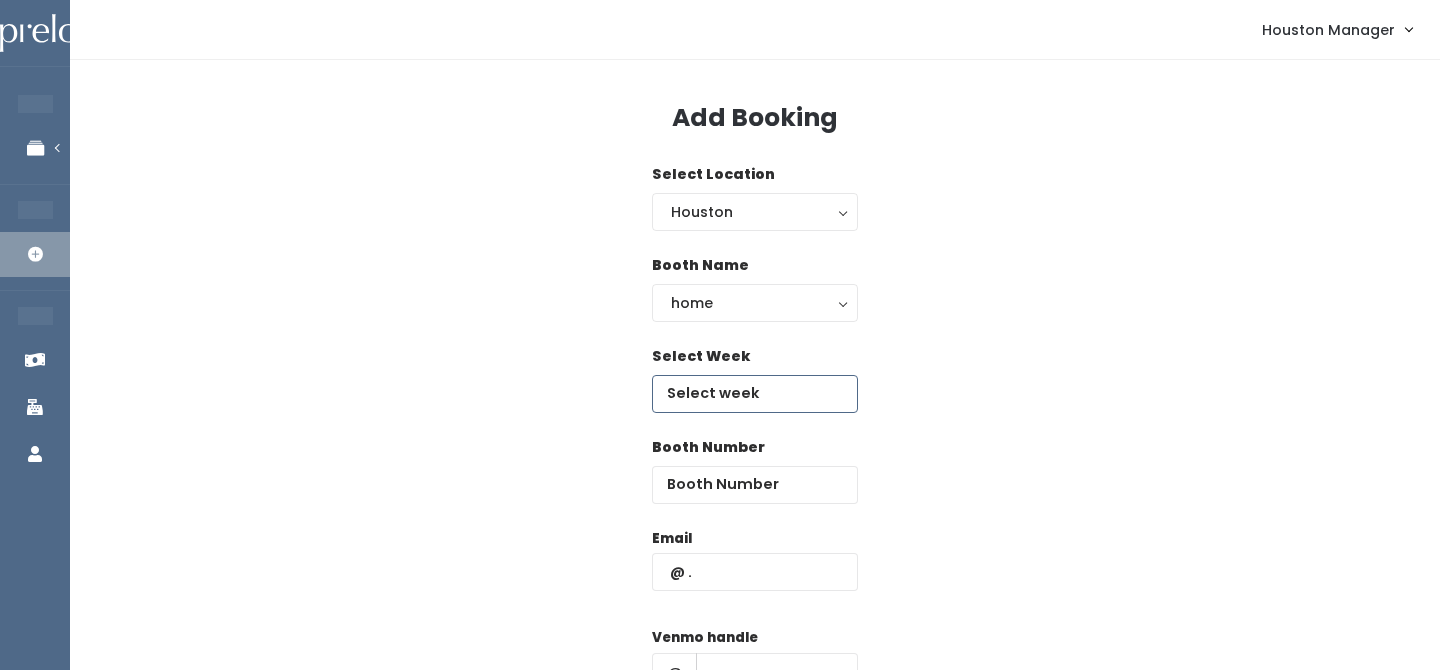 click at bounding box center (755, 394) 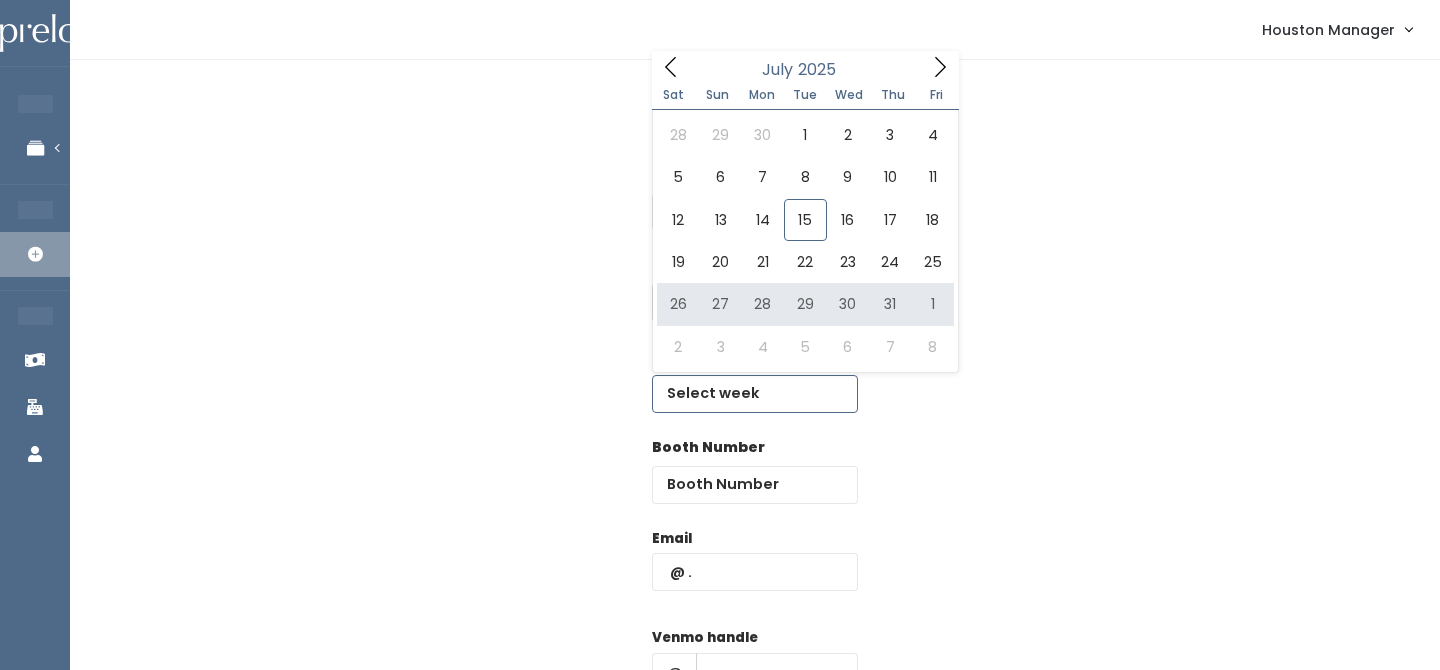 type on "July 26 to August 1" 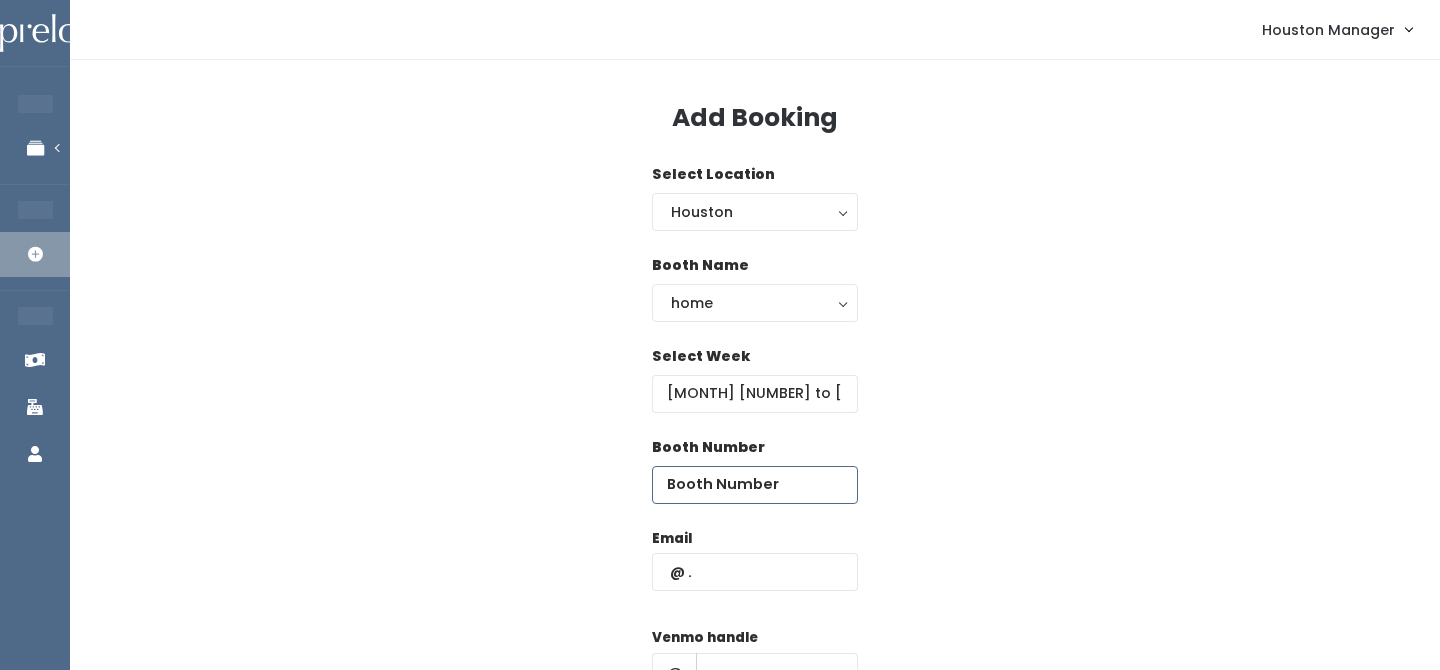 click at bounding box center [755, 485] 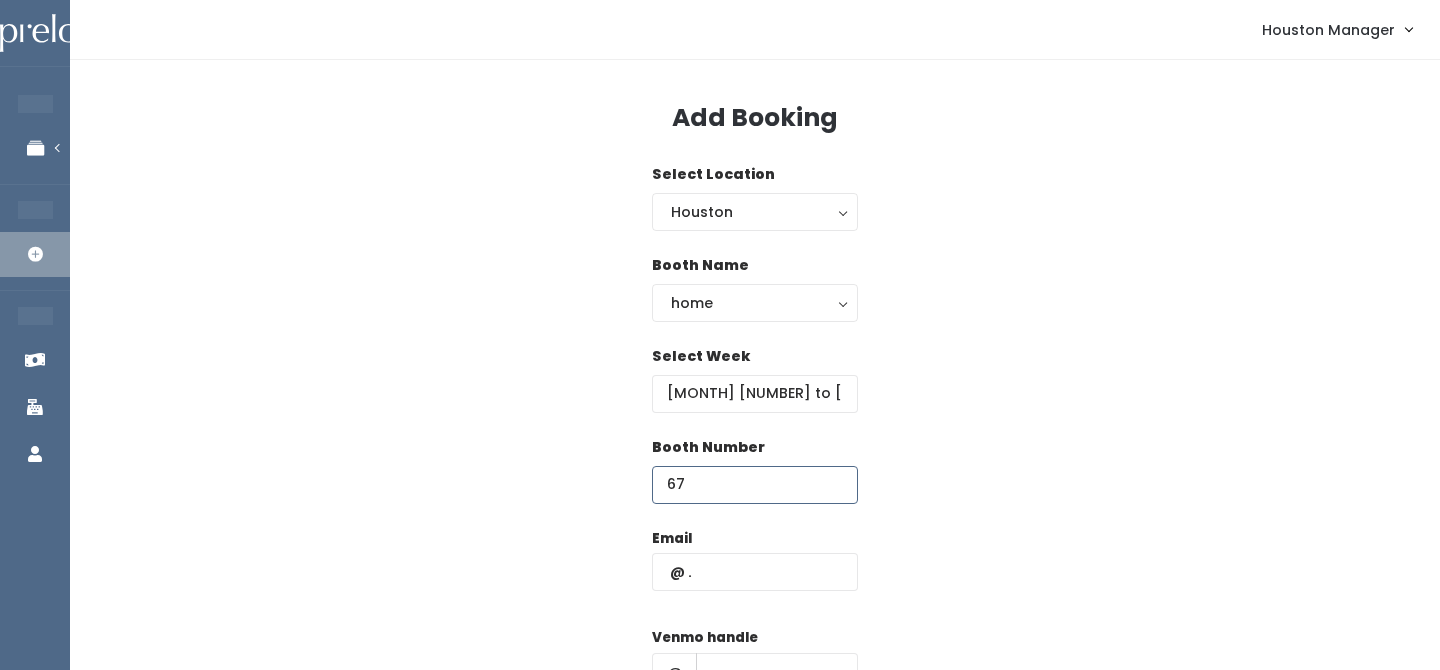 type on "67" 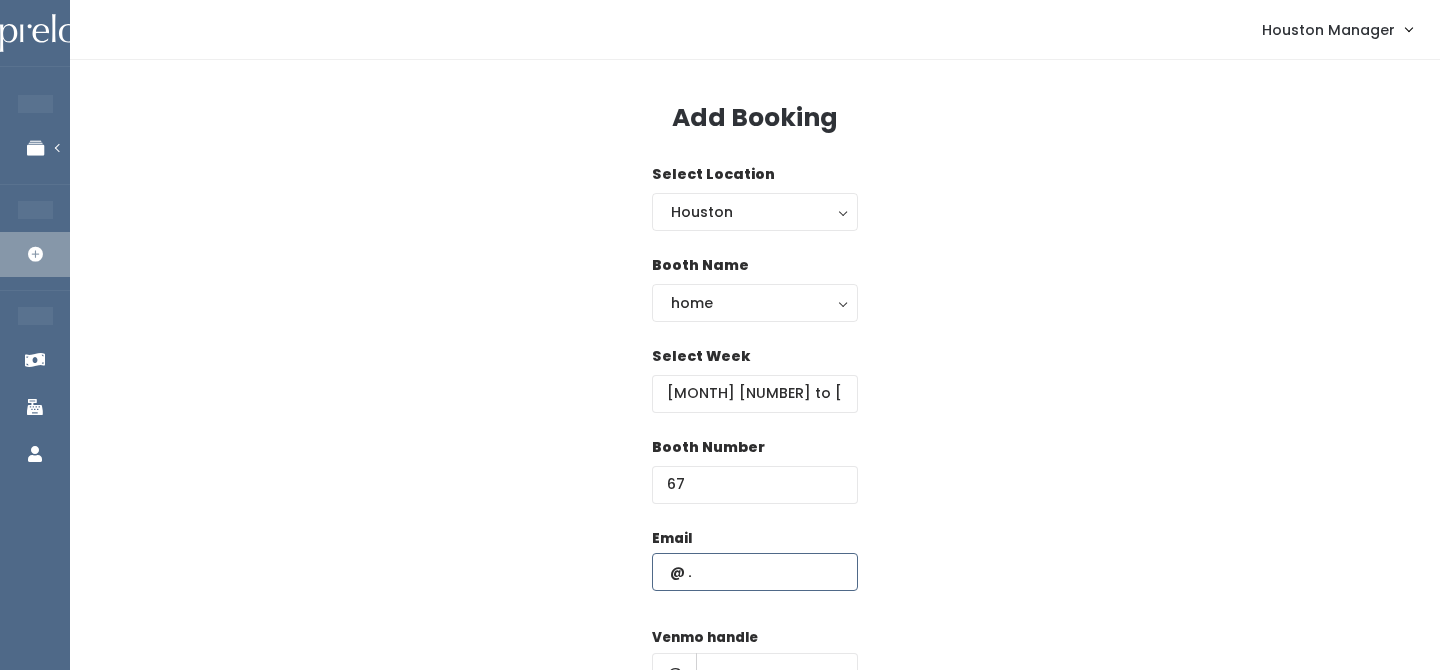 paste on "ksue668@gmail.com" 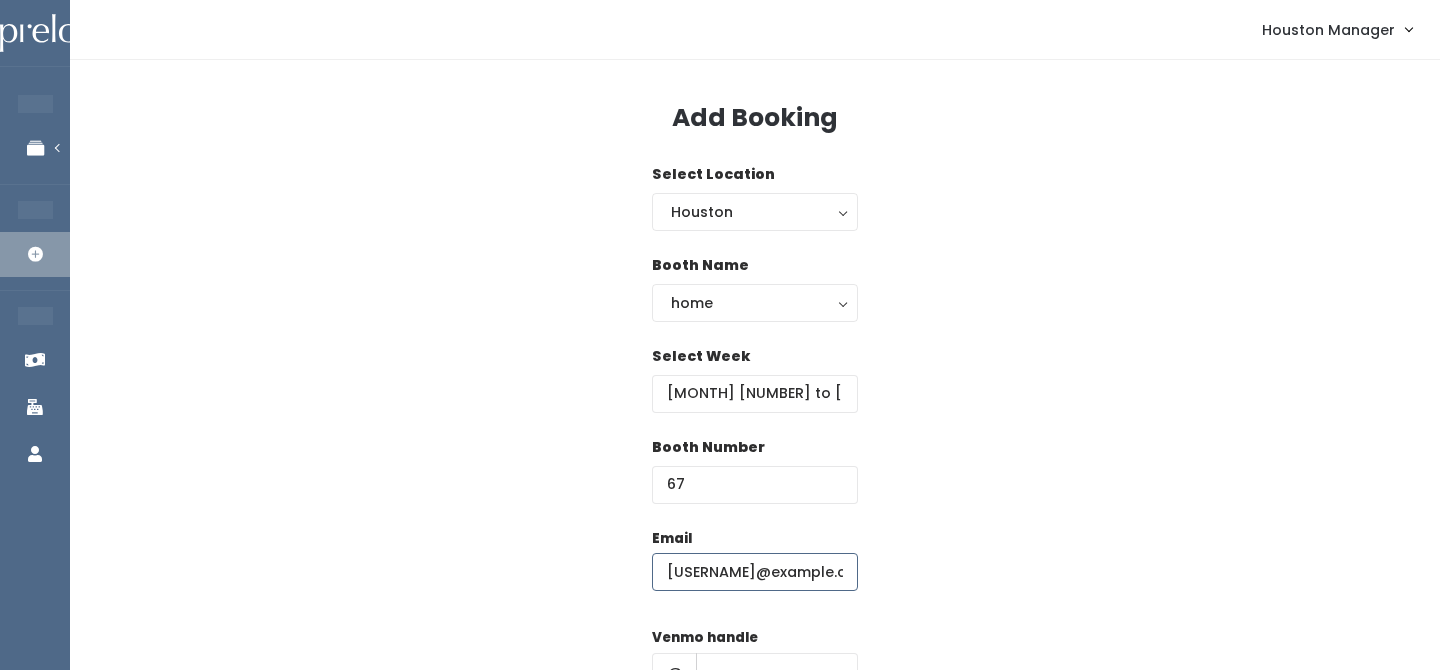 type on "ksue668@gmail.com" 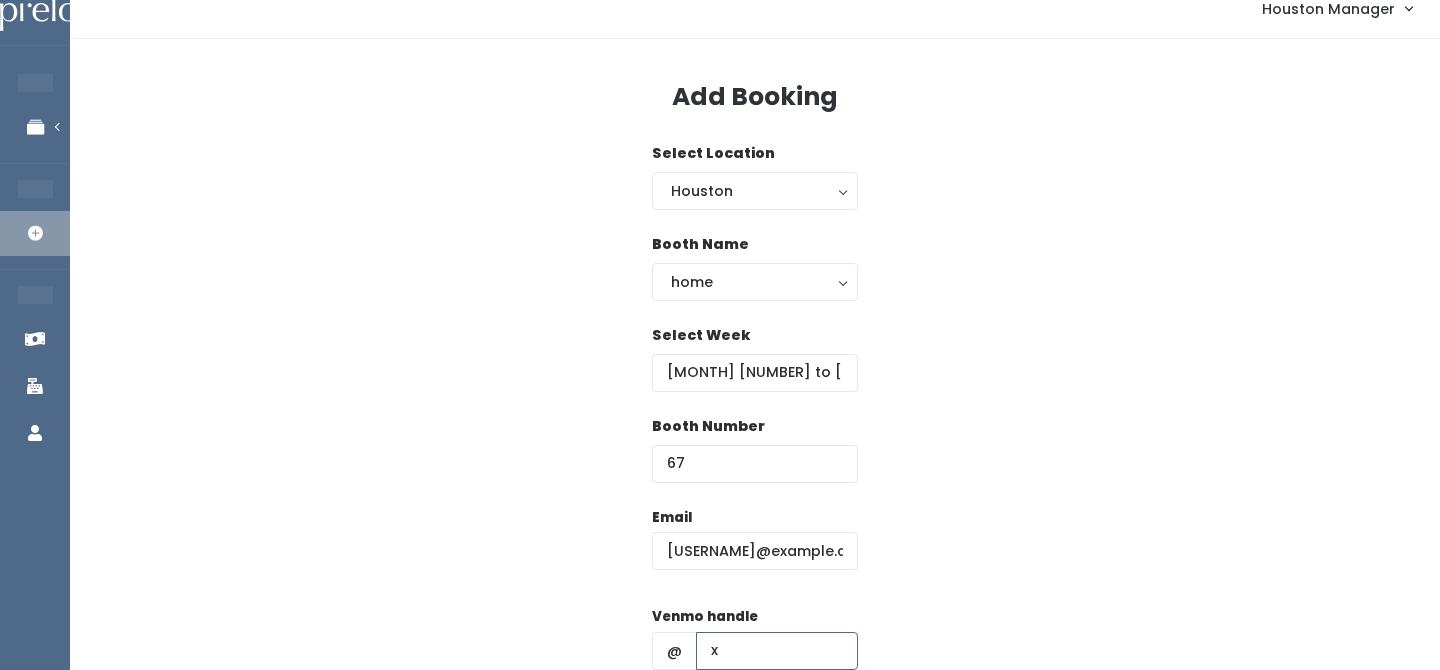 type on "x" 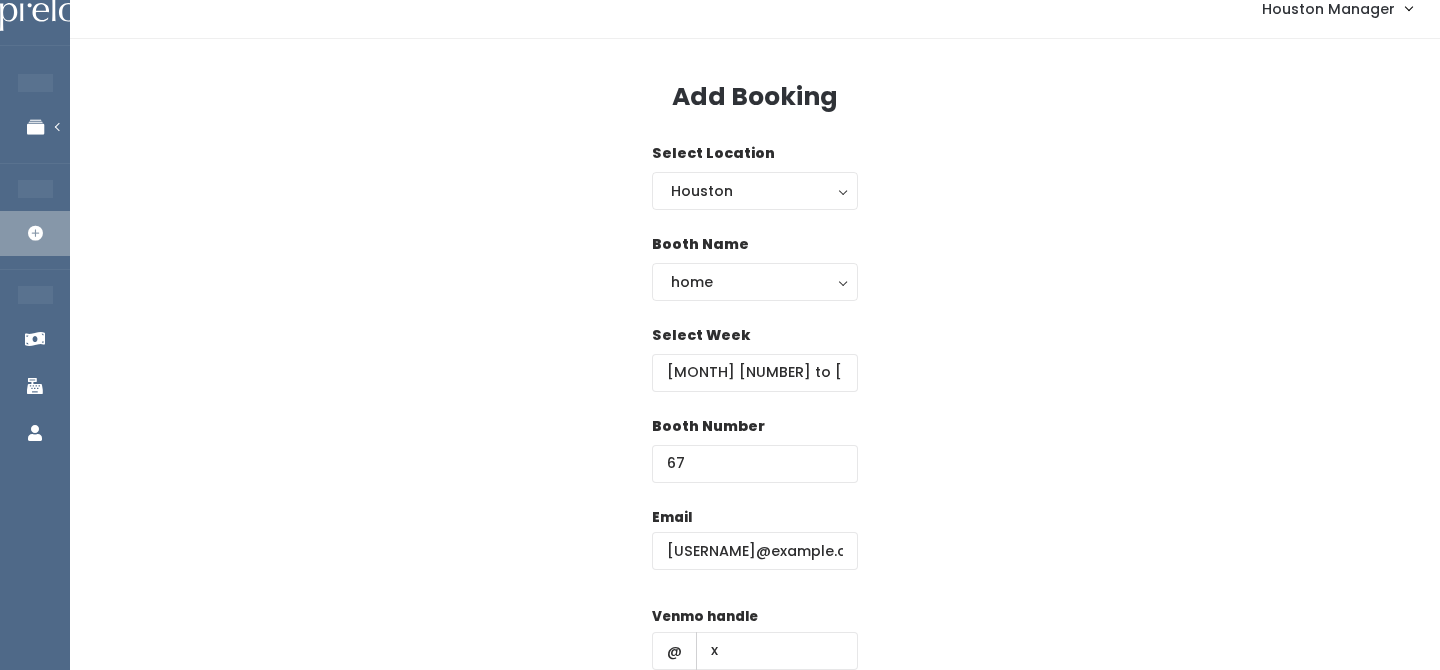 scroll, scrollTop: 287, scrollLeft: 0, axis: vertical 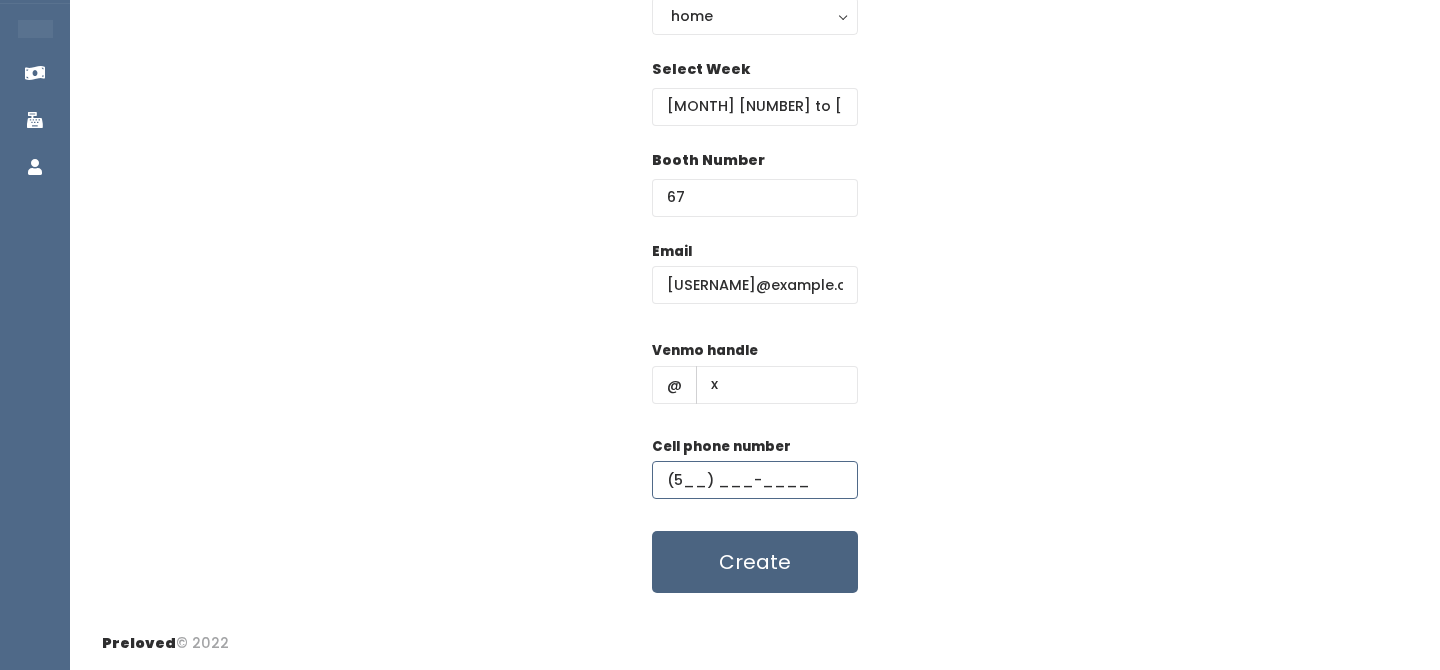 type on "(5__) ___-____" 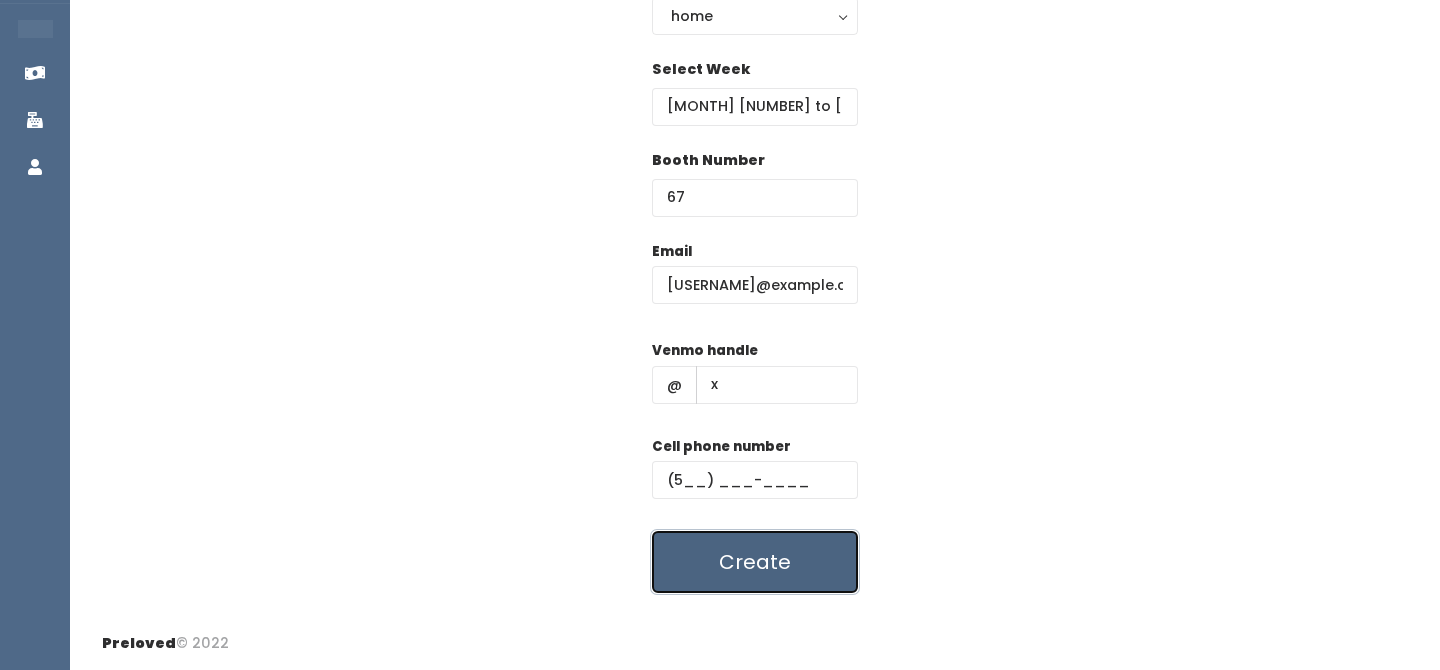 click on "Create" at bounding box center (755, 562) 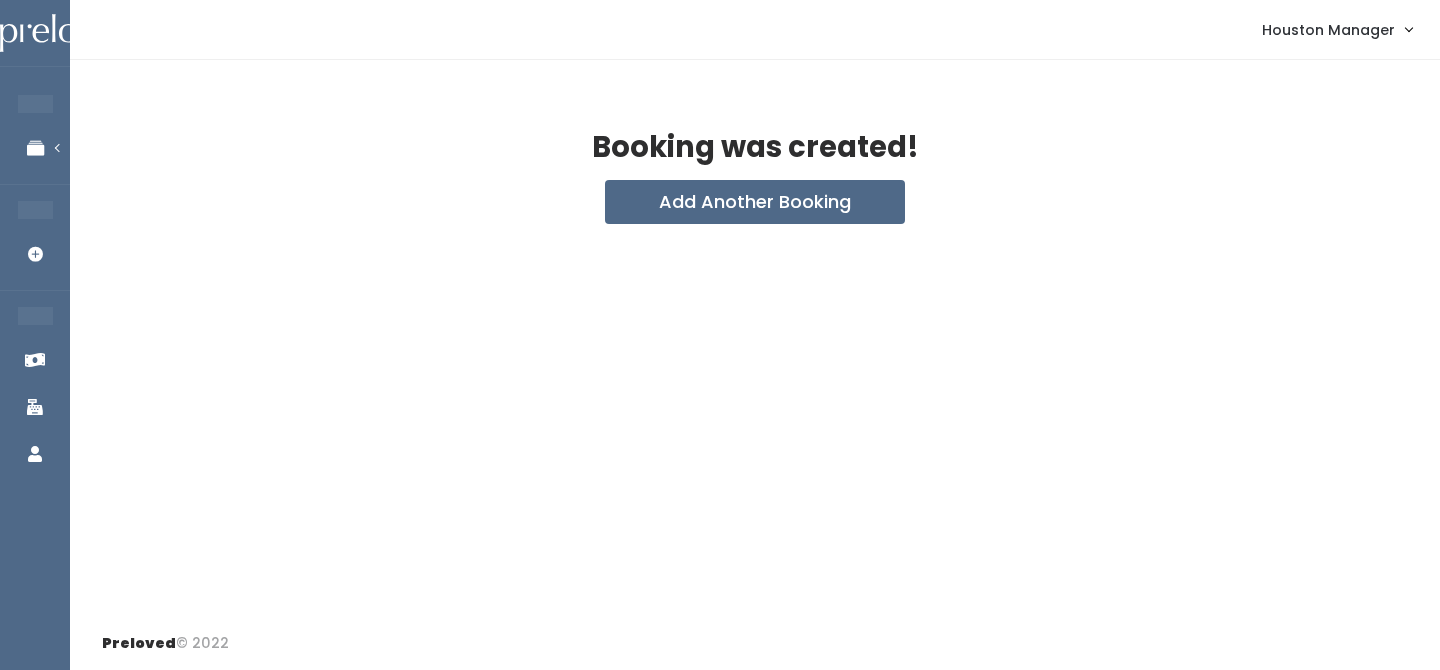 scroll, scrollTop: 0, scrollLeft: 0, axis: both 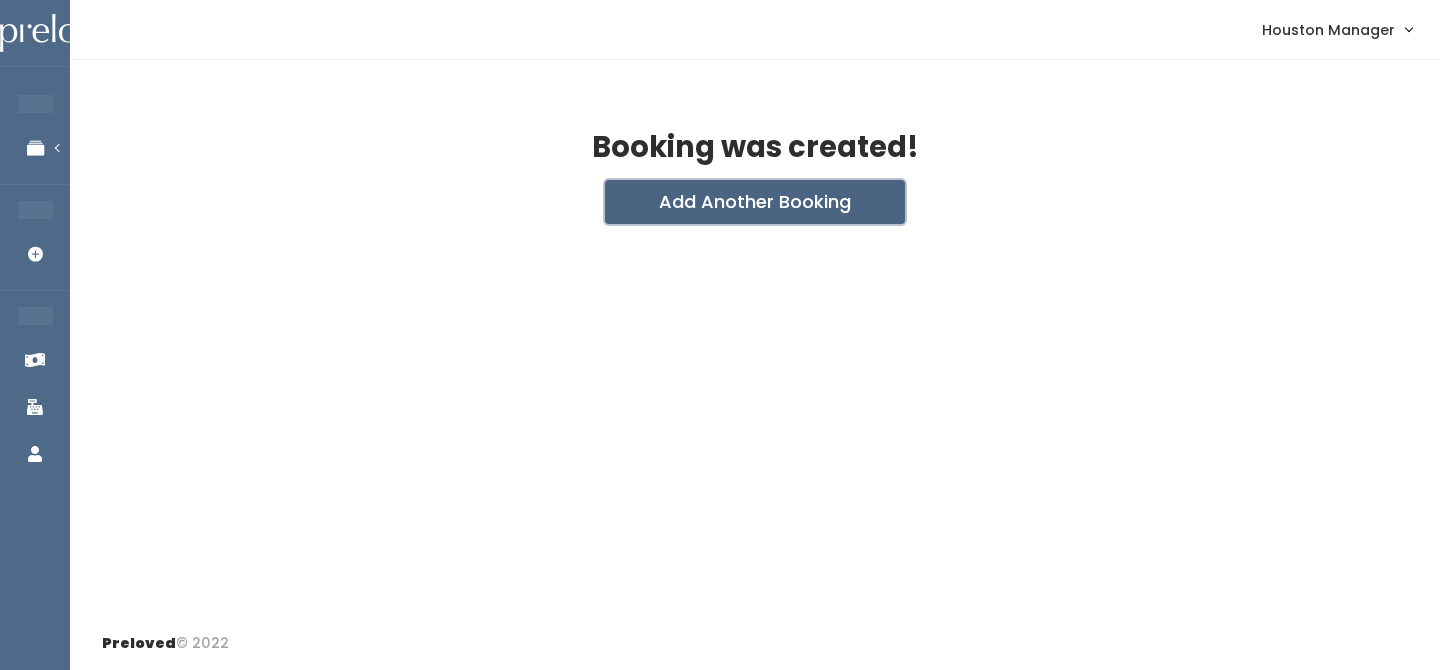 click on "Add Another Booking" at bounding box center [755, 202] 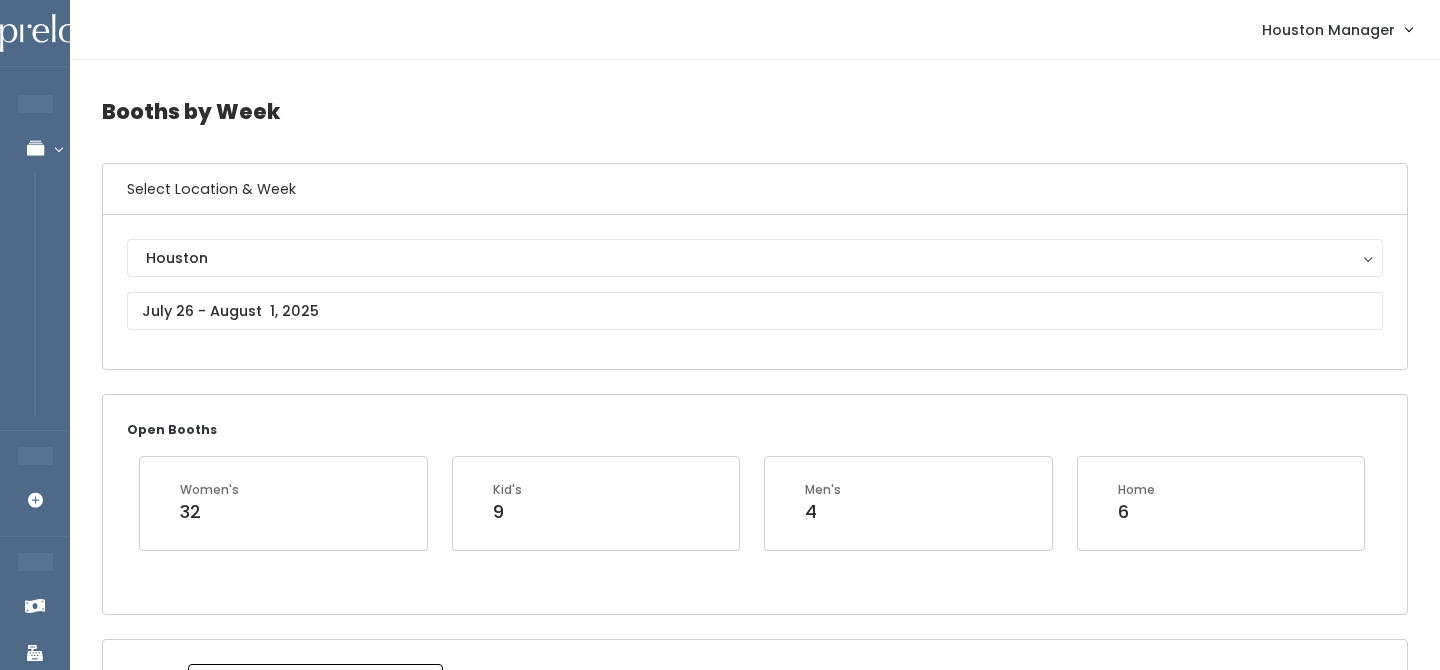 scroll, scrollTop: 3418, scrollLeft: 0, axis: vertical 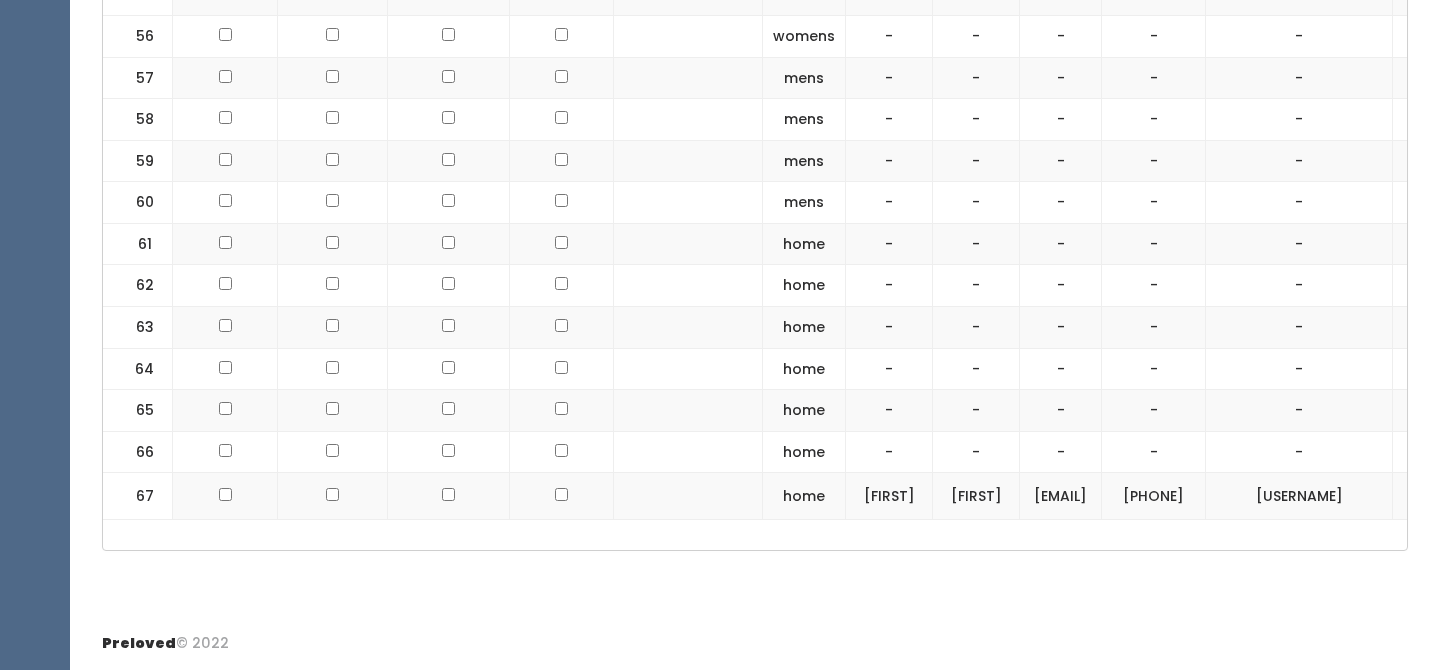 click at bounding box center [225, -2347] 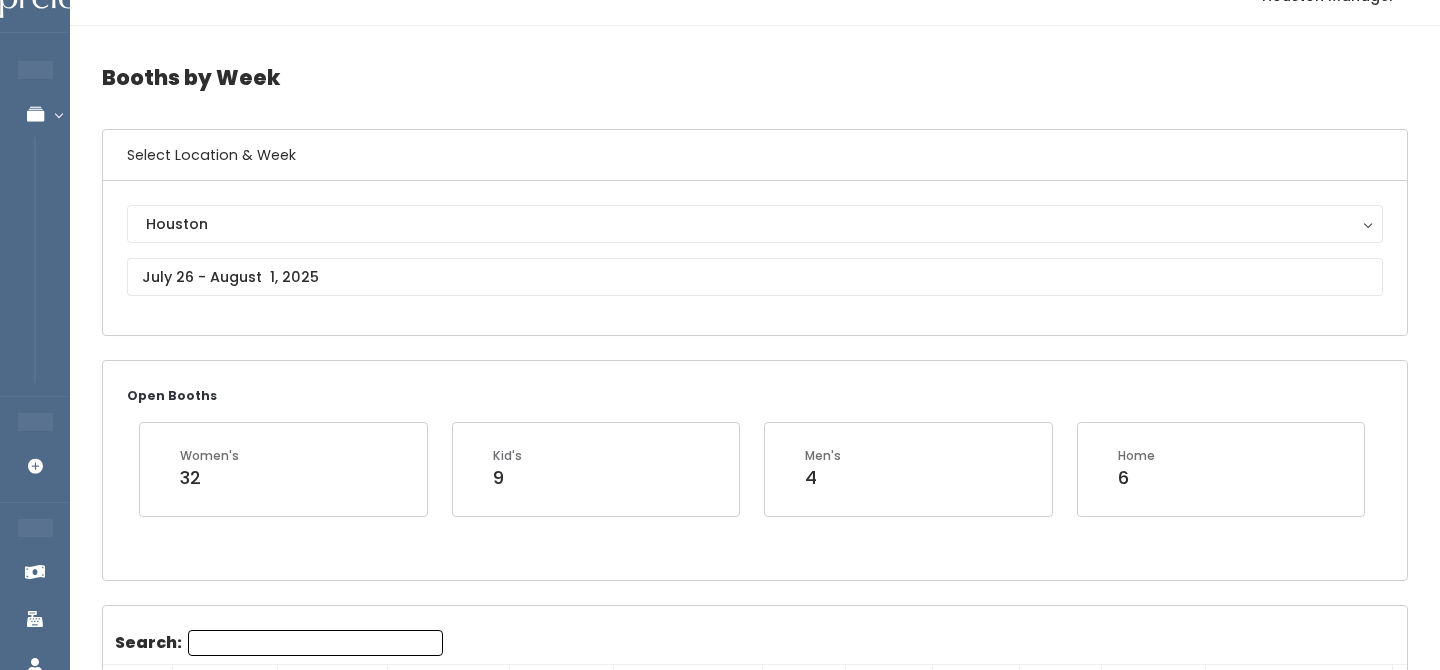 scroll, scrollTop: 0, scrollLeft: 0, axis: both 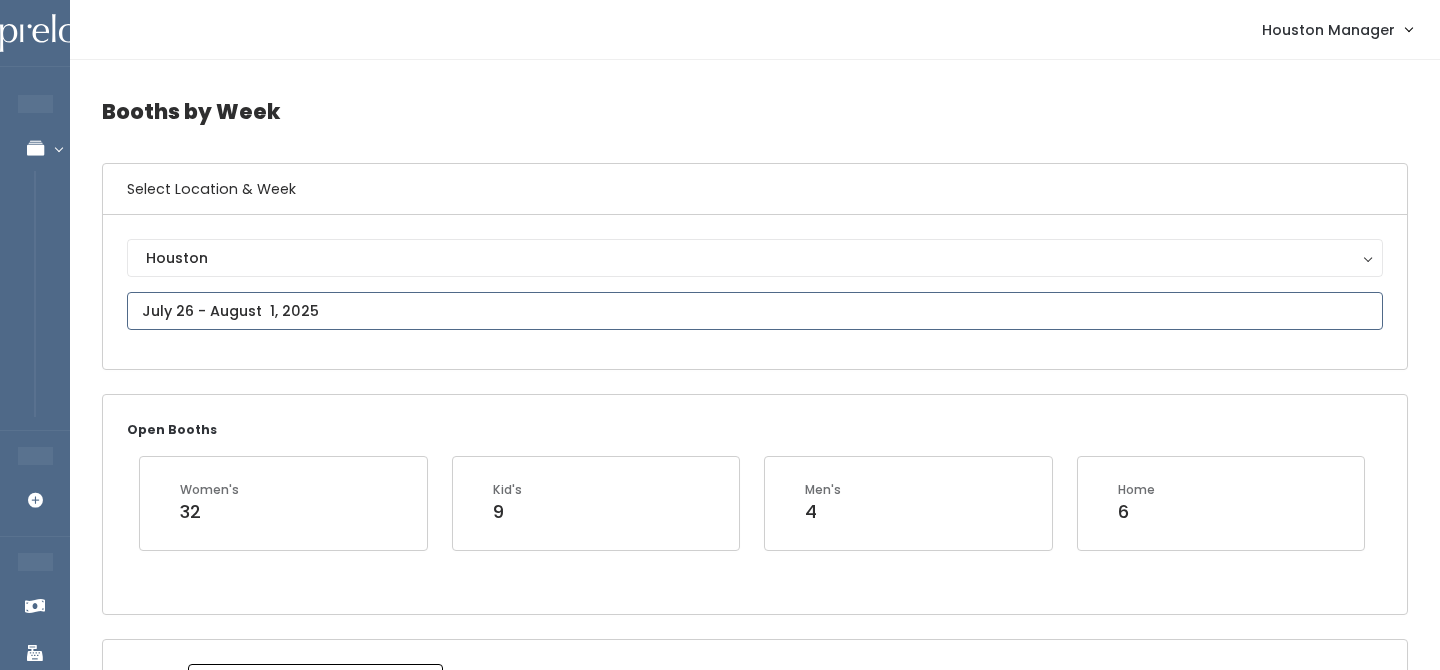click at bounding box center (755, 311) 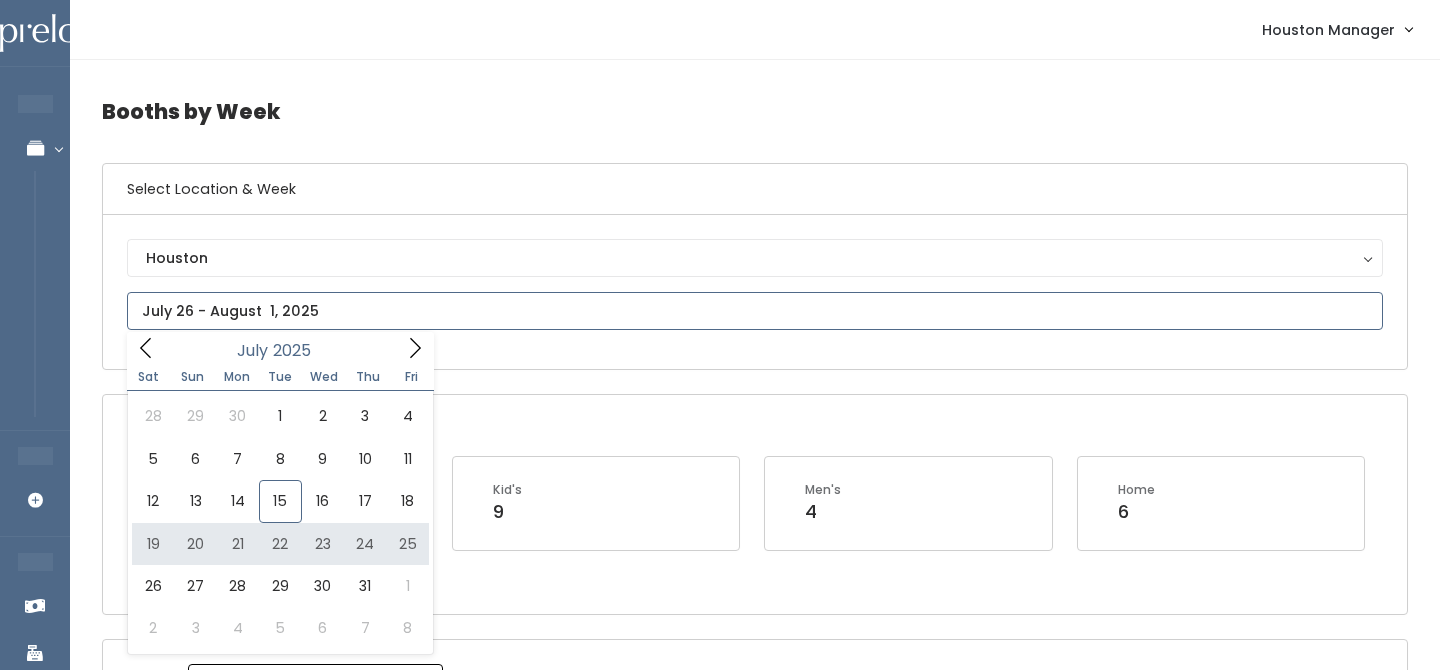 type on "[DATE] to [DATE]" 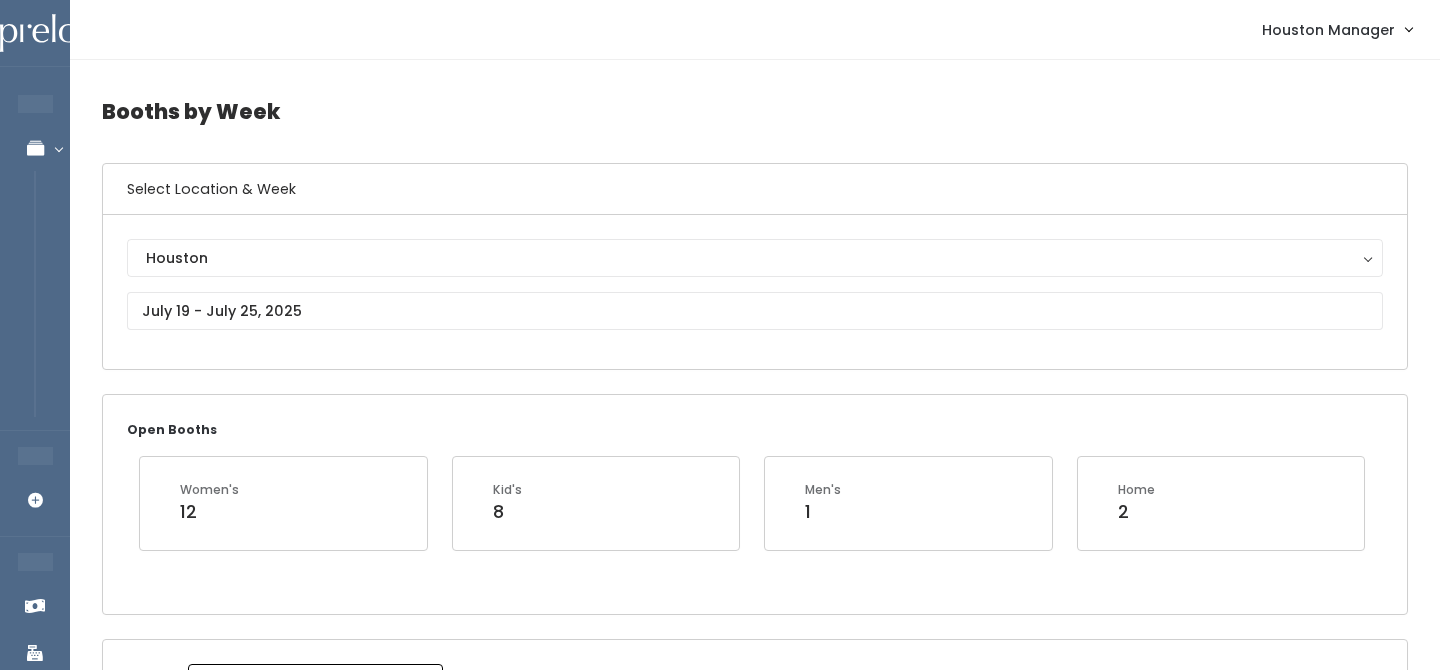 scroll, scrollTop: 1379, scrollLeft: 0, axis: vertical 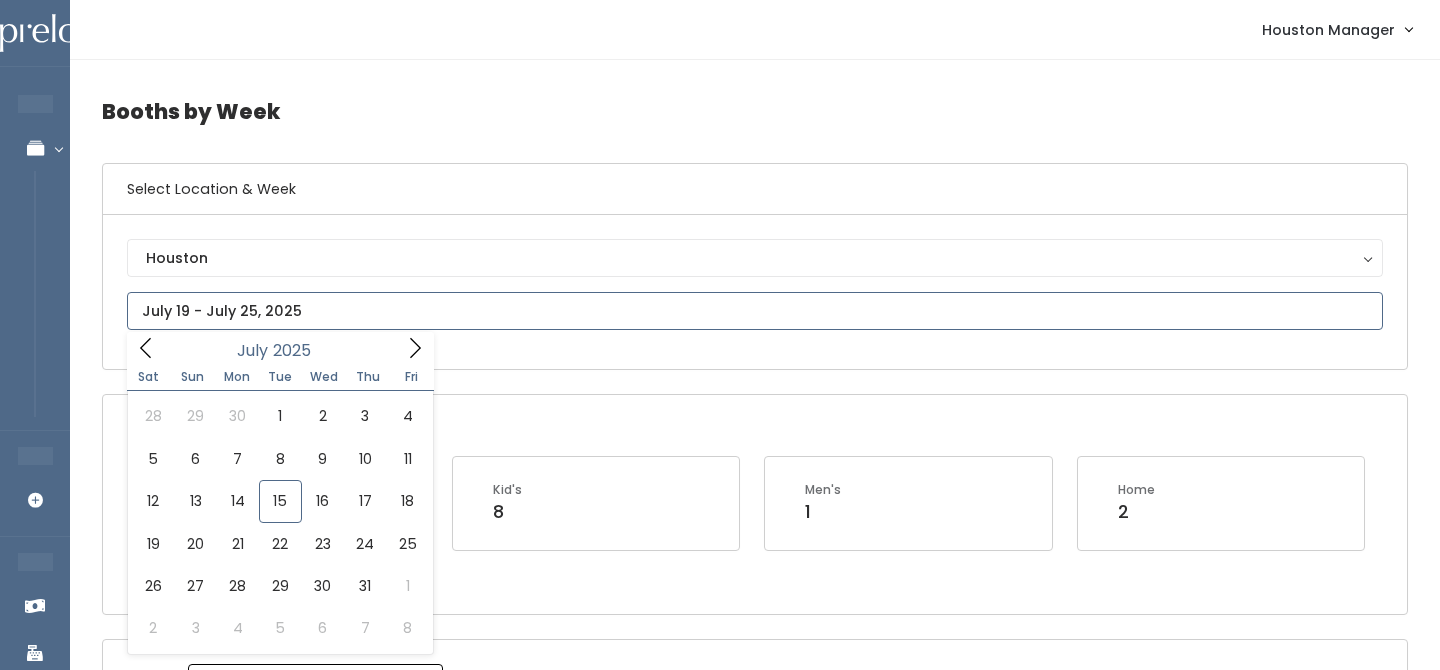 click at bounding box center [755, 311] 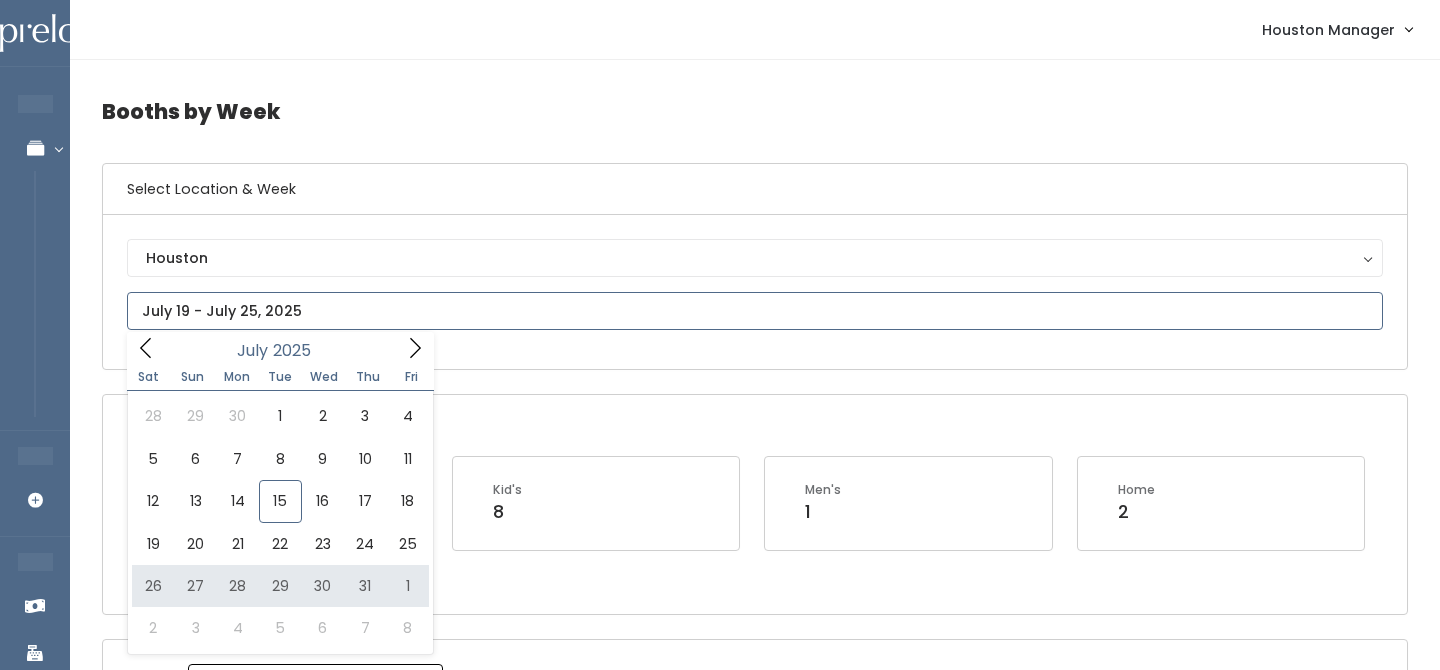 type on "July 26 to August 1" 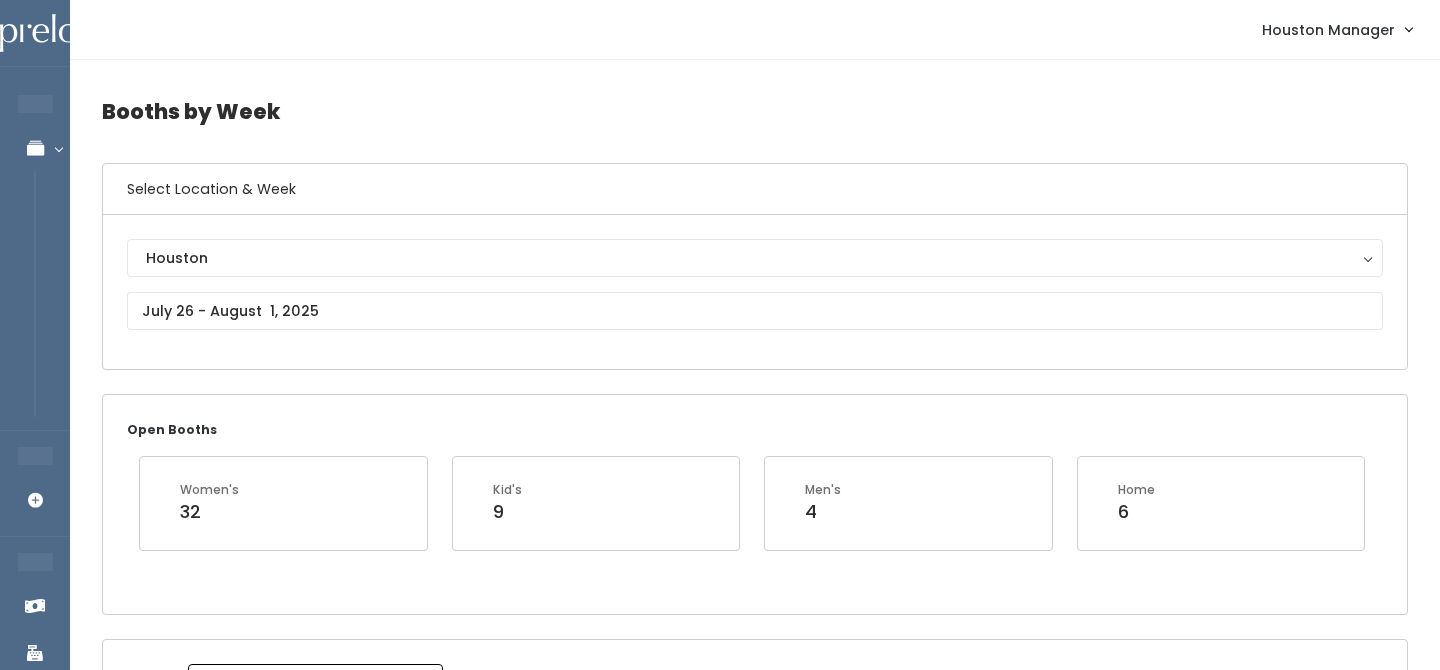 scroll, scrollTop: 2241, scrollLeft: 0, axis: vertical 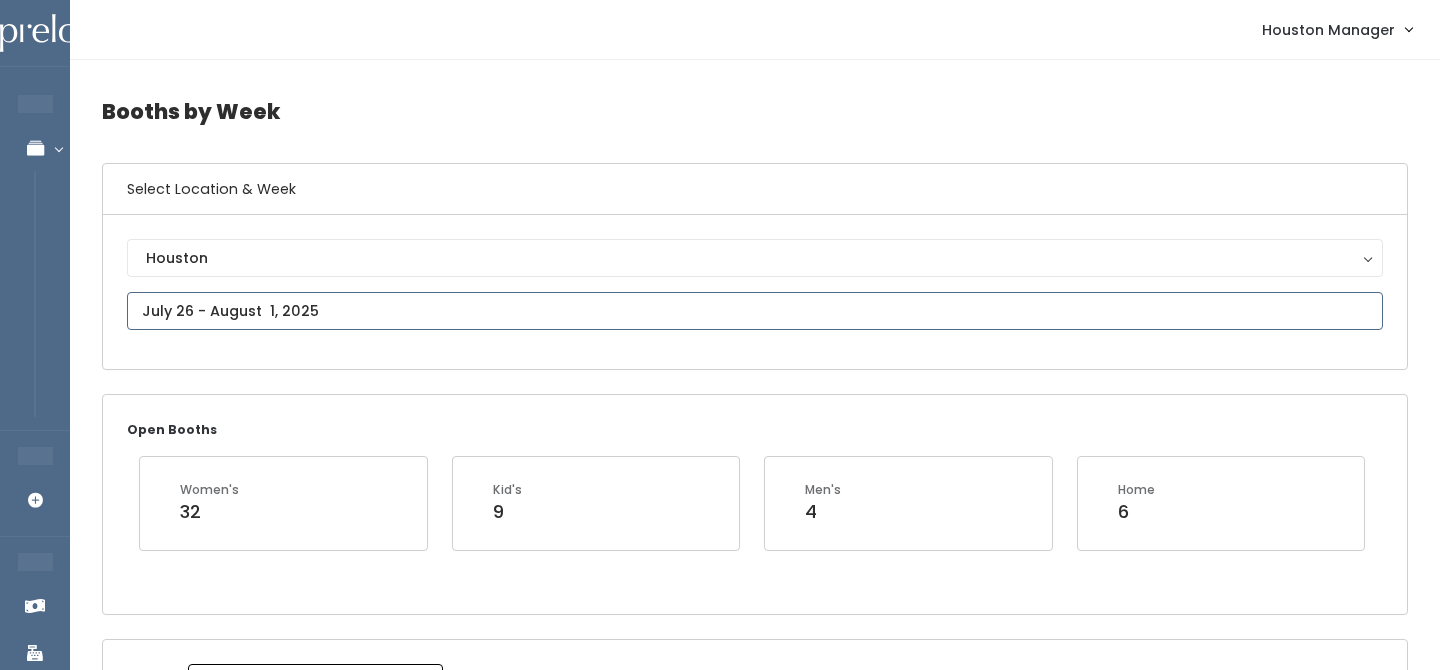 click at bounding box center [755, 311] 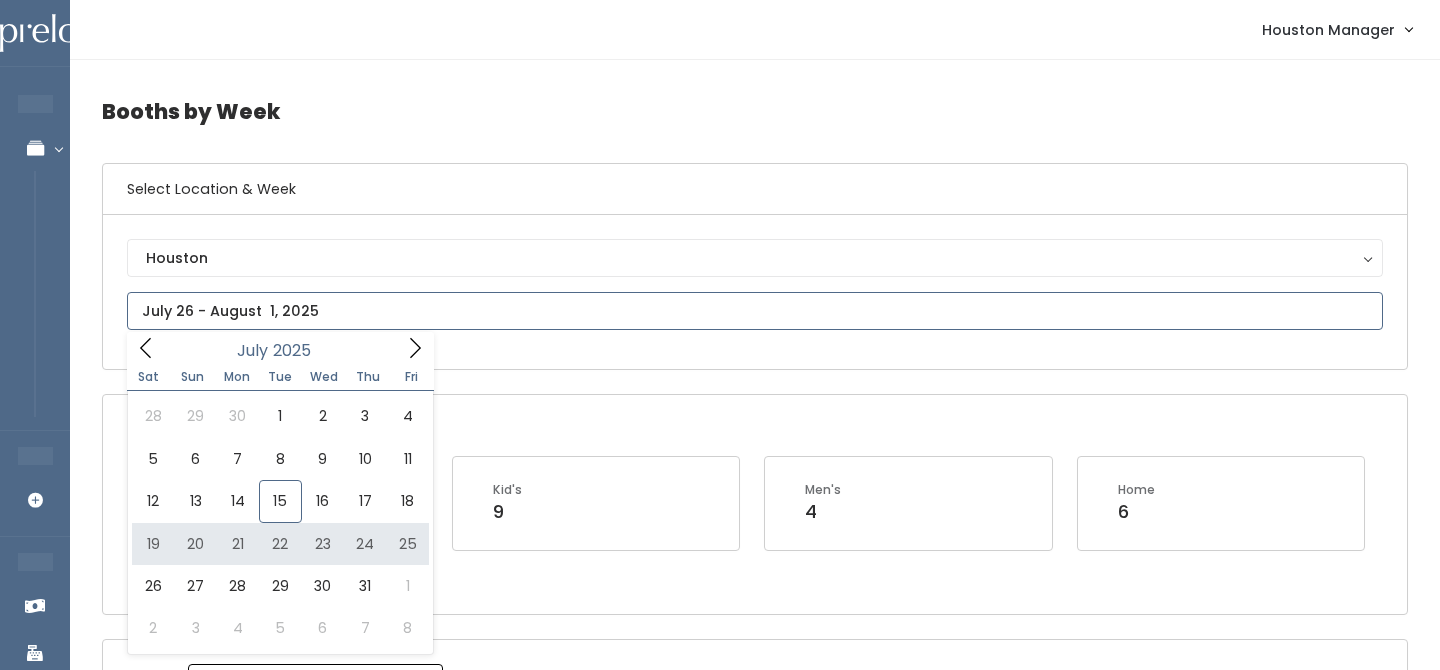type on "July 12 to July 18" 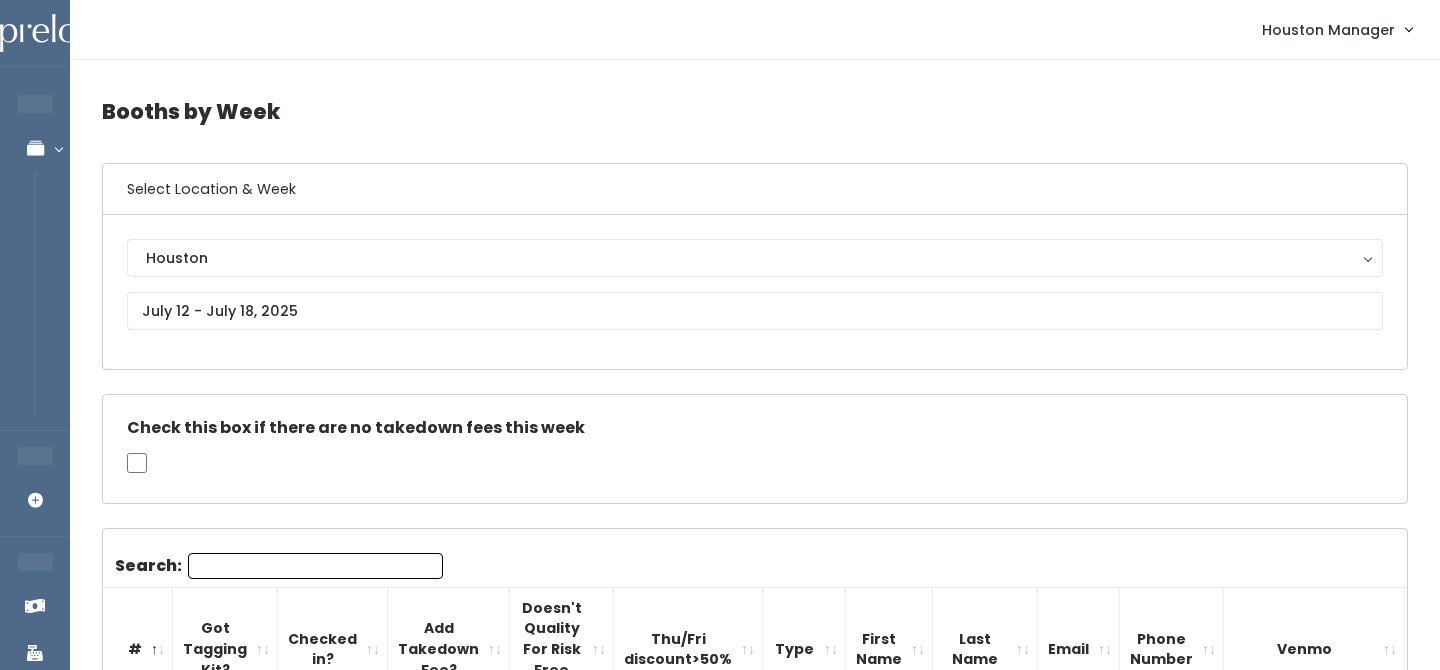 scroll, scrollTop: 0, scrollLeft: 0, axis: both 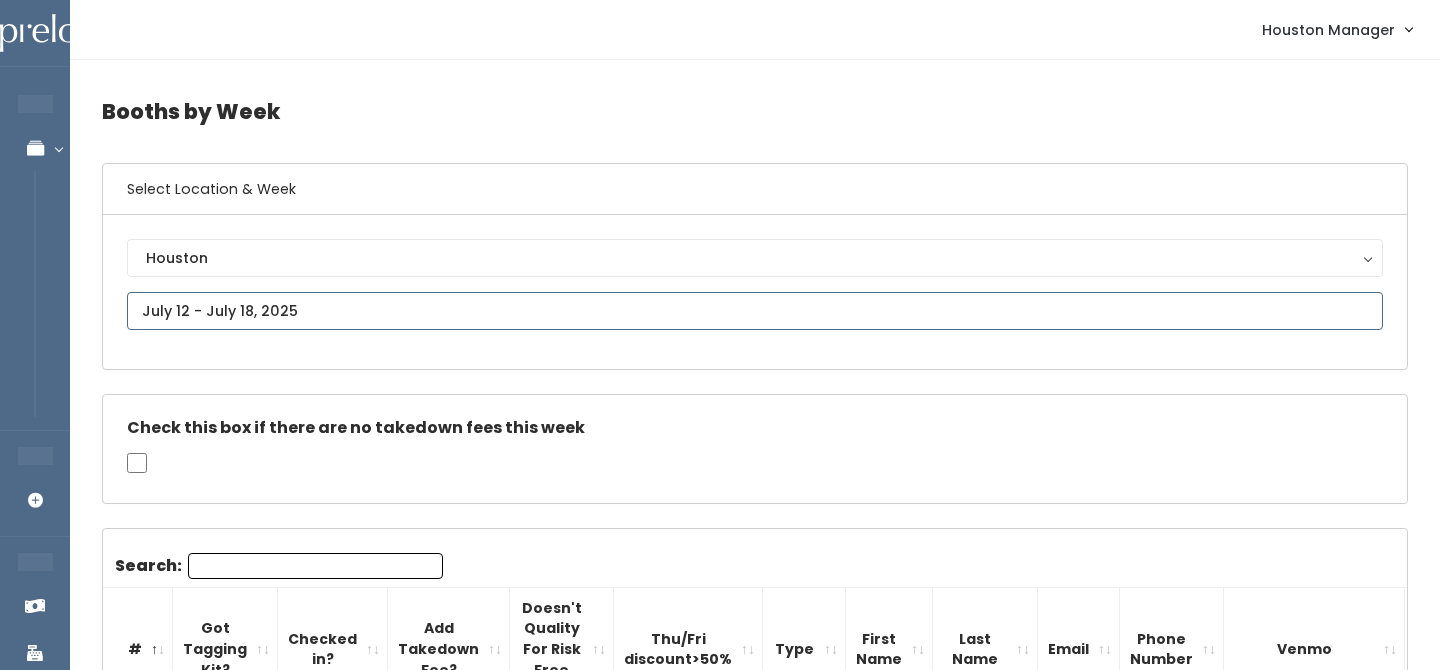 click at bounding box center (755, 311) 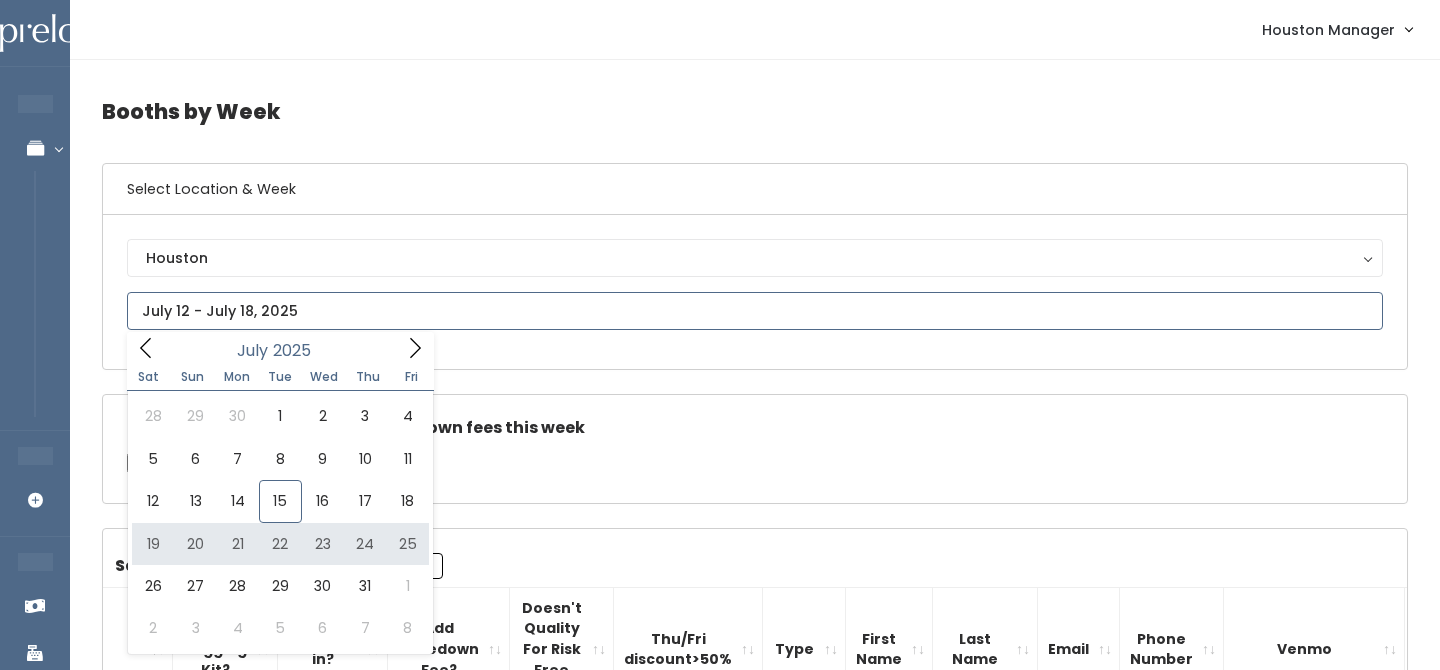 type on "[DATE] to [DATE]" 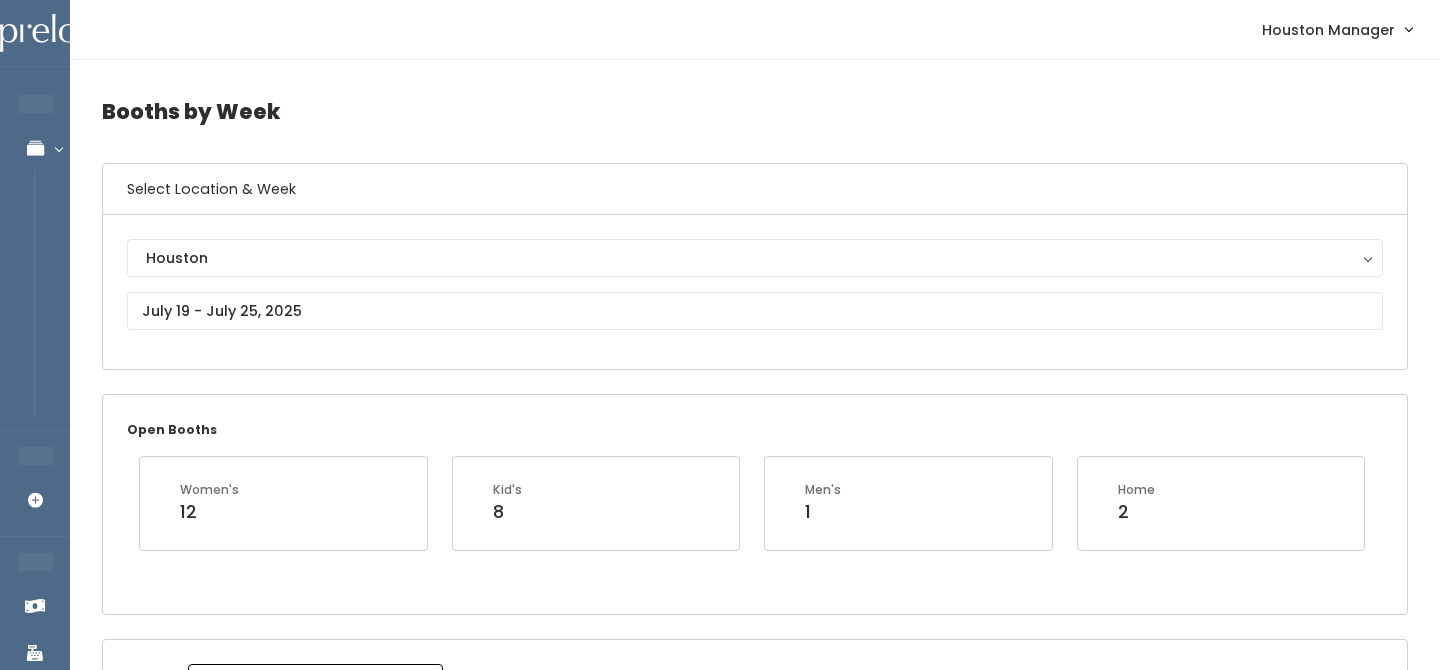 scroll, scrollTop: 364, scrollLeft: 0, axis: vertical 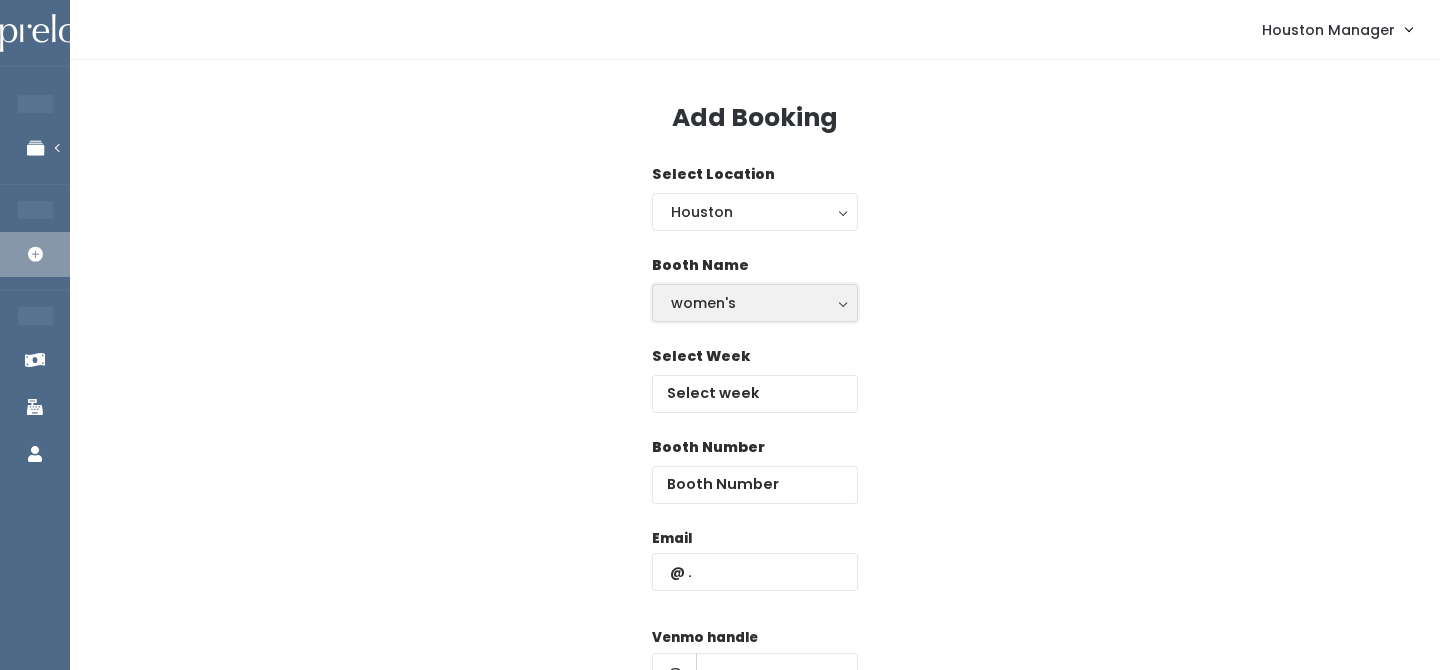 click on "women's" at bounding box center [755, 303] 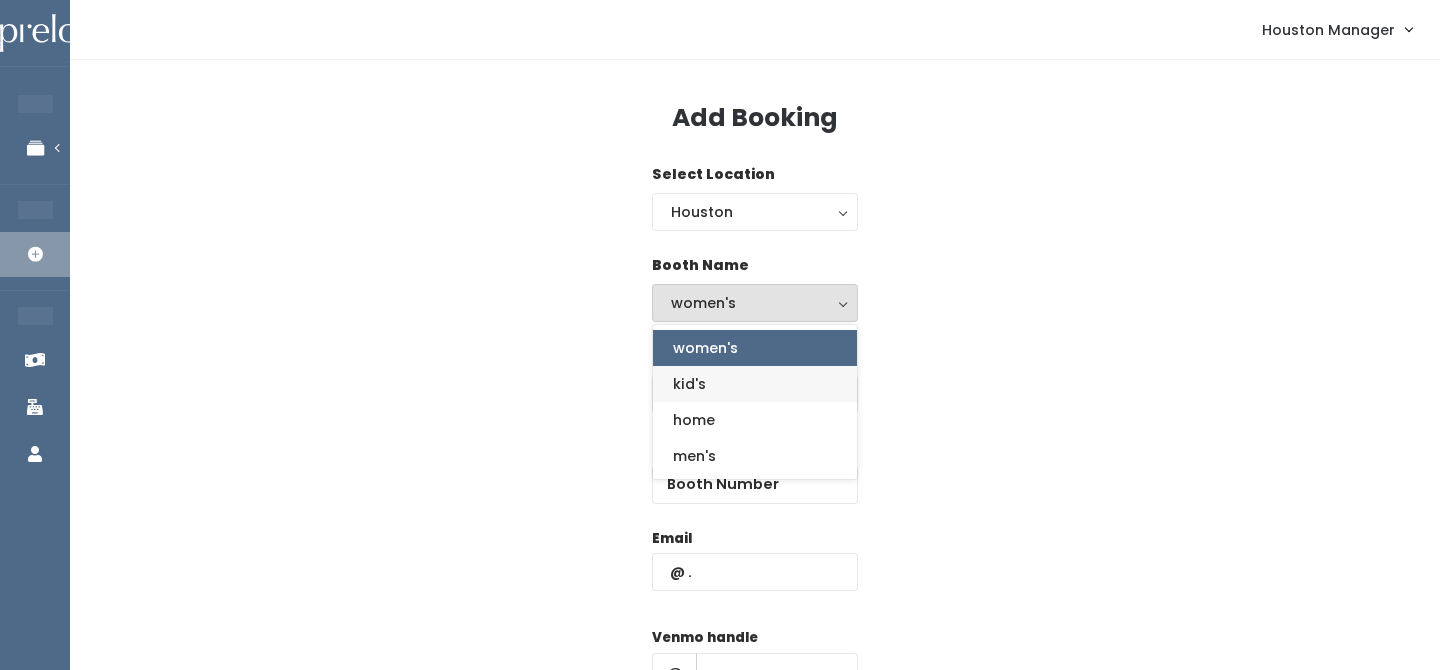 click on "kid's" at bounding box center [755, 384] 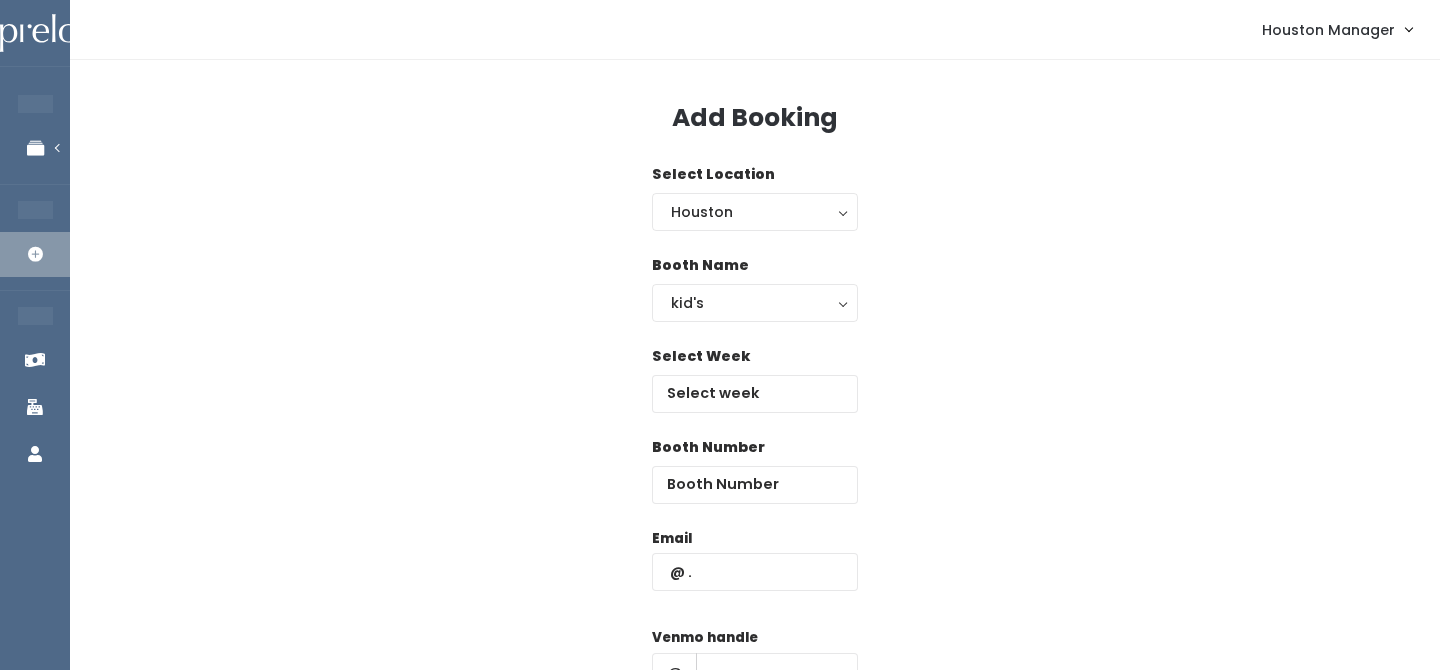 click on "Select Week" at bounding box center (755, 379) 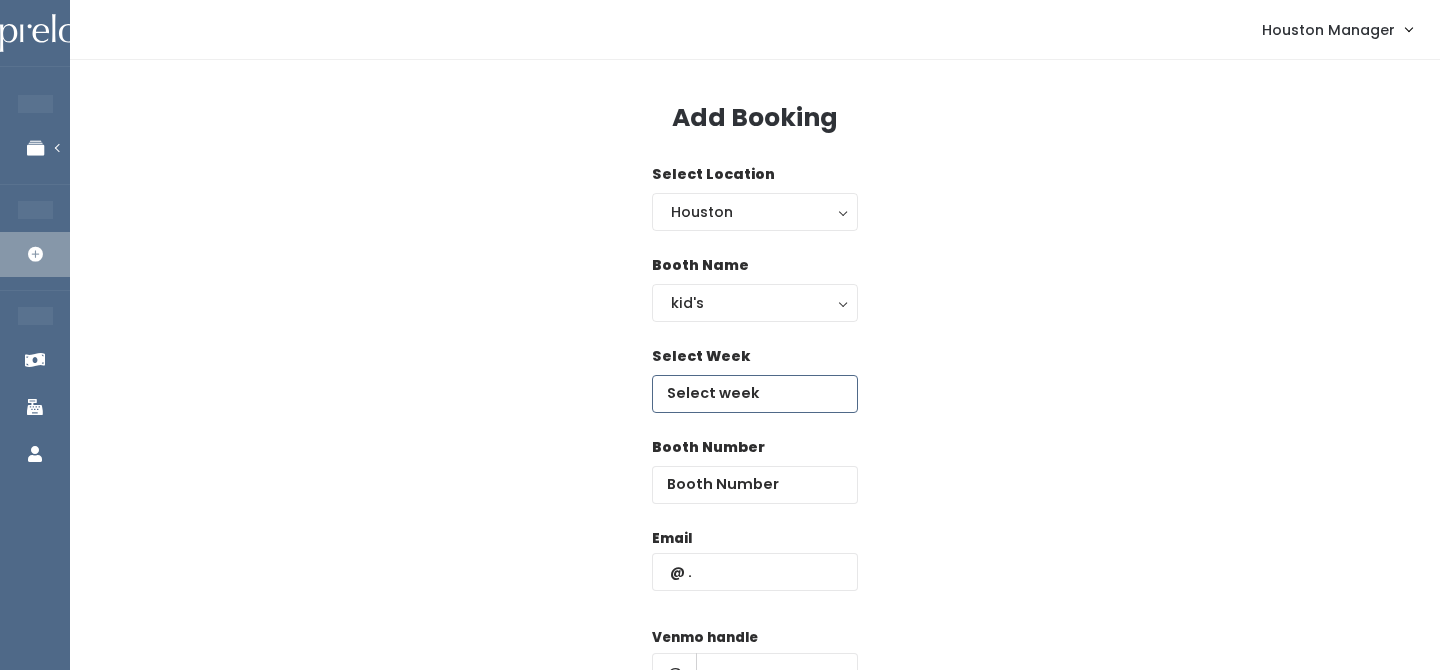 click at bounding box center [755, 394] 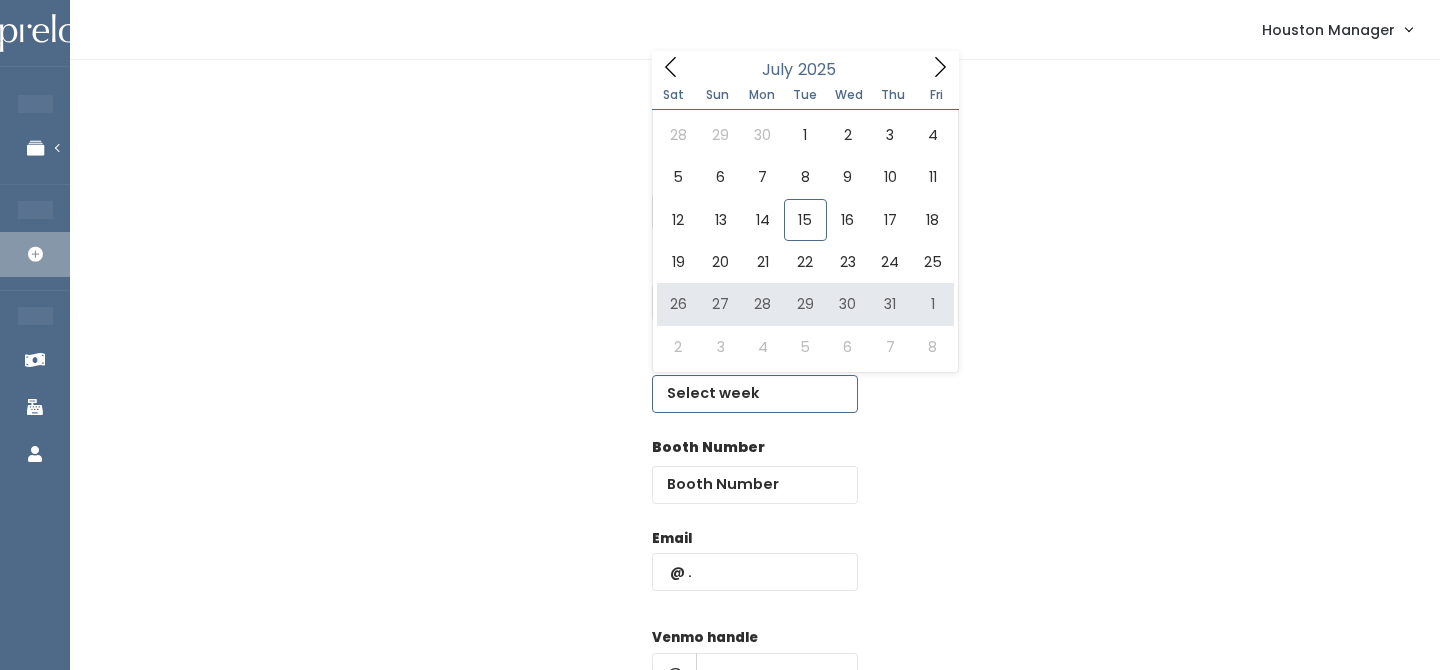 type on "July 19 to July 25" 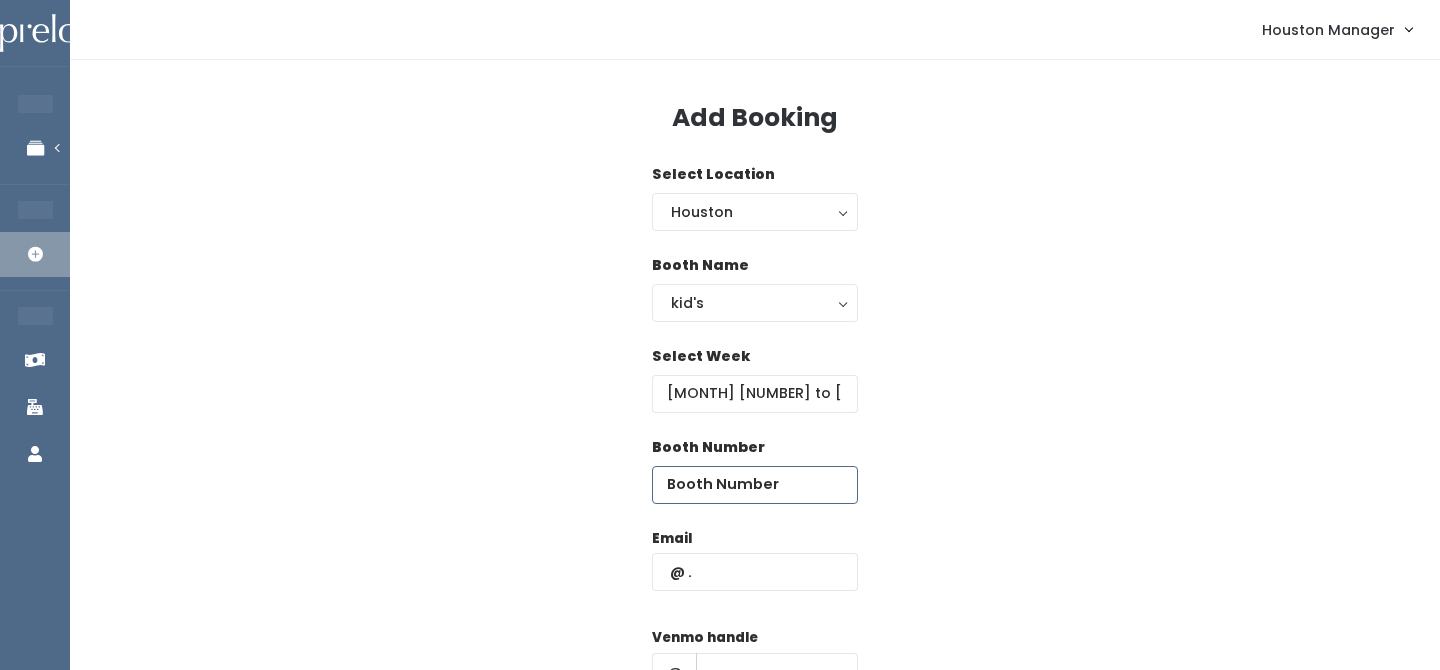 click at bounding box center [755, 485] 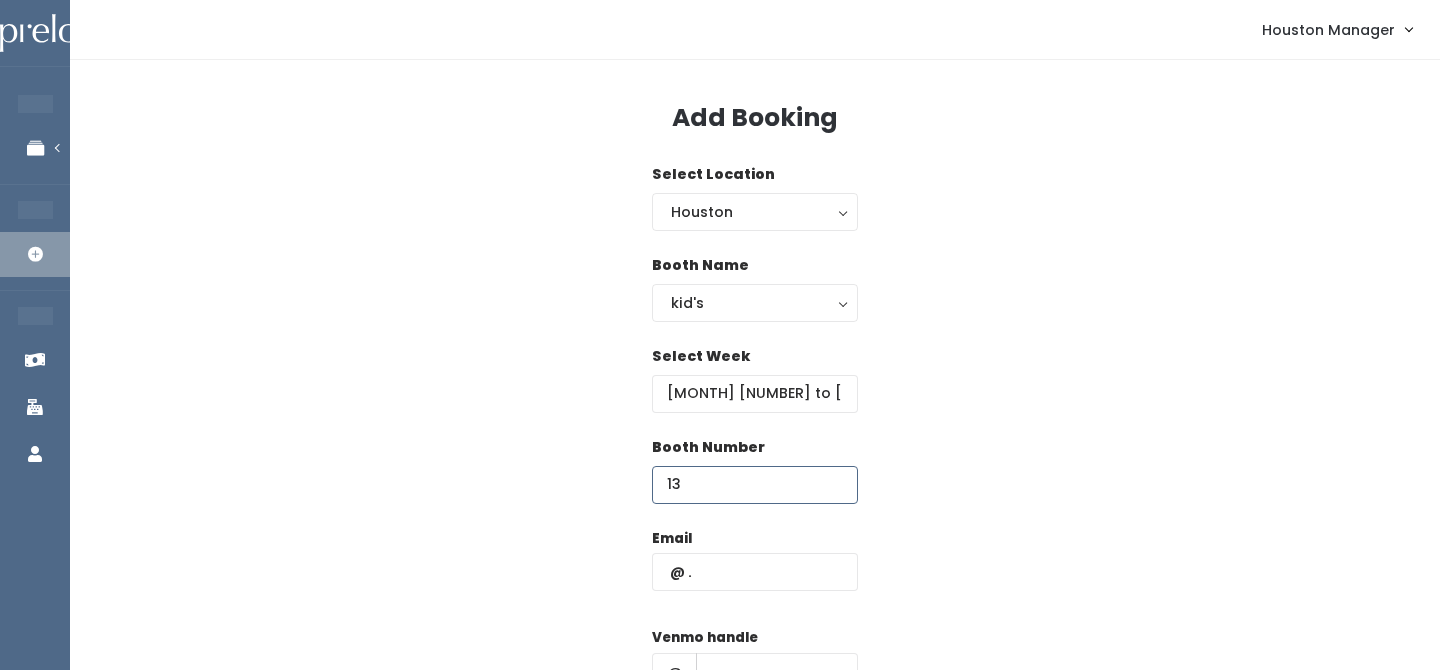 type on "13" 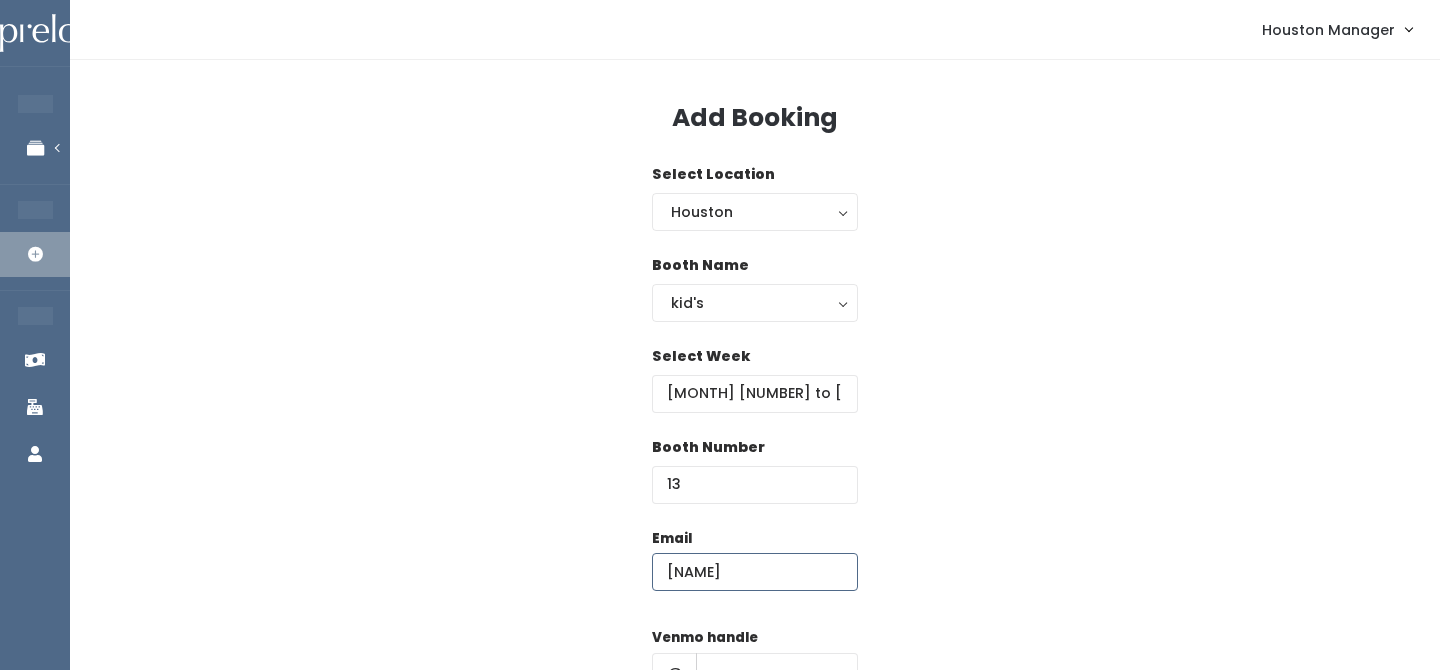 type on "[EMAIL]" 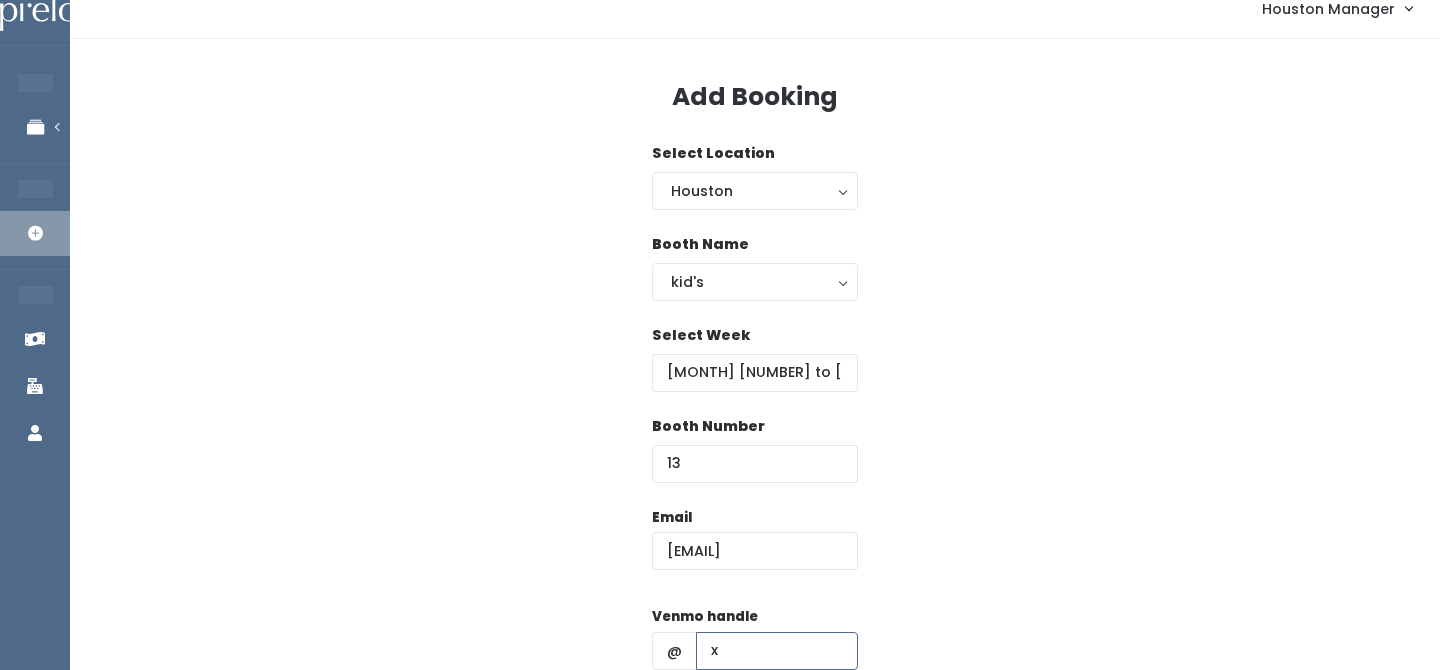 type on "x" 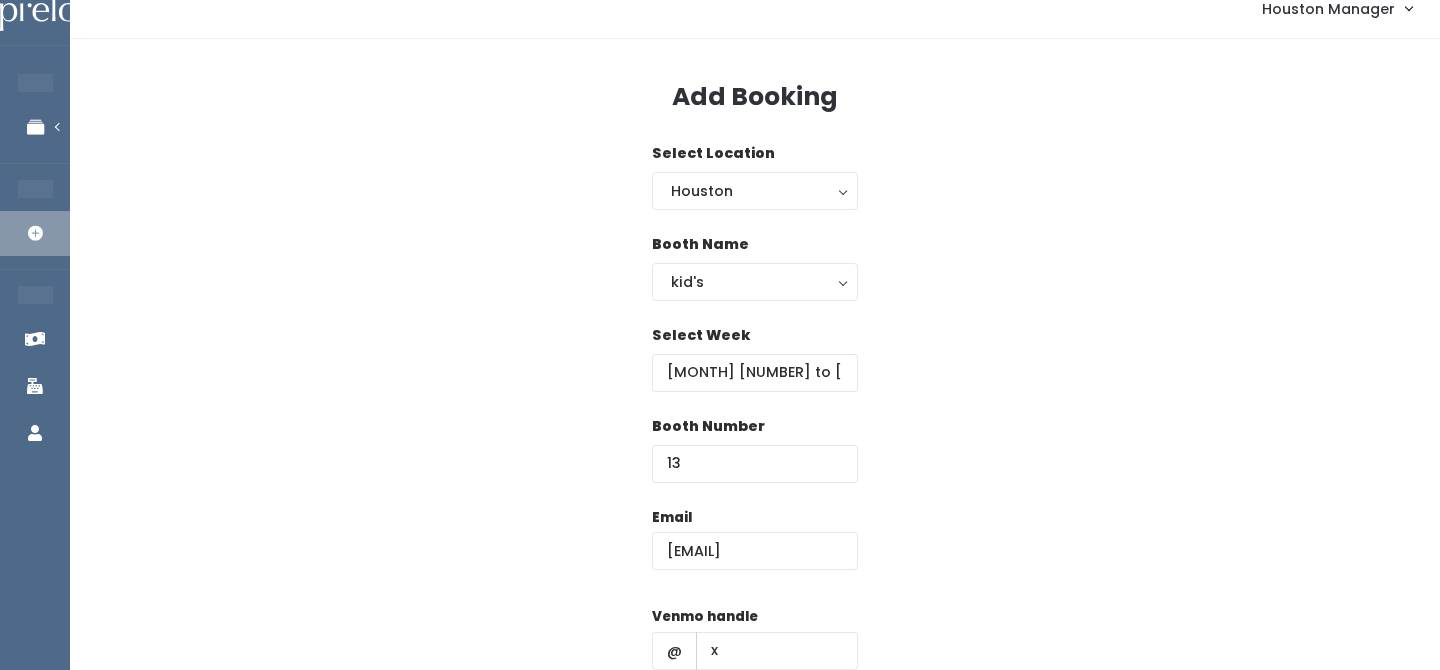 scroll, scrollTop: 287, scrollLeft: 0, axis: vertical 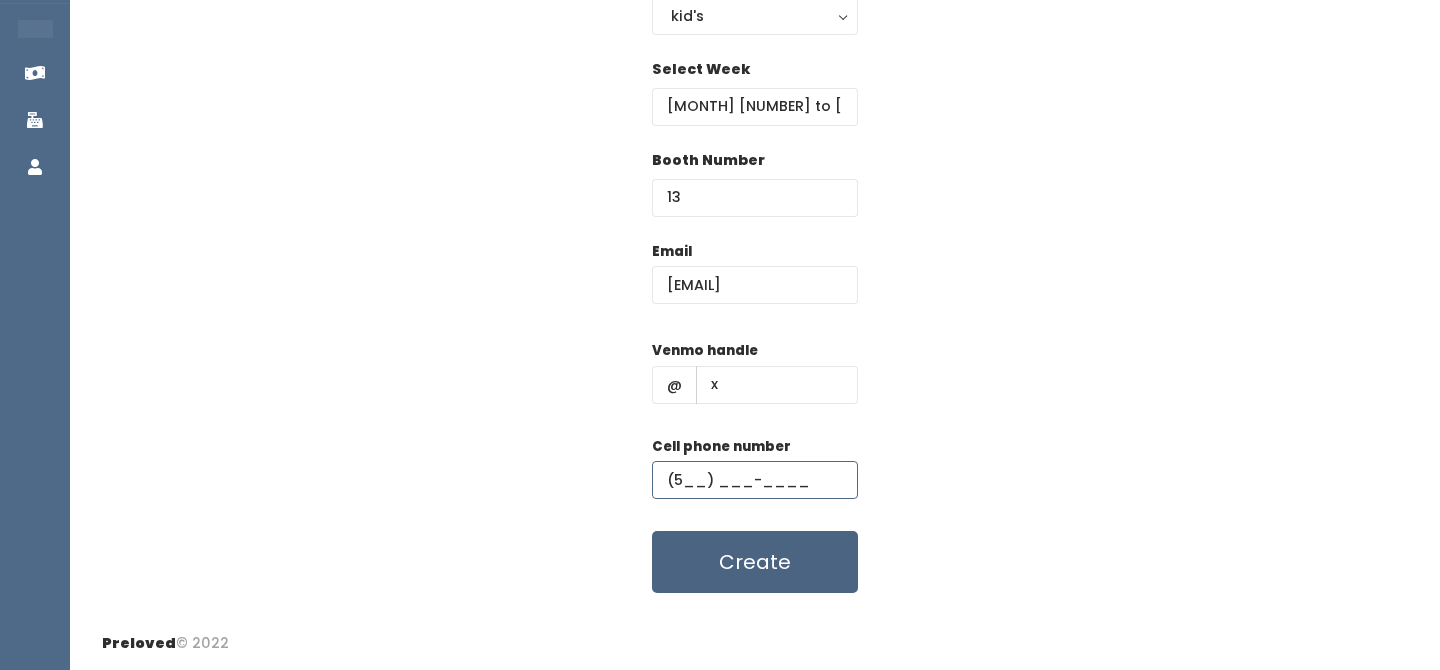 type on "(5__) ___-____" 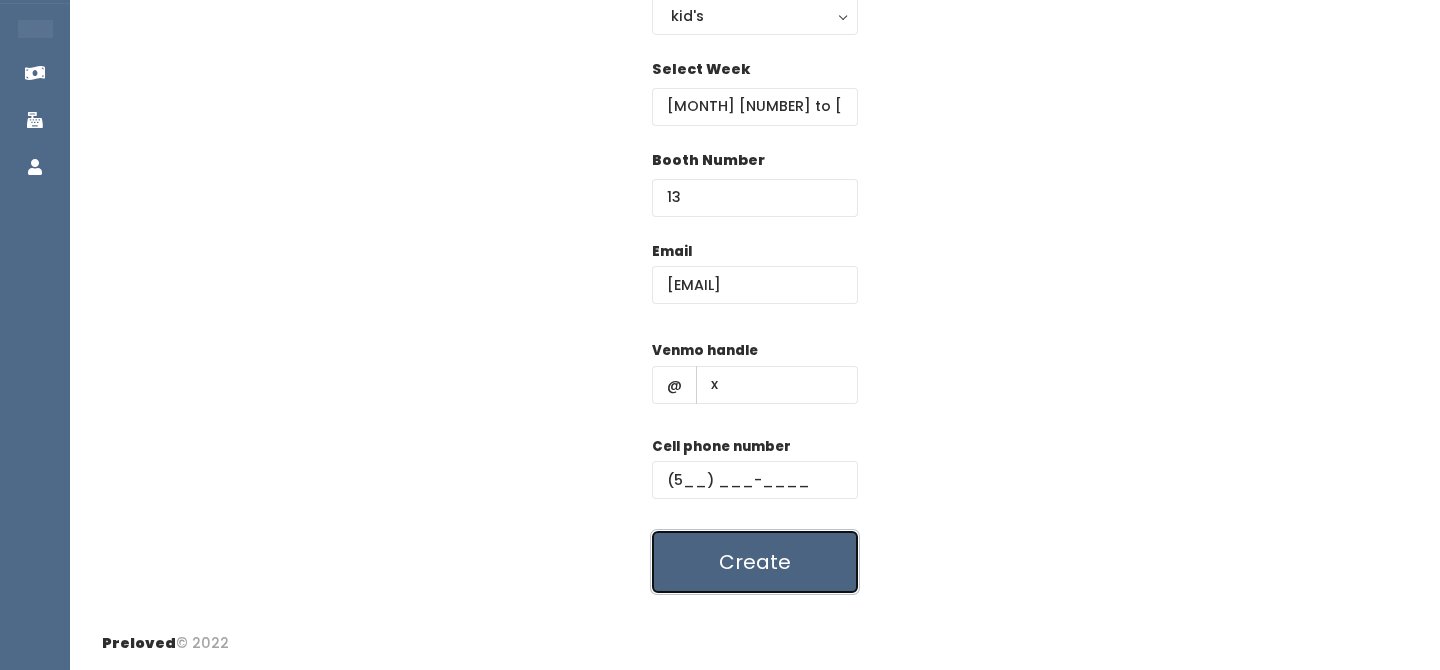 click on "Create" at bounding box center (755, 562) 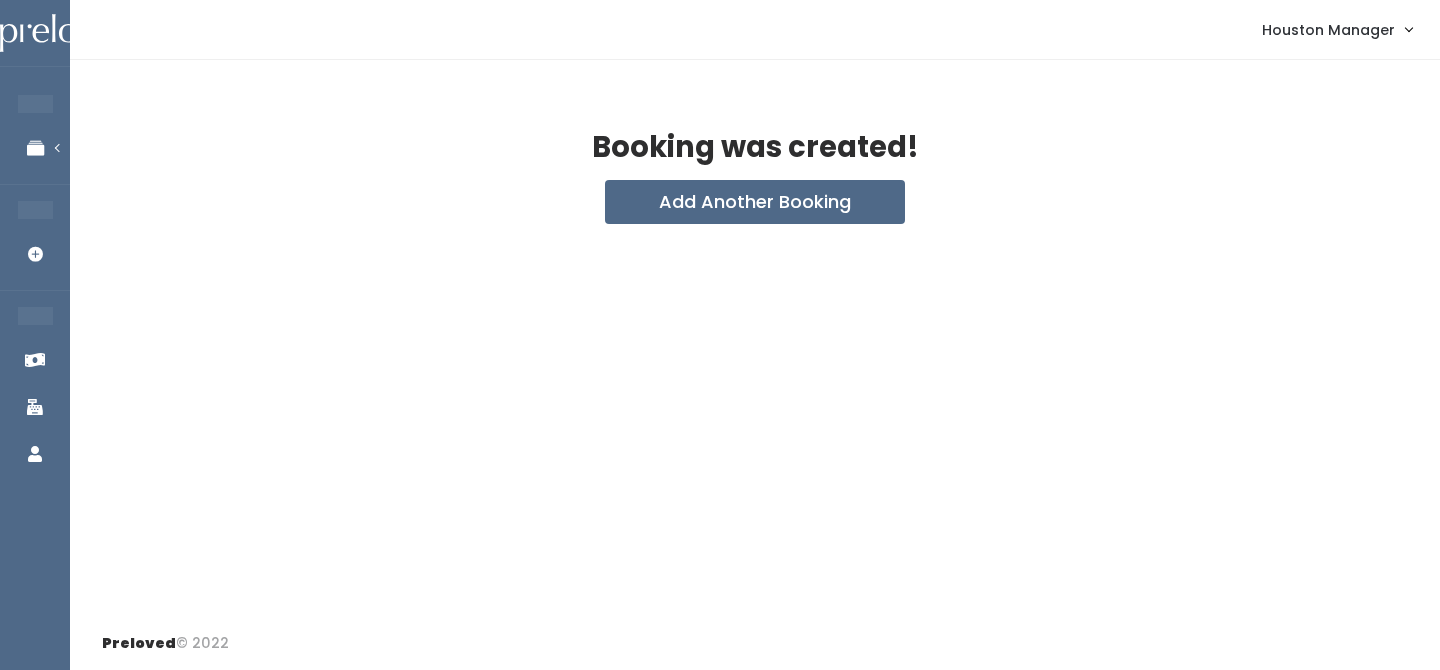 scroll, scrollTop: 0, scrollLeft: 0, axis: both 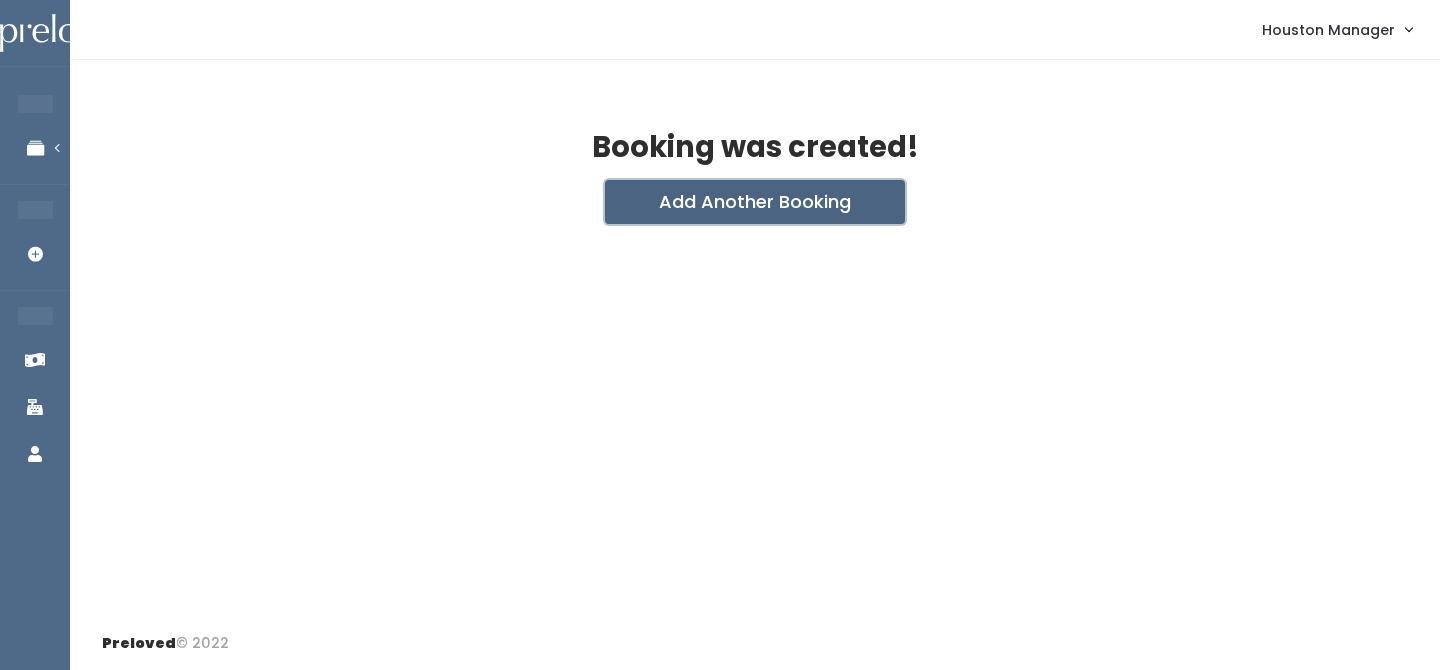 click on "Add Another Booking" at bounding box center (755, 202) 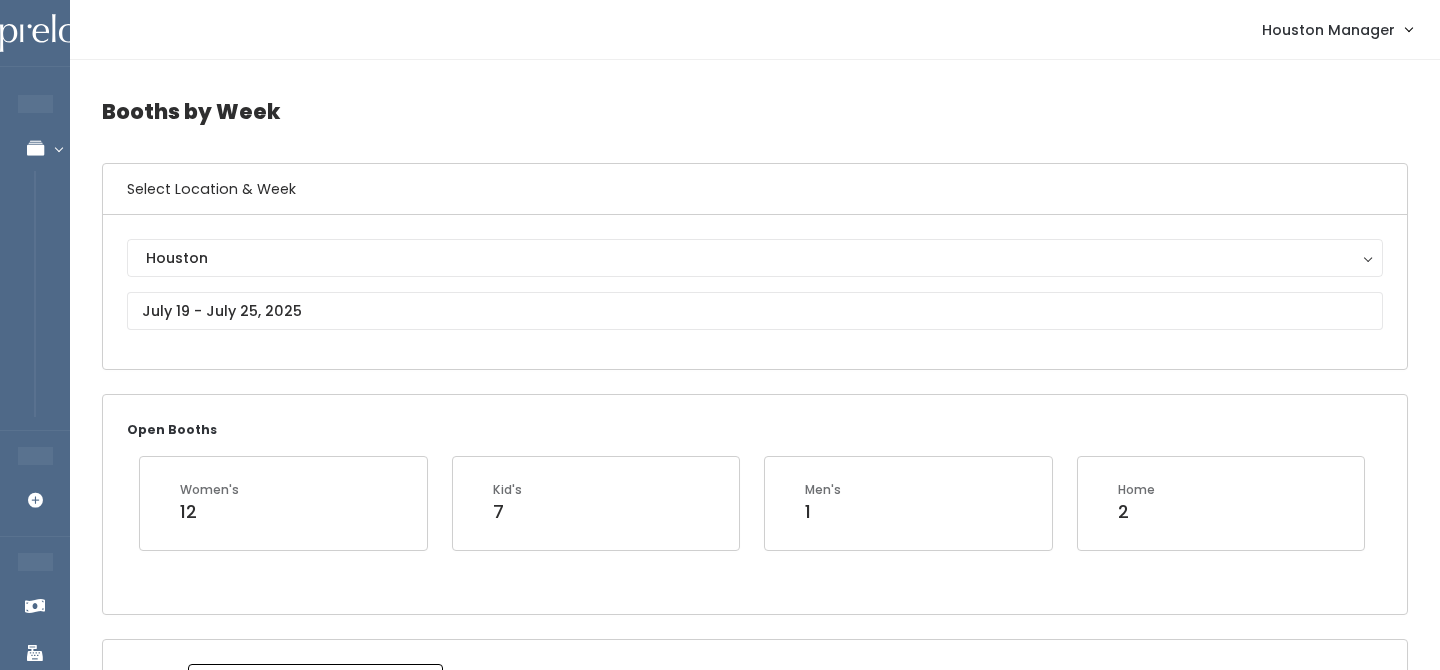 scroll, scrollTop: 977, scrollLeft: 0, axis: vertical 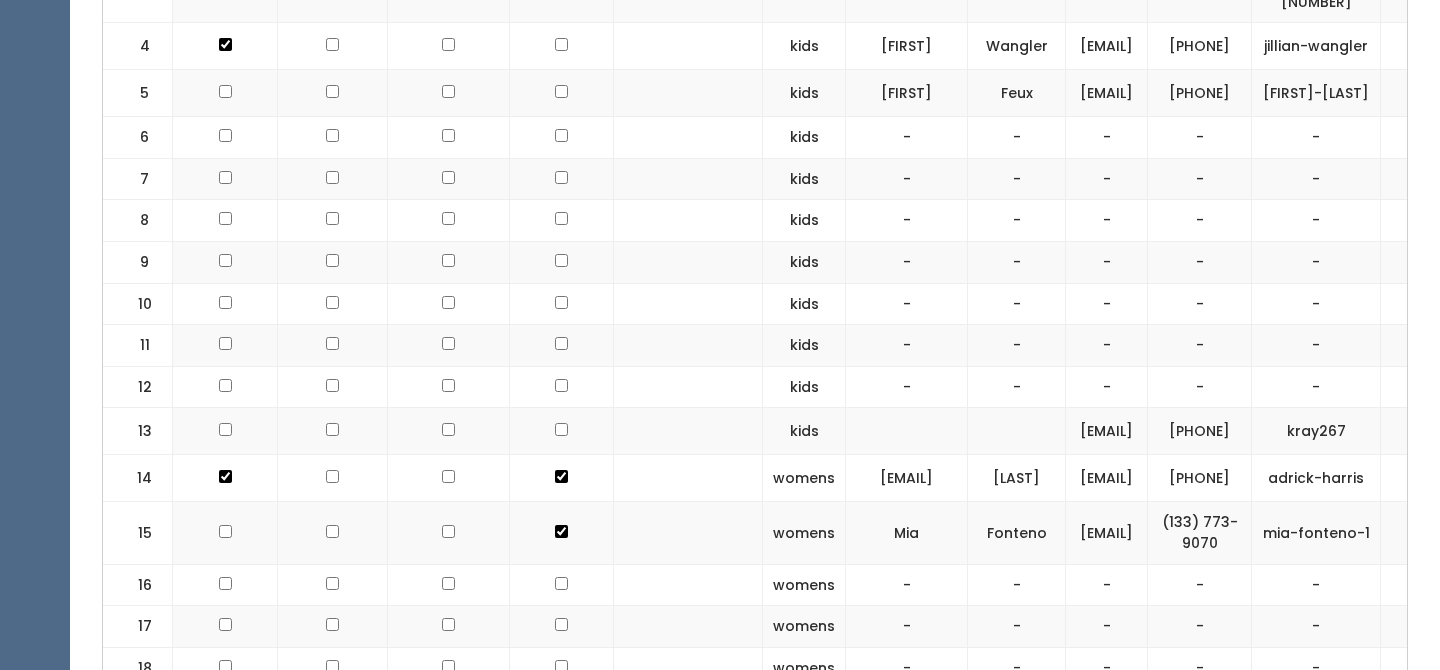 click at bounding box center [225, -133] 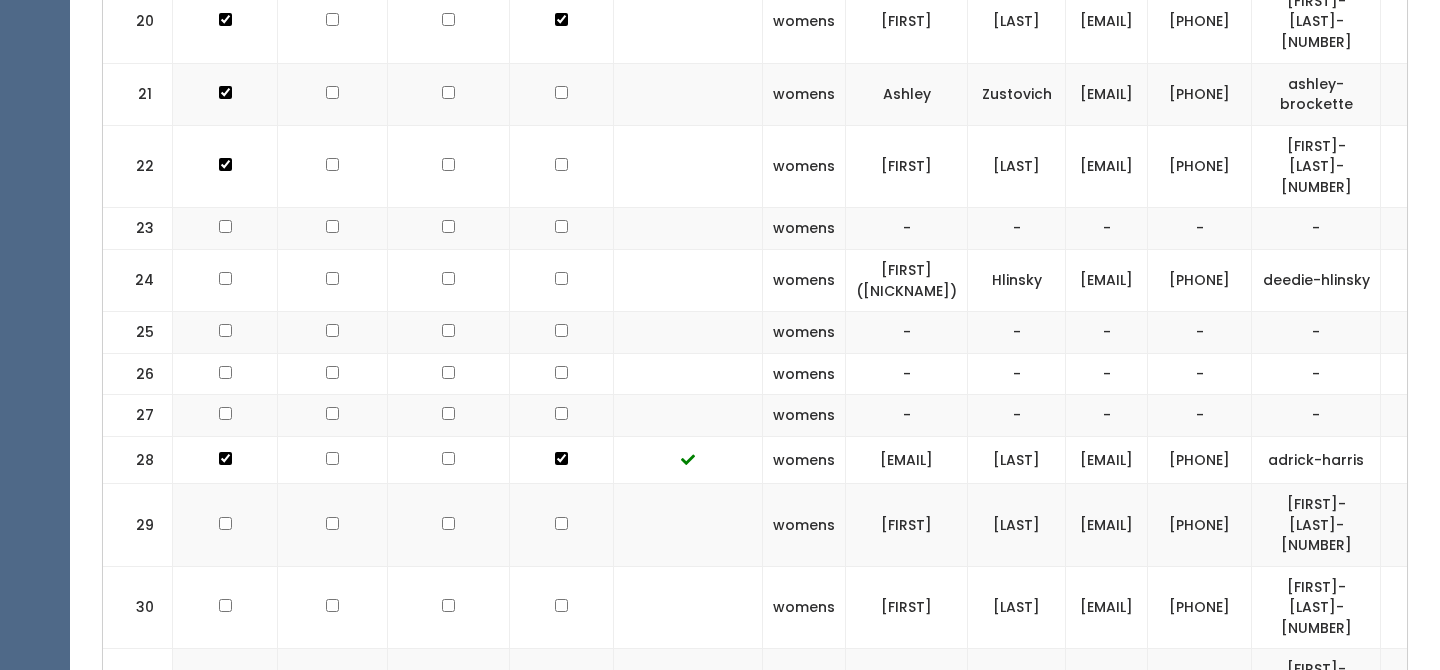 scroll, scrollTop: 1729, scrollLeft: 0, axis: vertical 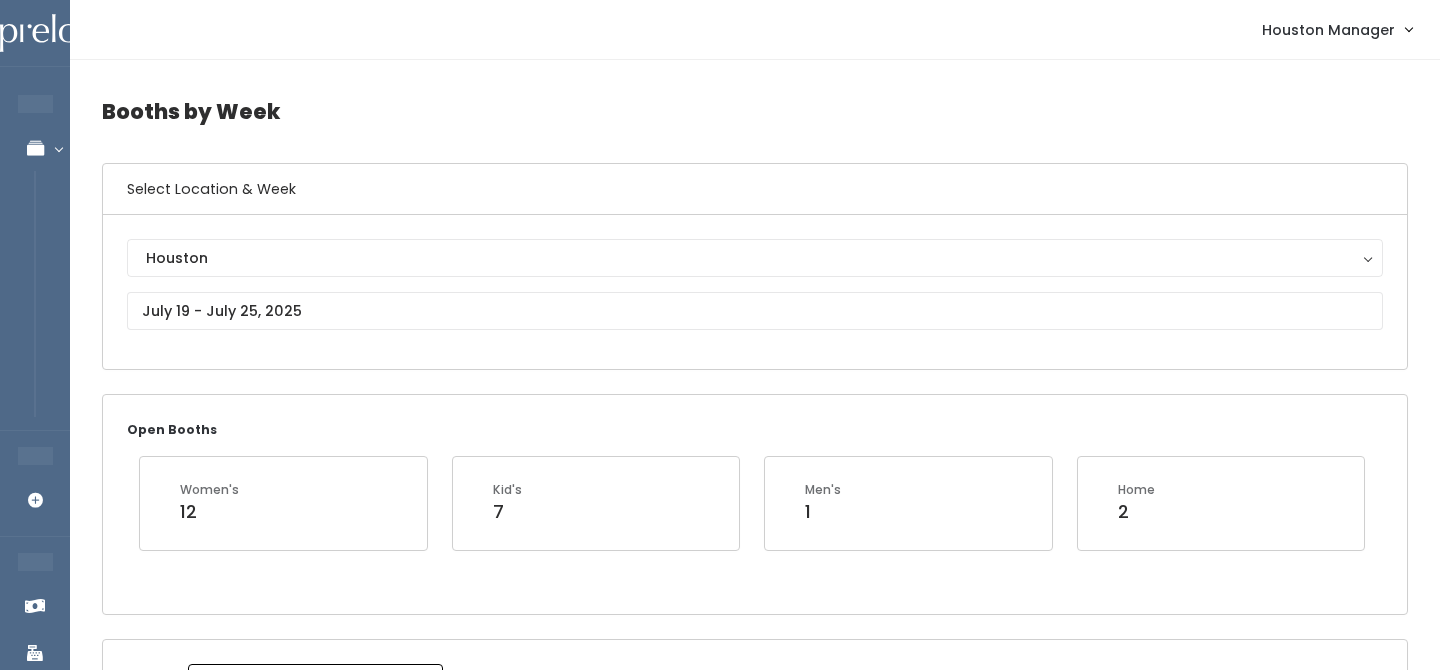 click on "Houston
Houston" at bounding box center (755, 292) 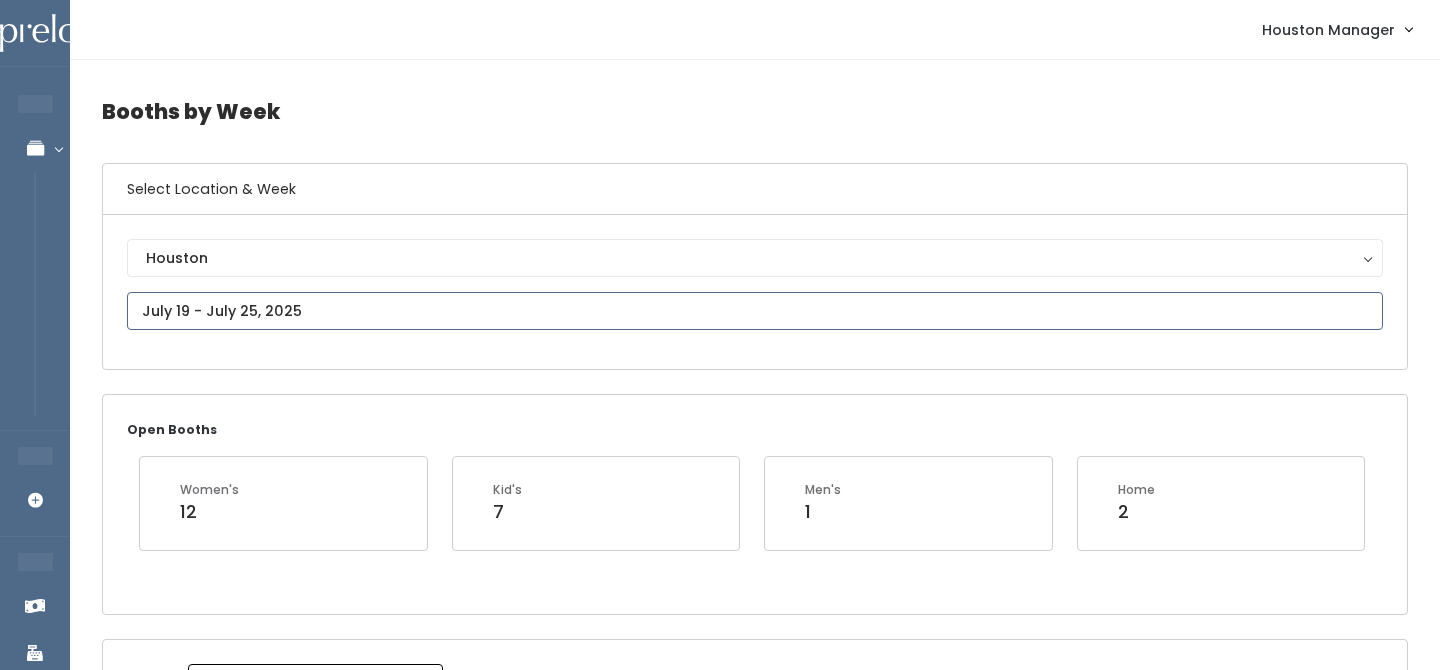 click on "EMPLOYEES
Manage Bookings
Booths by Week
All Bookings
Bookings with Booths
Booth Discounts
Seller Check-in
STORE MANAGER
Add Booking
FRANCHISE OWNER
Venmo Payouts
Booth Sales
Customers" at bounding box center (720, 2254) 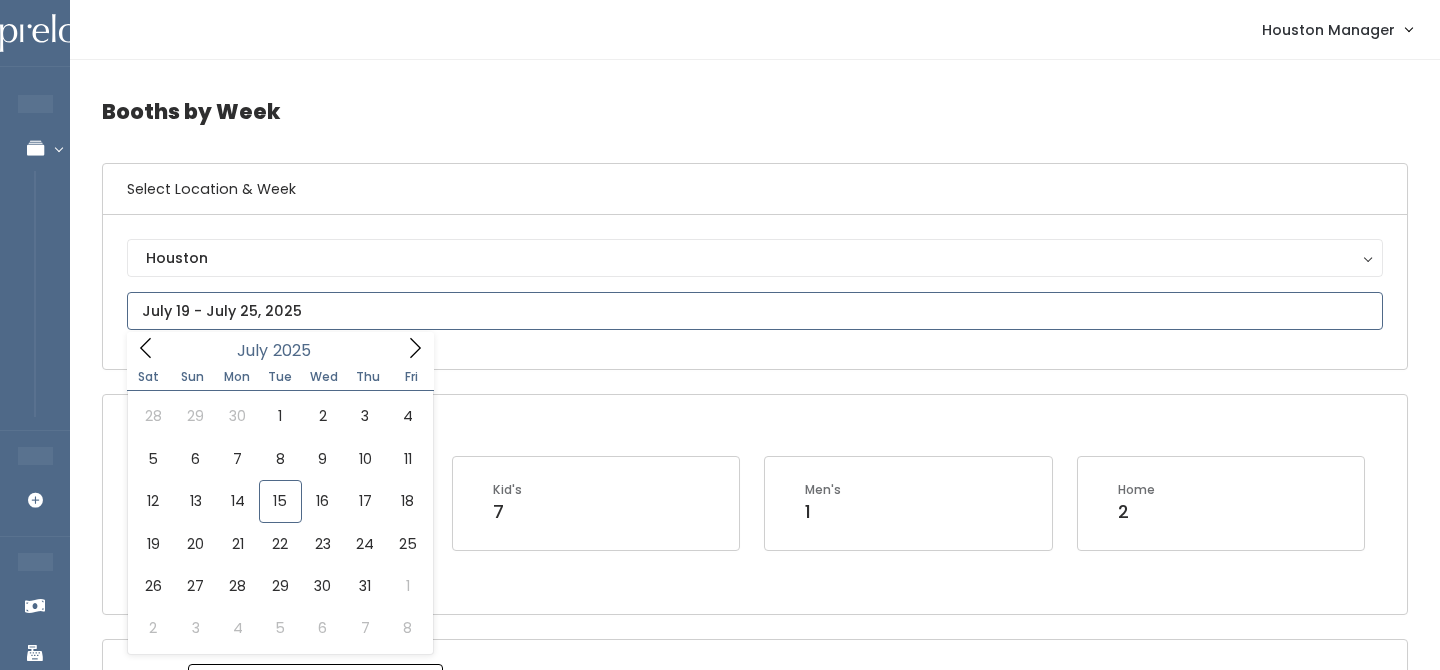 click 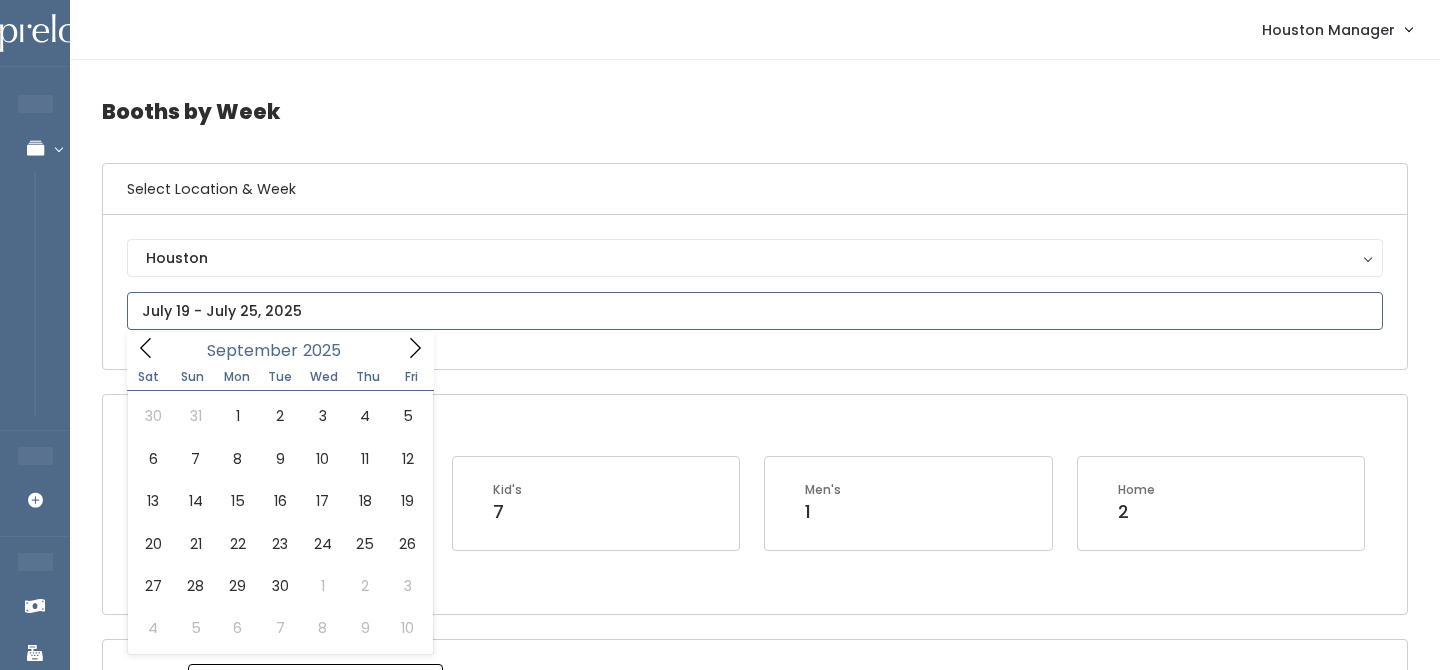 click 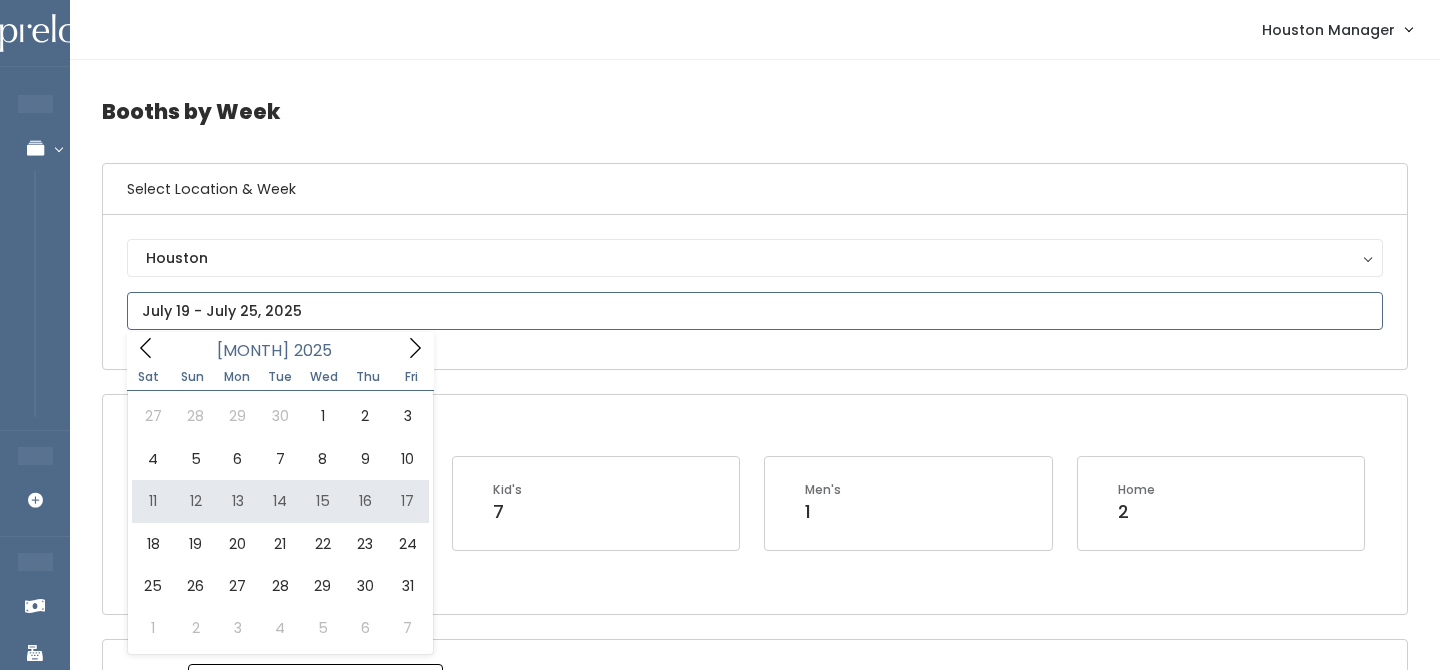 type on "October 11 to October 17" 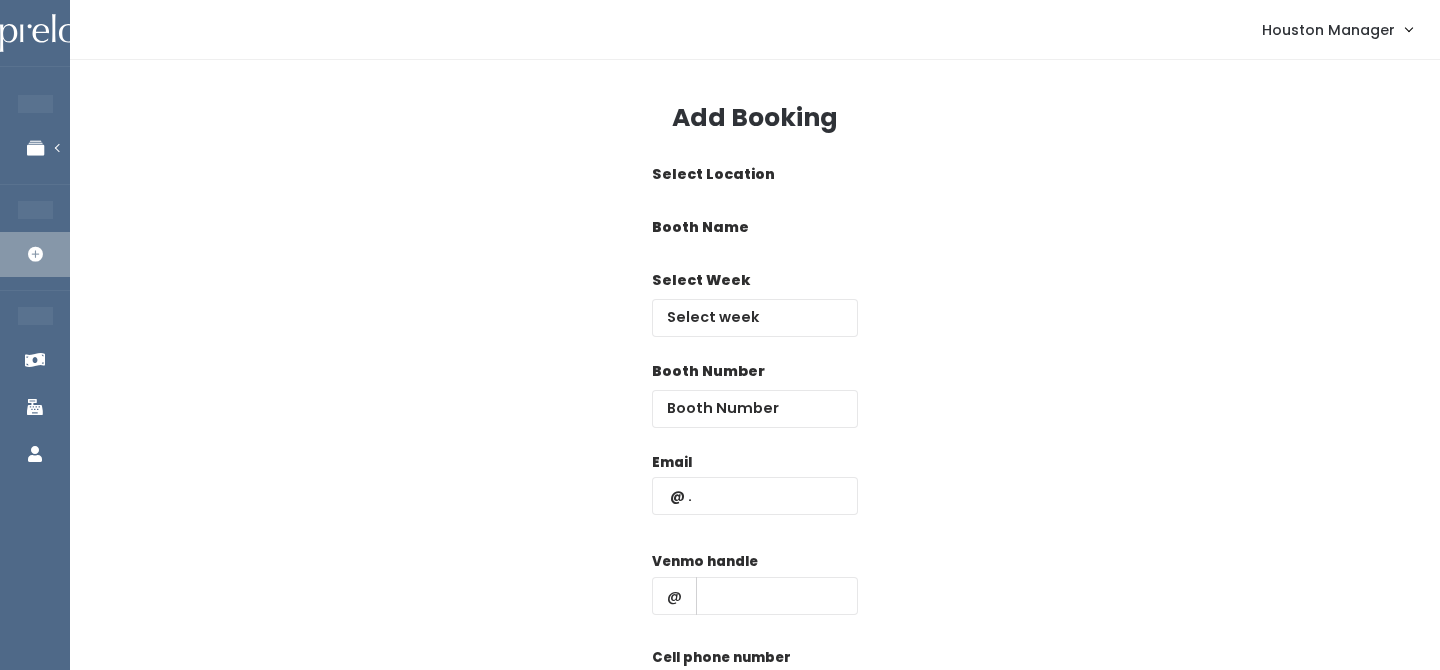 scroll, scrollTop: 0, scrollLeft: 0, axis: both 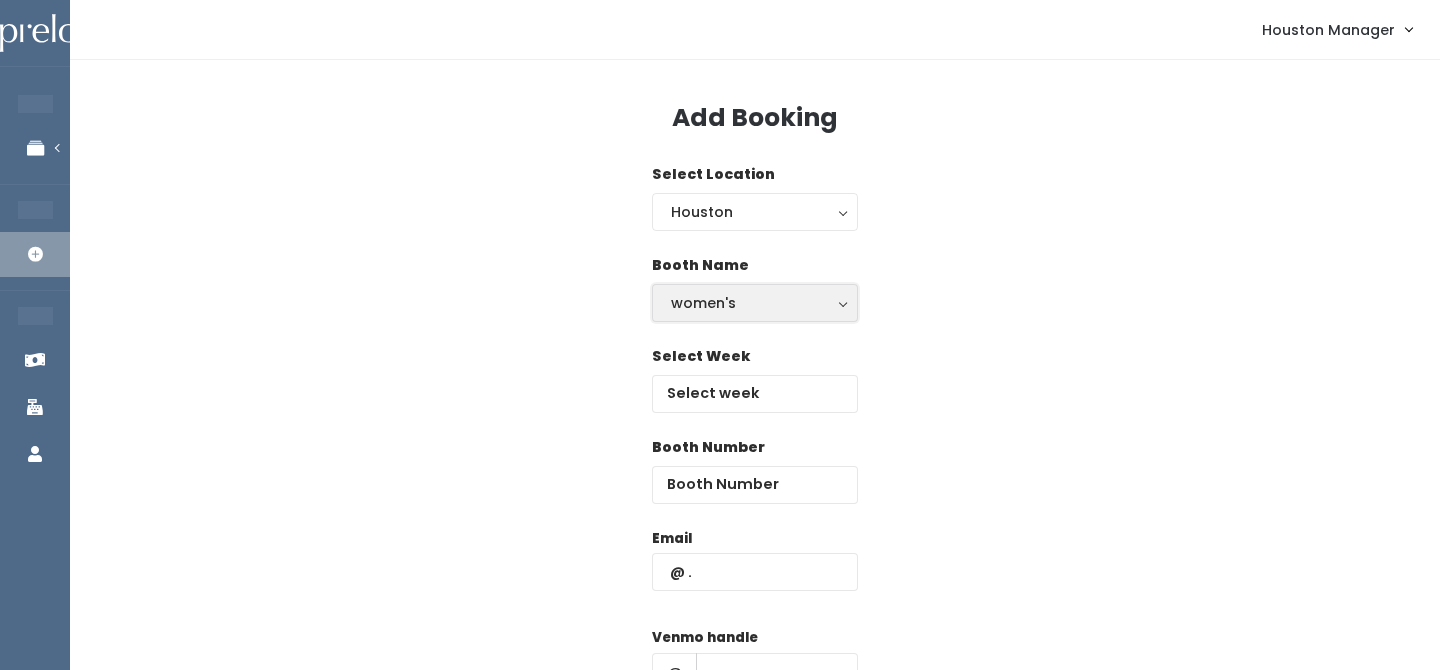 click on "women's" at bounding box center [755, 303] 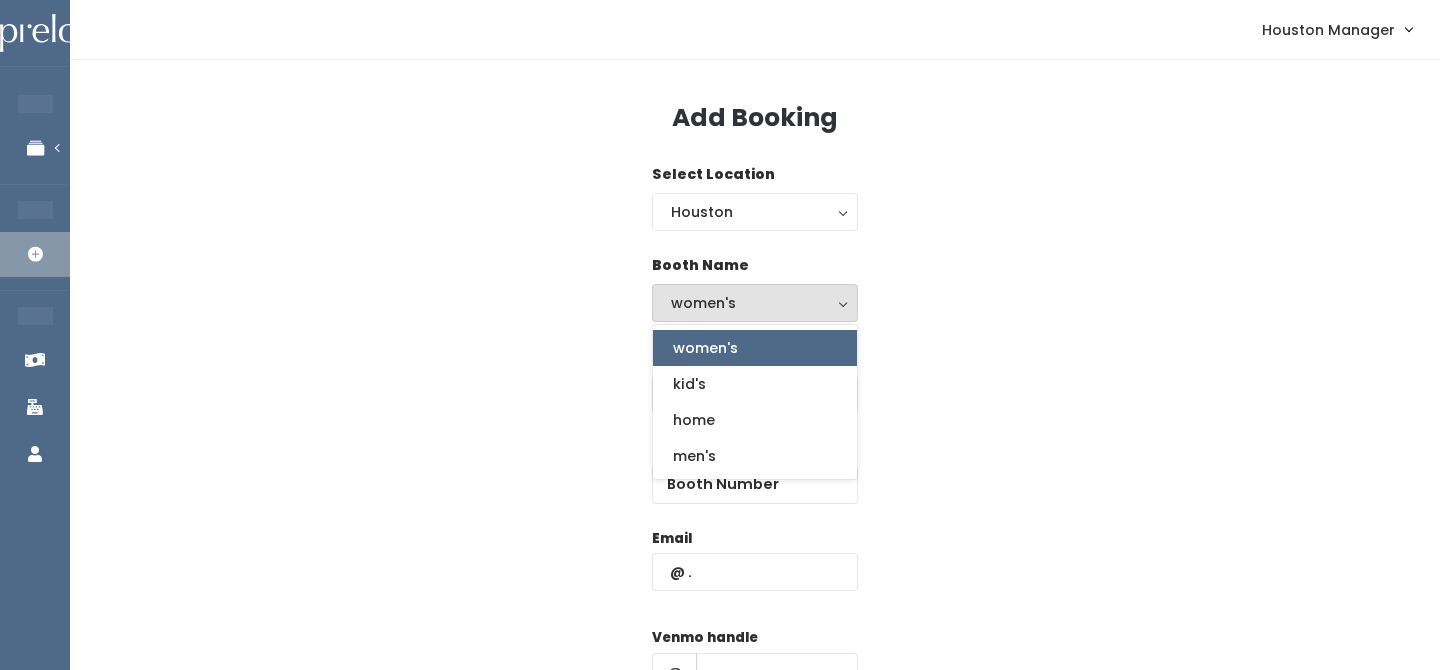 click on "women's" at bounding box center [705, 348] 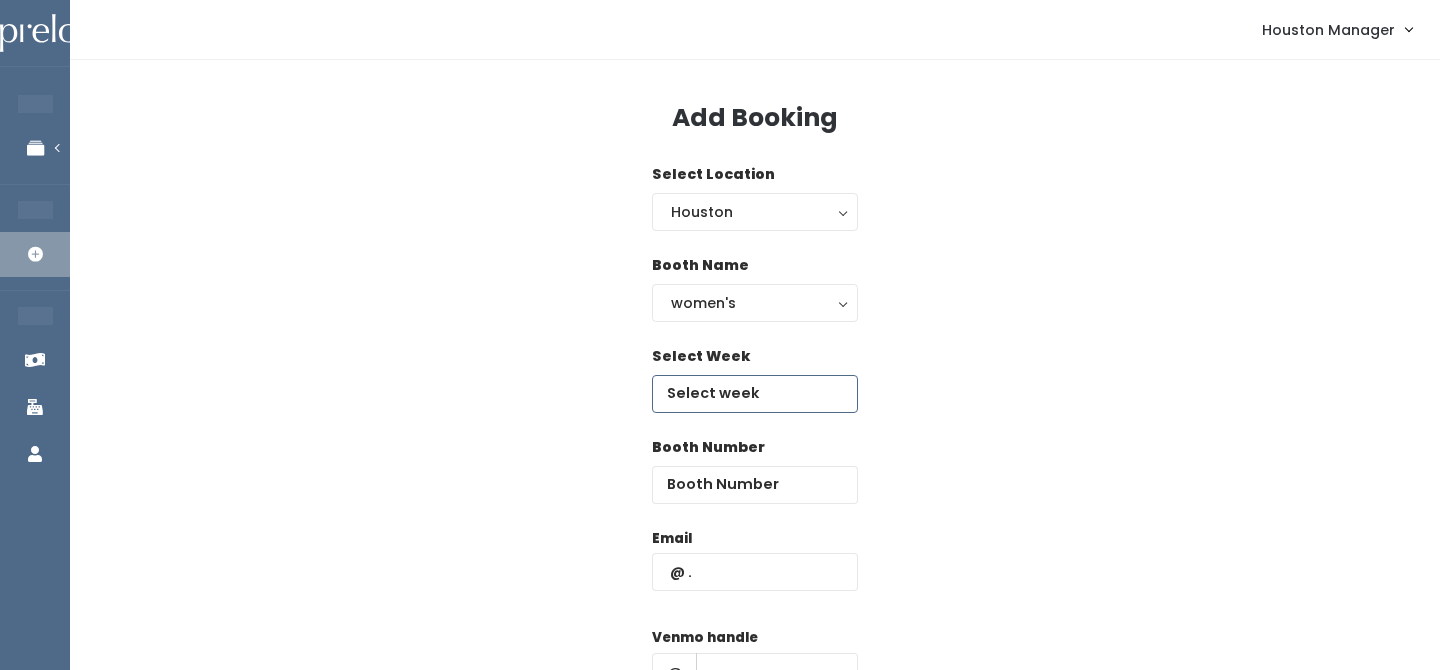 click at bounding box center (755, 394) 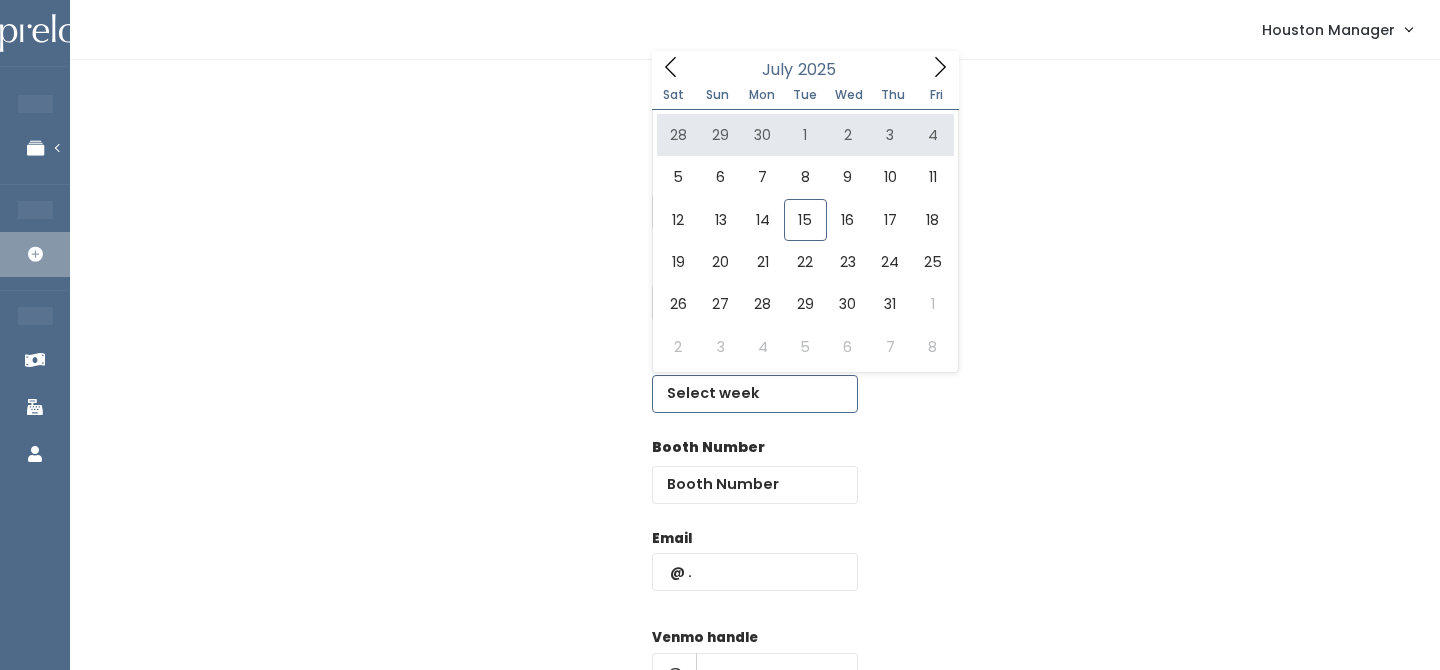 click 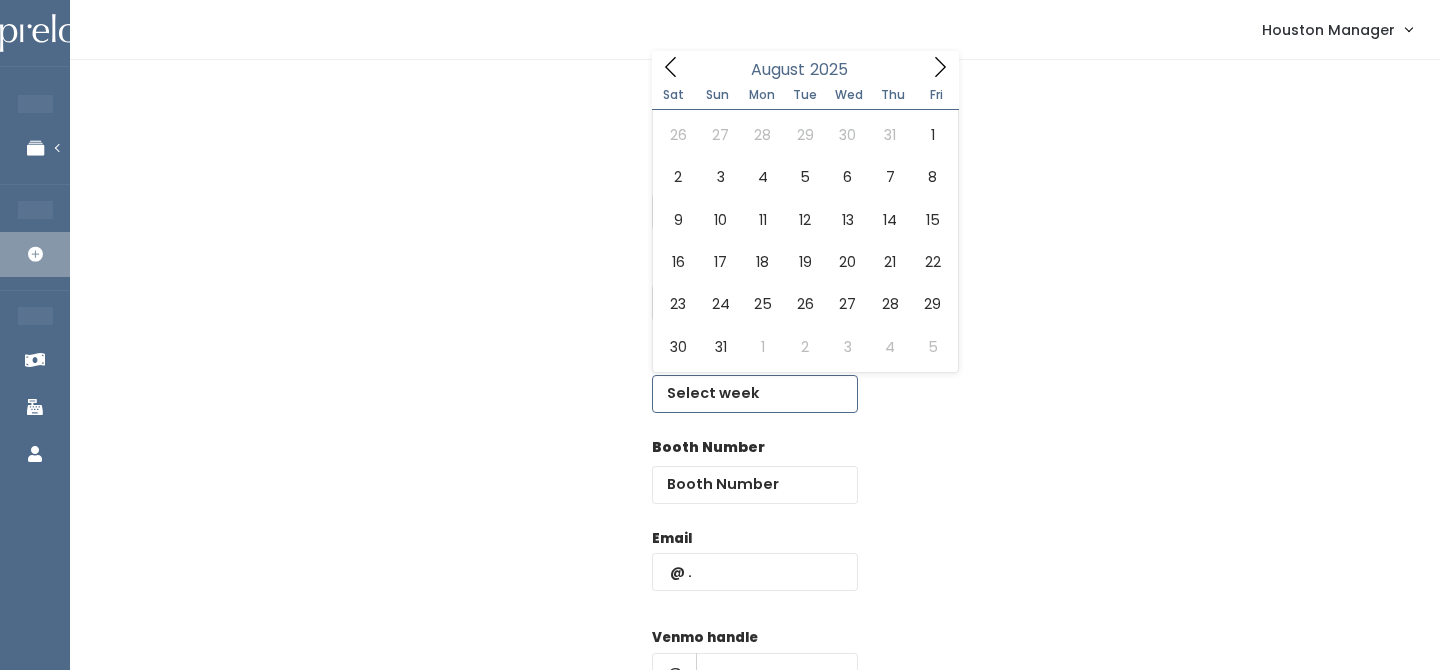 click 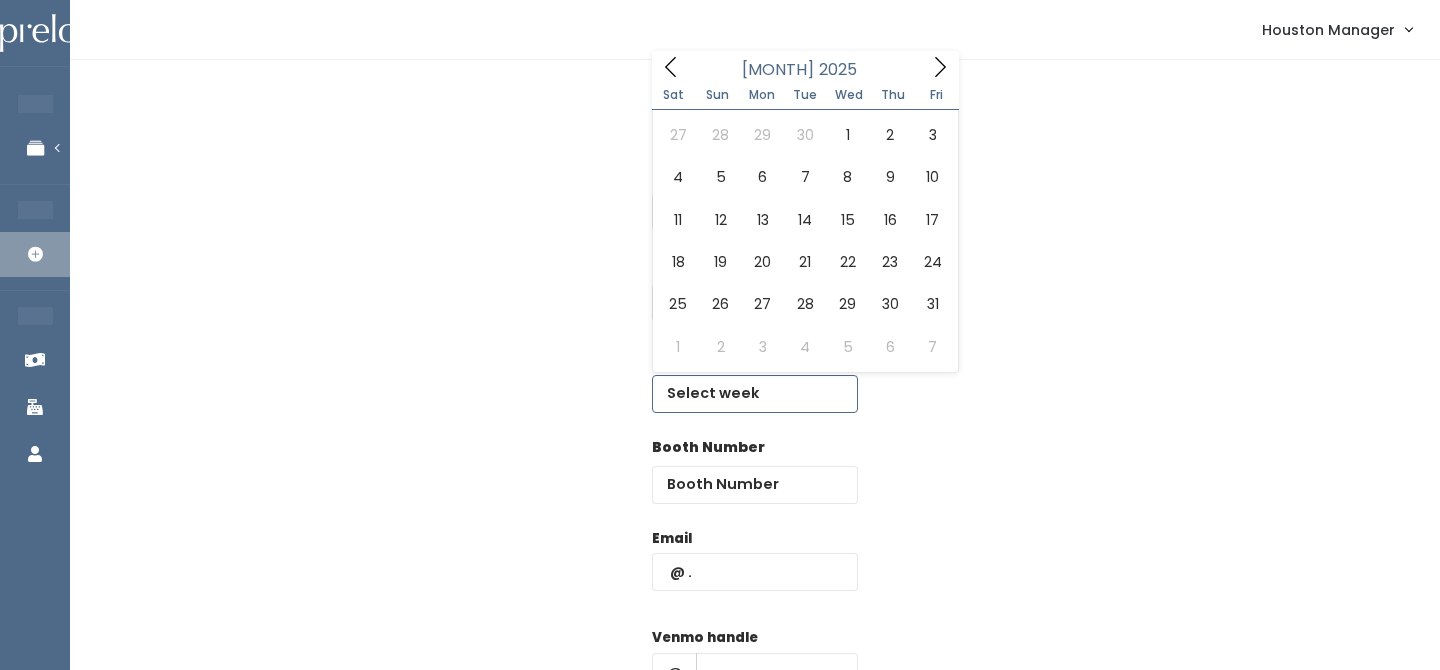 click 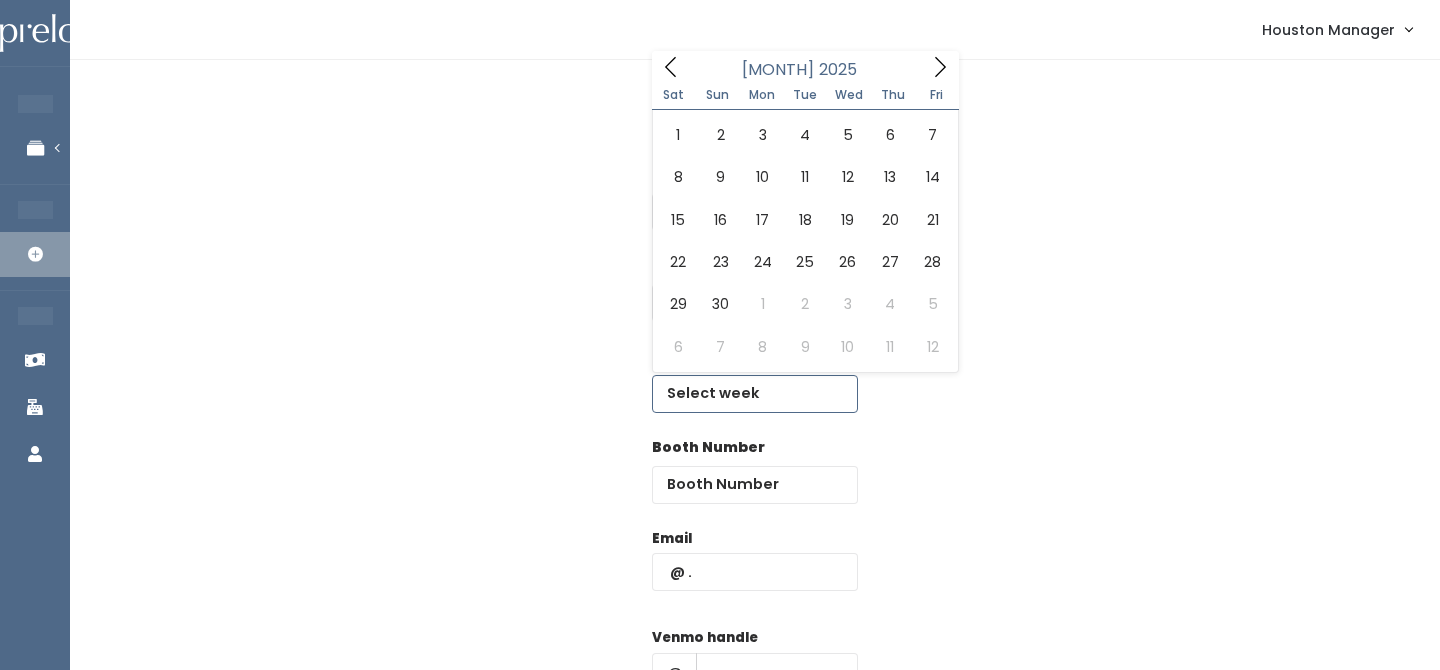 click at bounding box center (671, 66) 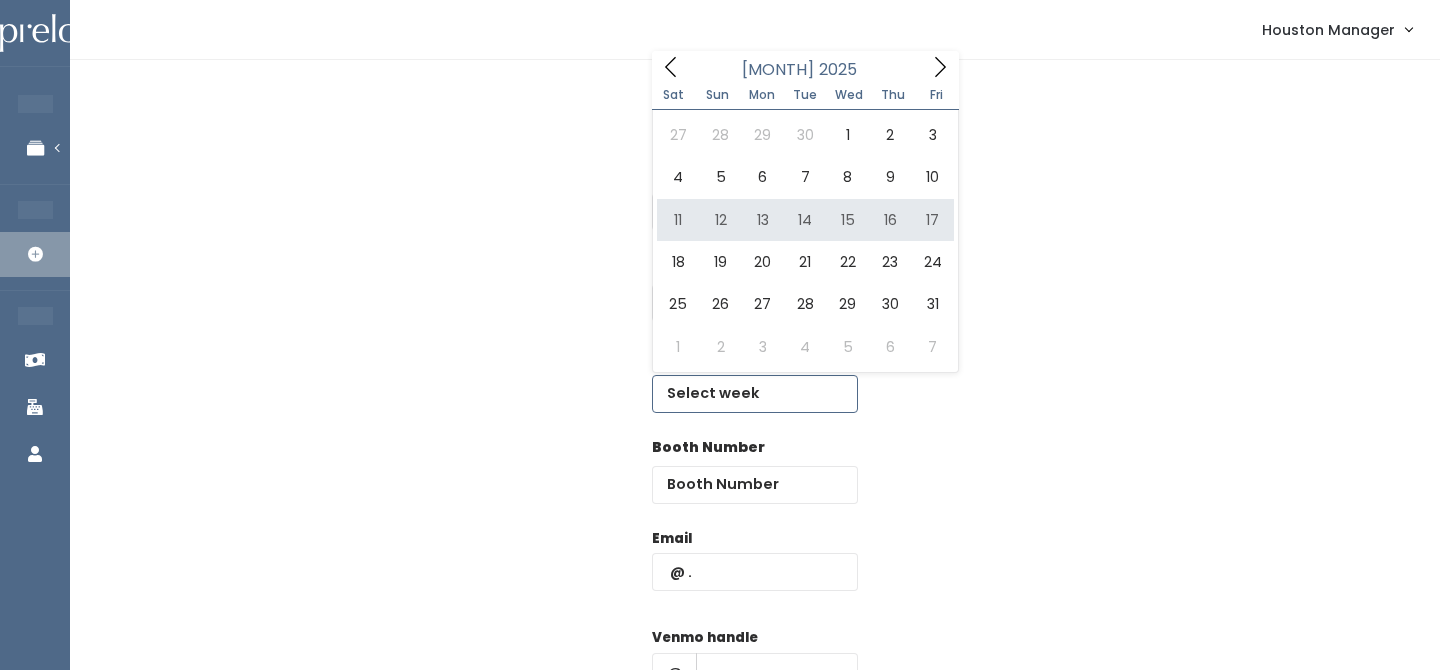type on "October 11 to October 17" 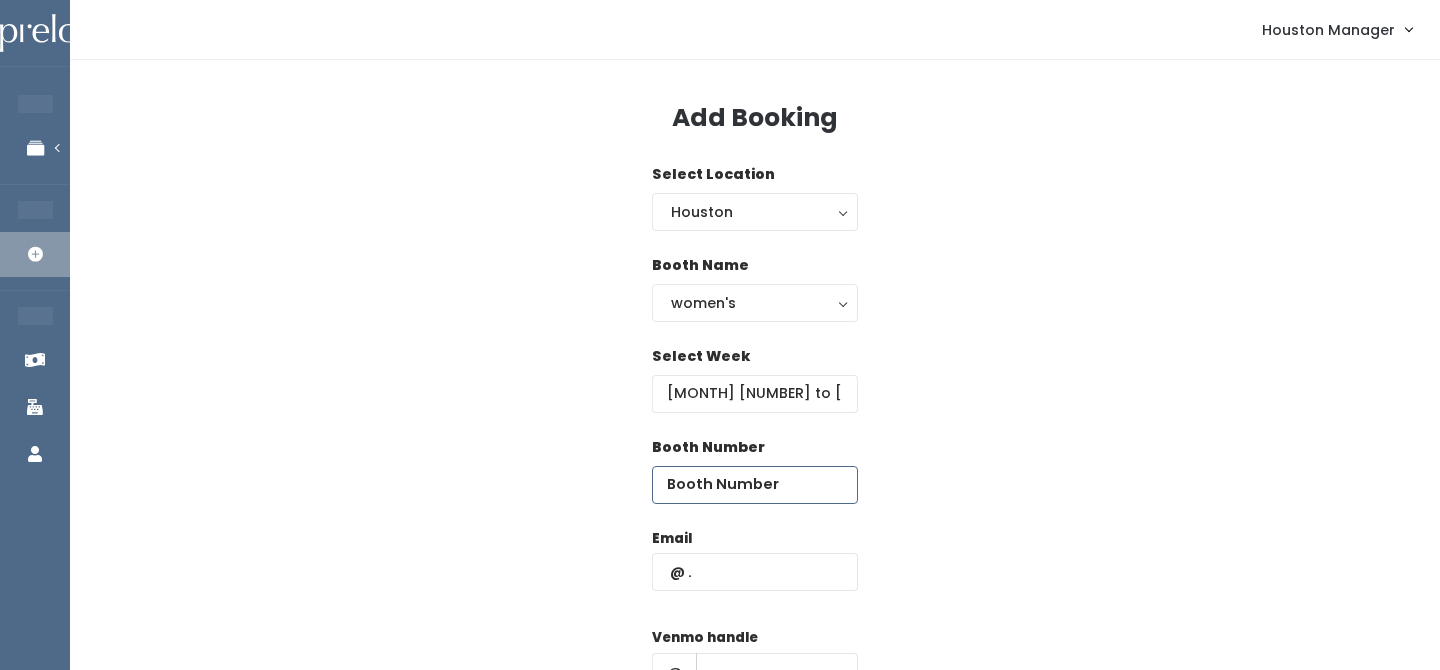 click at bounding box center [755, 485] 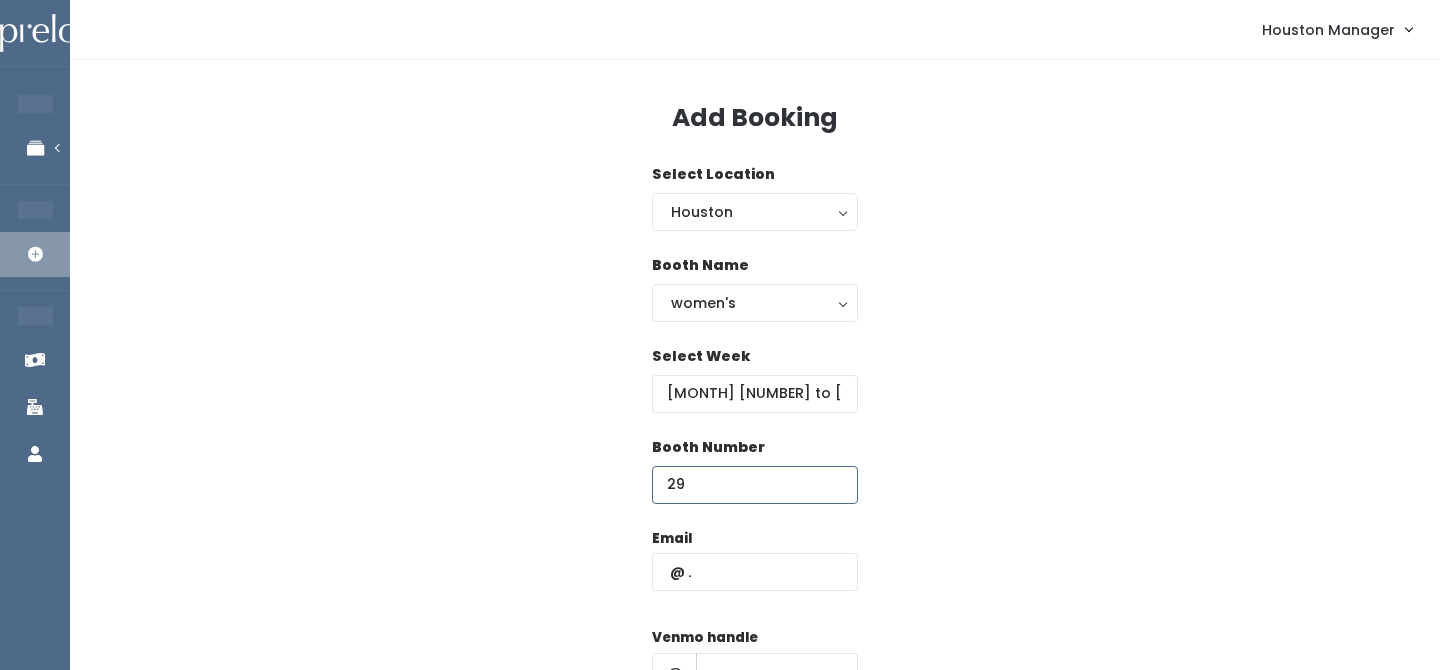 type on "29" 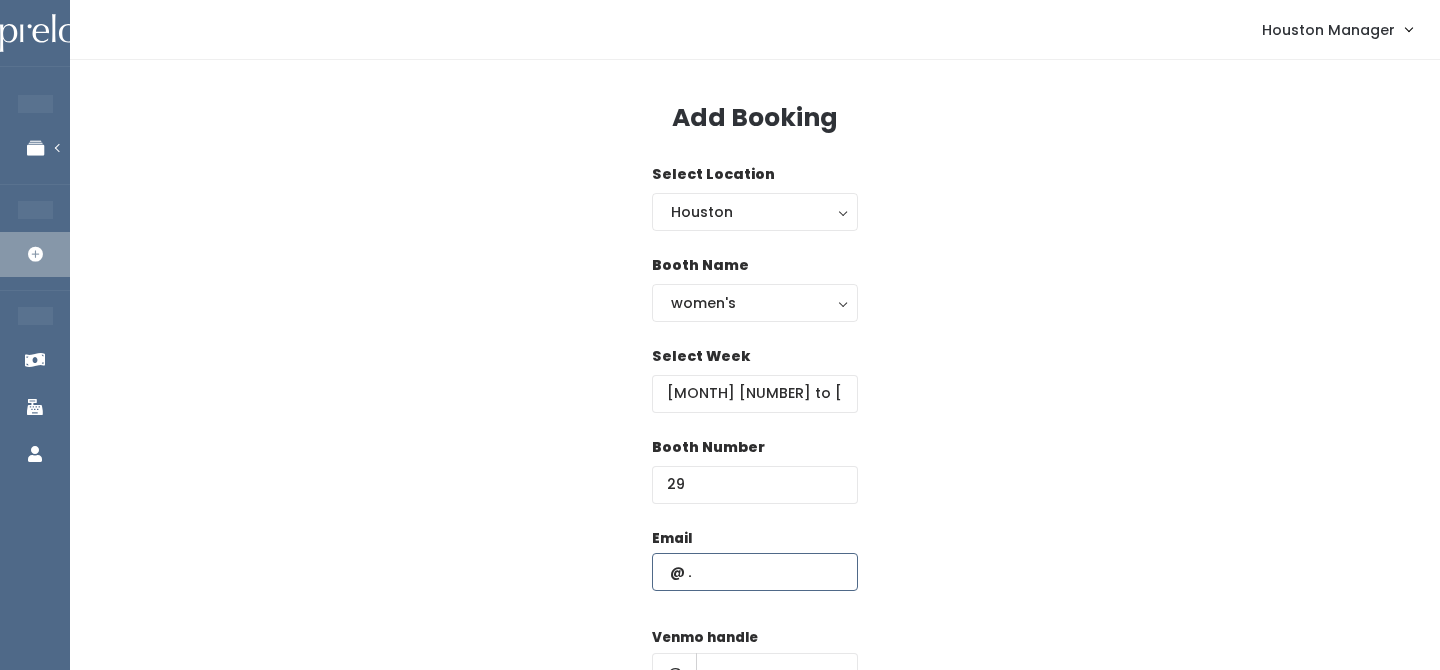 paste on "[EMAIL]" 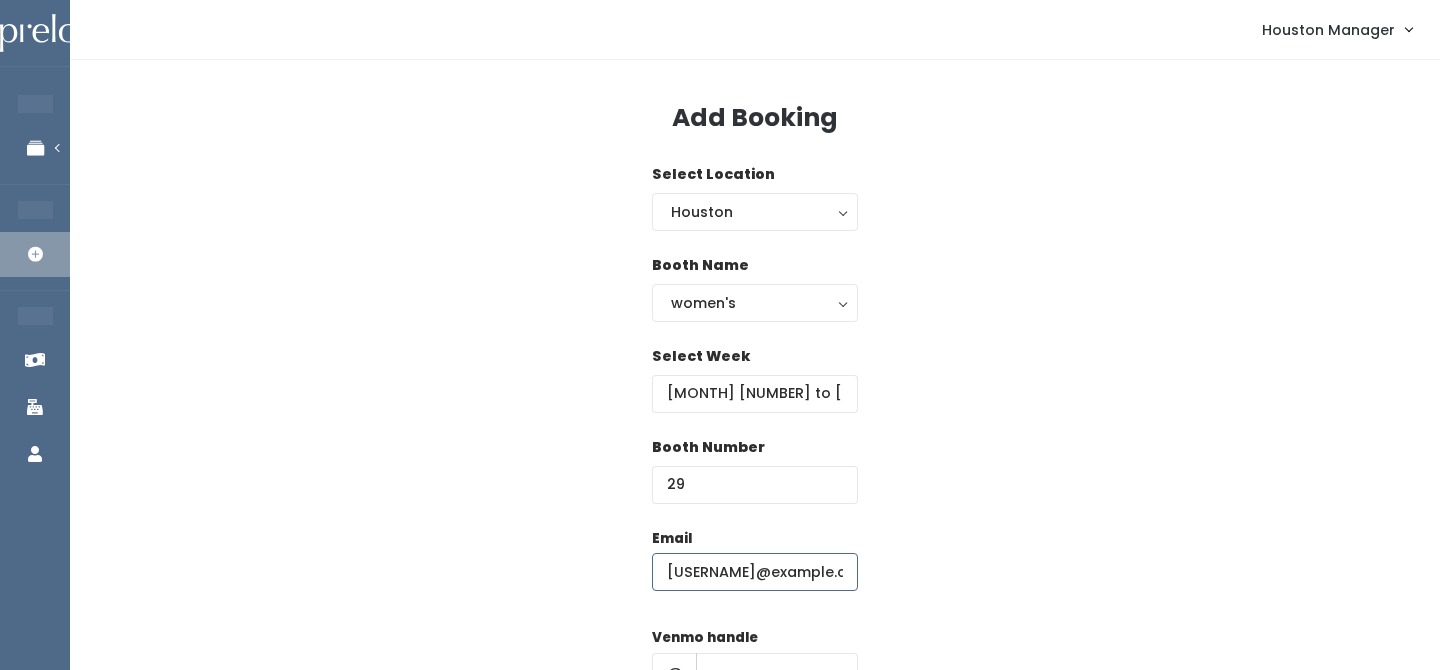 type on "[EMAIL]" 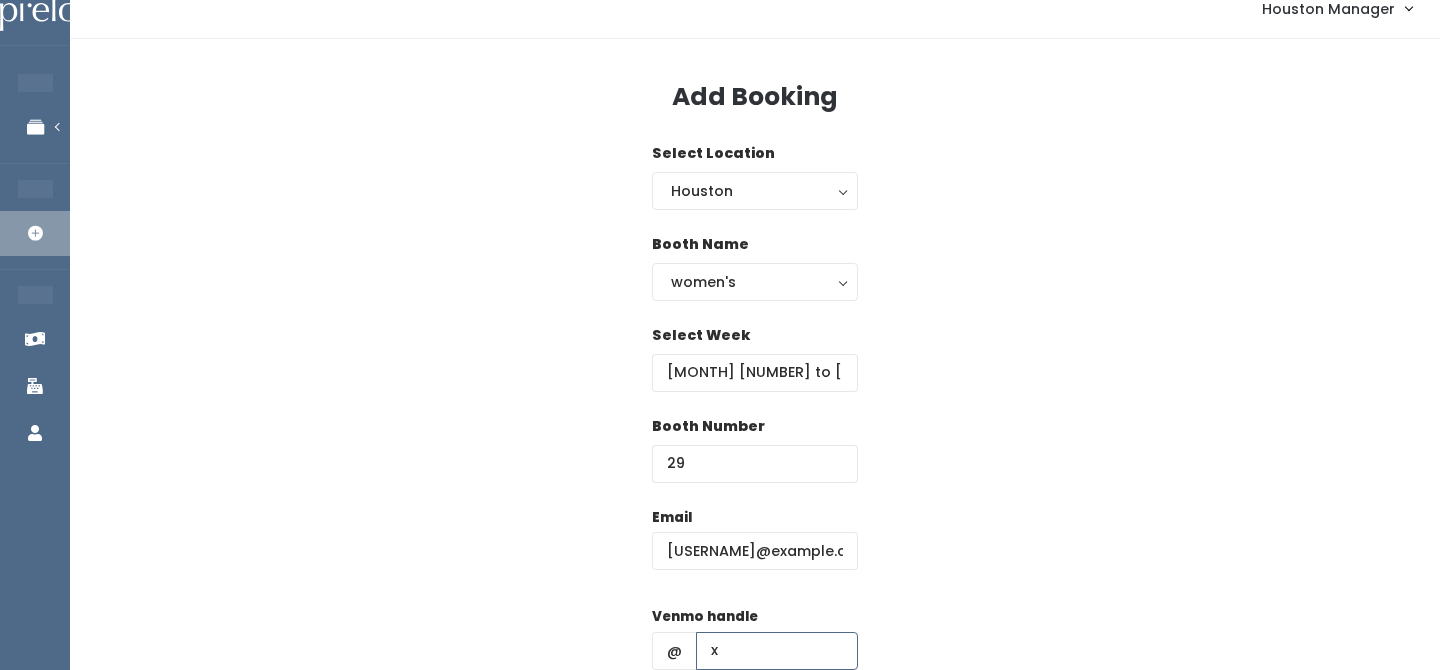 type on "x" 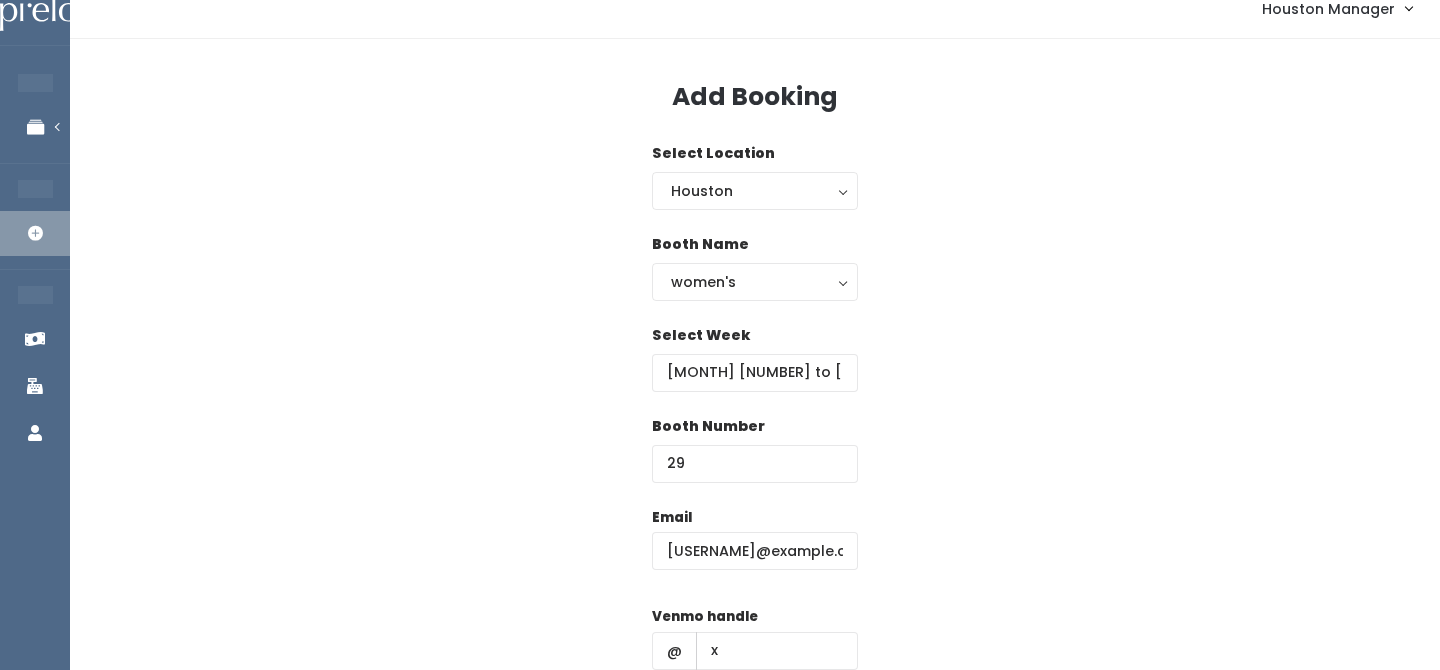 scroll, scrollTop: 287, scrollLeft: 0, axis: vertical 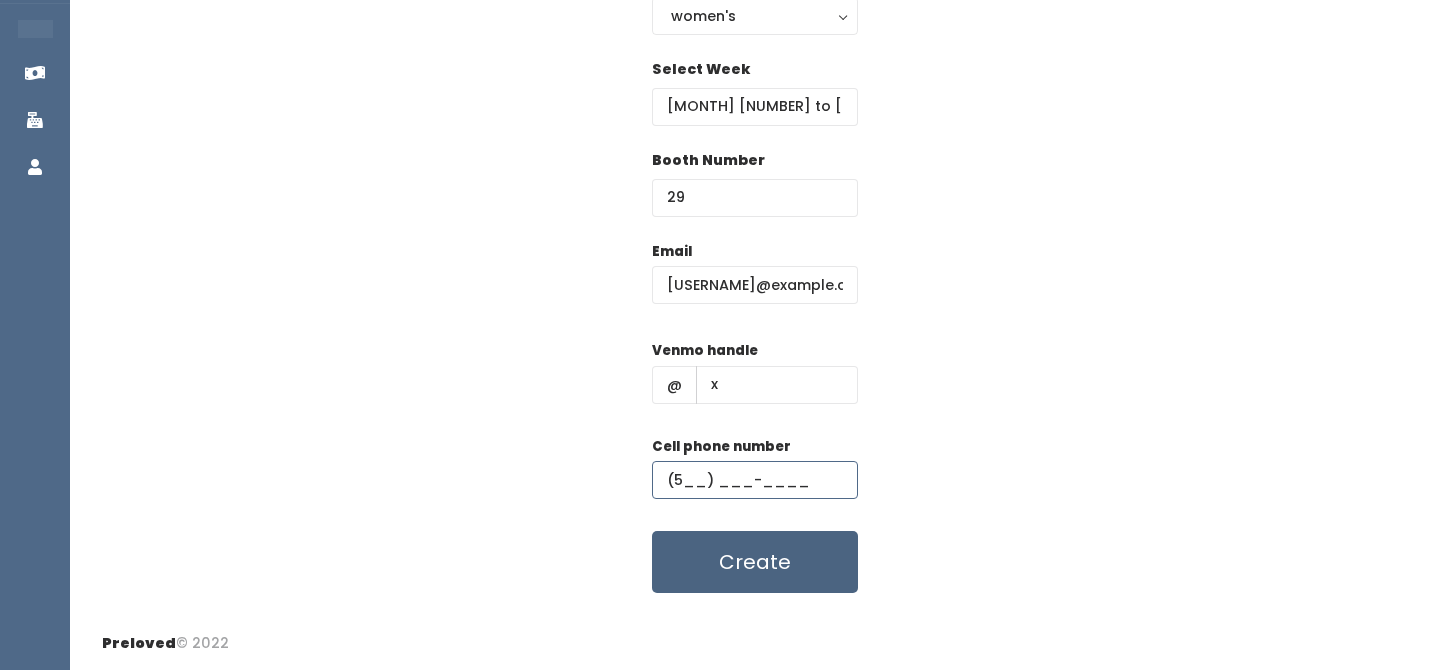 type on "(5__) ___-____" 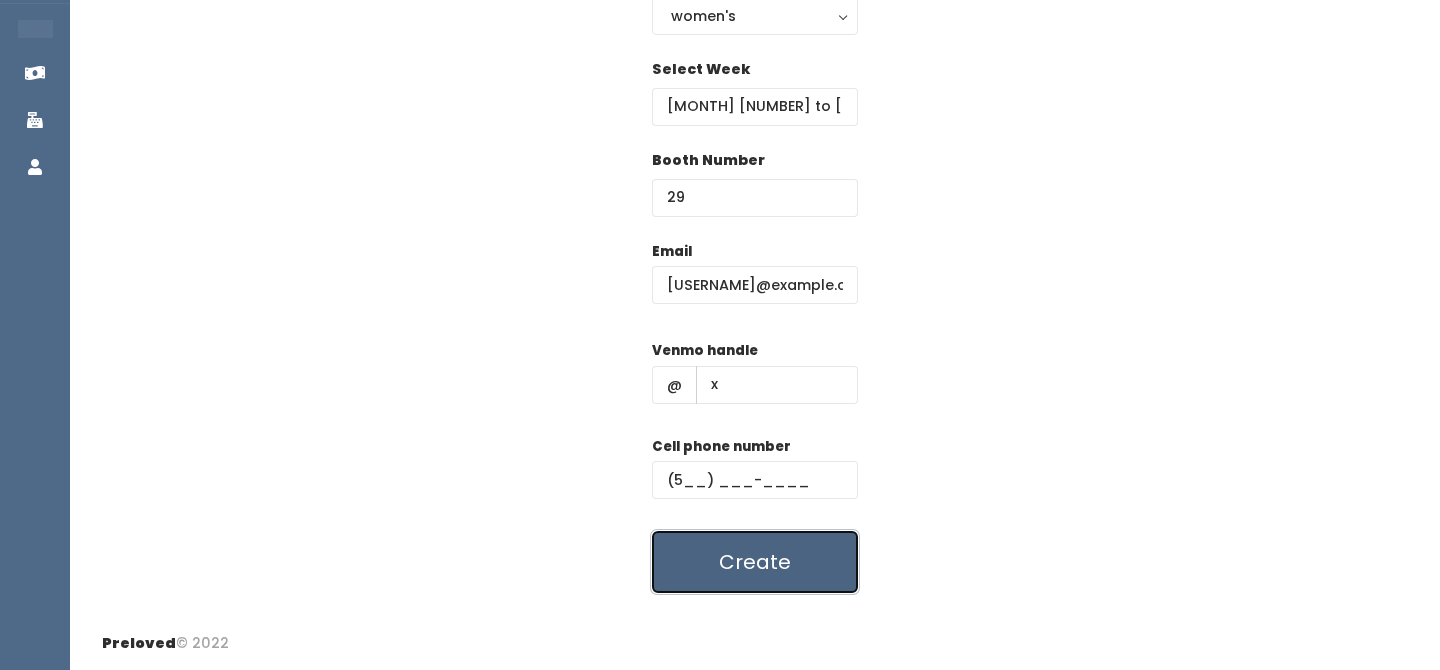 click on "Create" at bounding box center [755, 562] 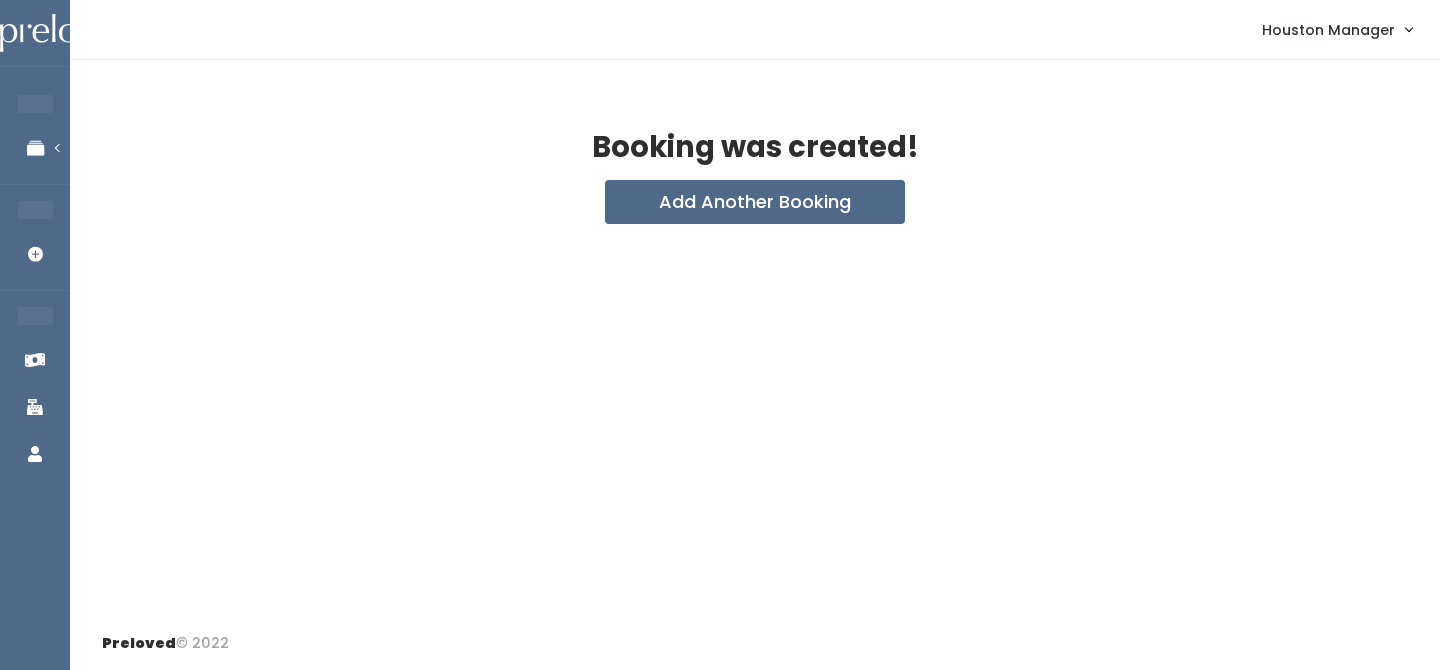 scroll, scrollTop: 0, scrollLeft: 0, axis: both 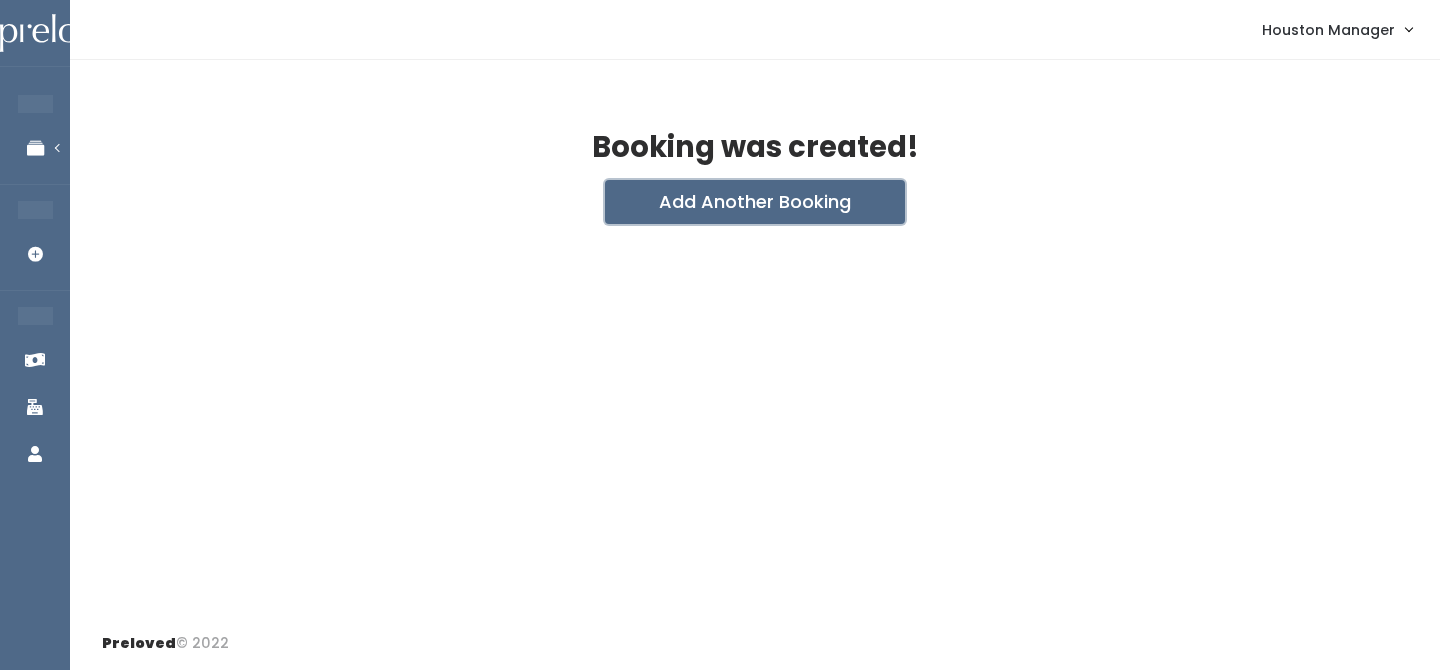 click on "Add Another Booking" at bounding box center (755, 202) 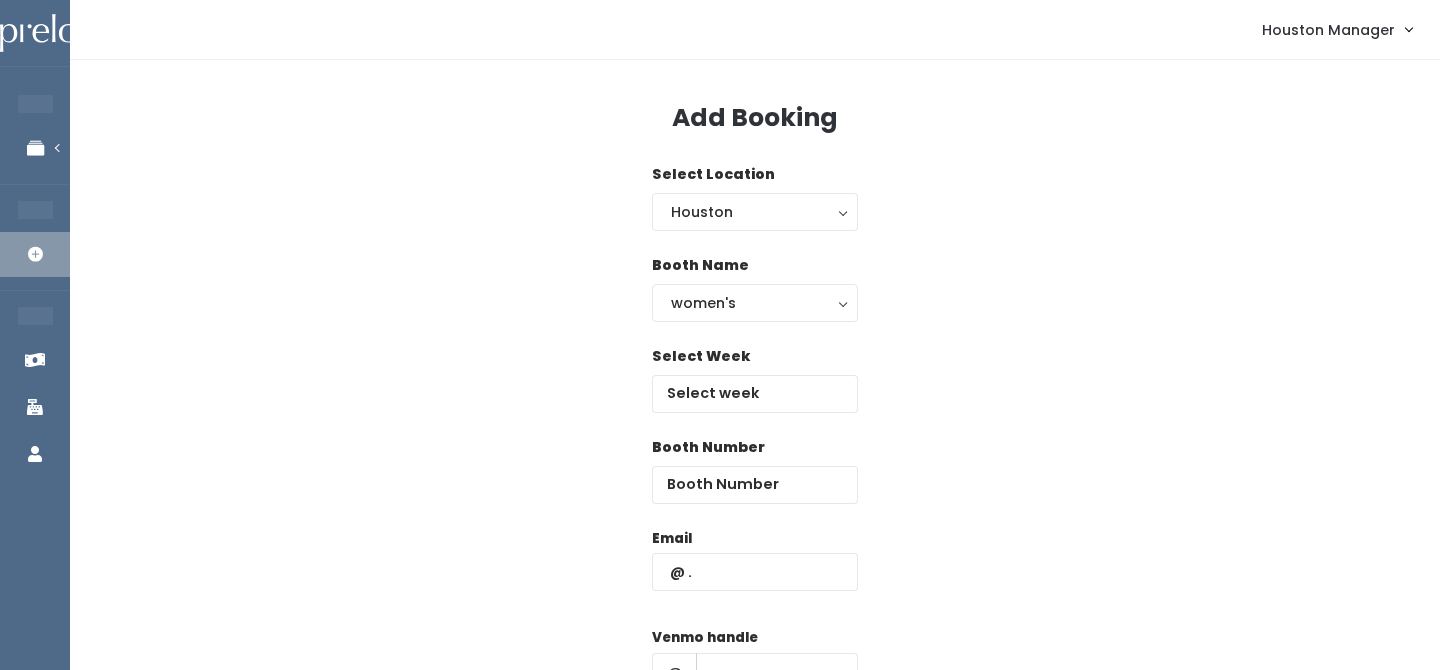 scroll, scrollTop: 0, scrollLeft: 0, axis: both 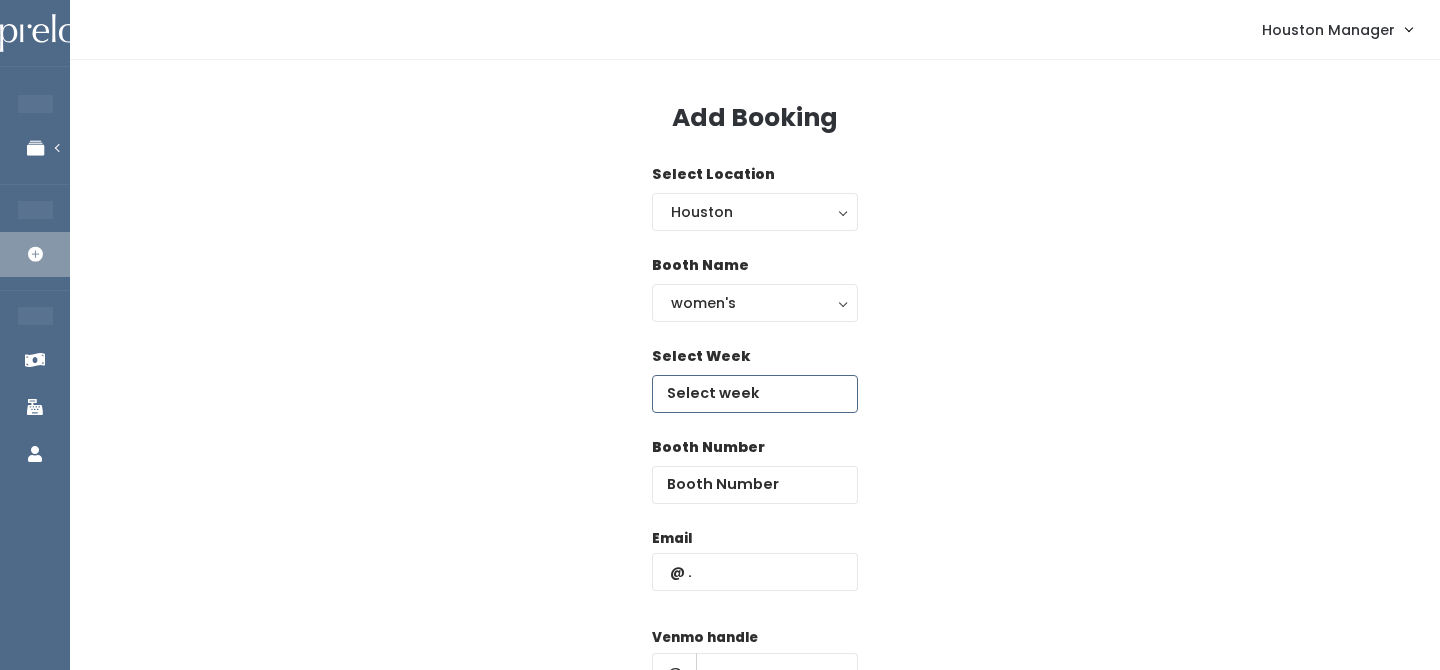 click at bounding box center [755, 394] 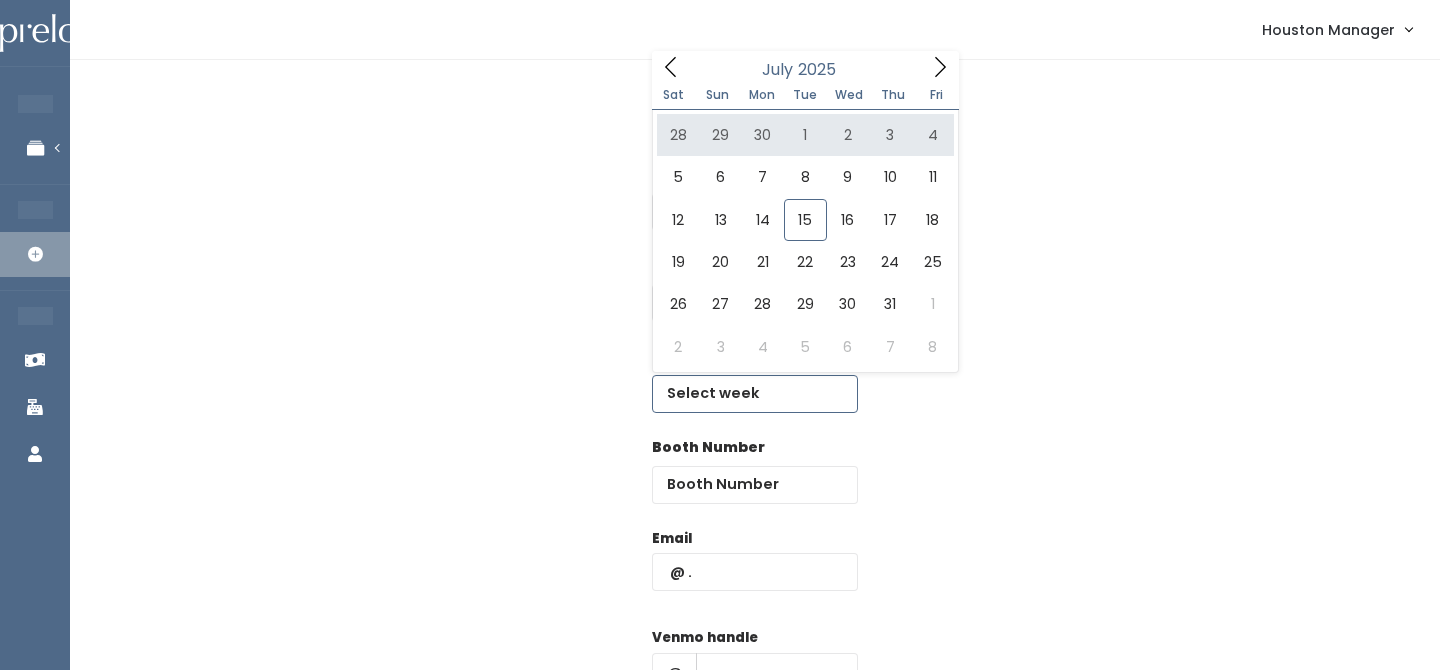 click at bounding box center (940, 66) 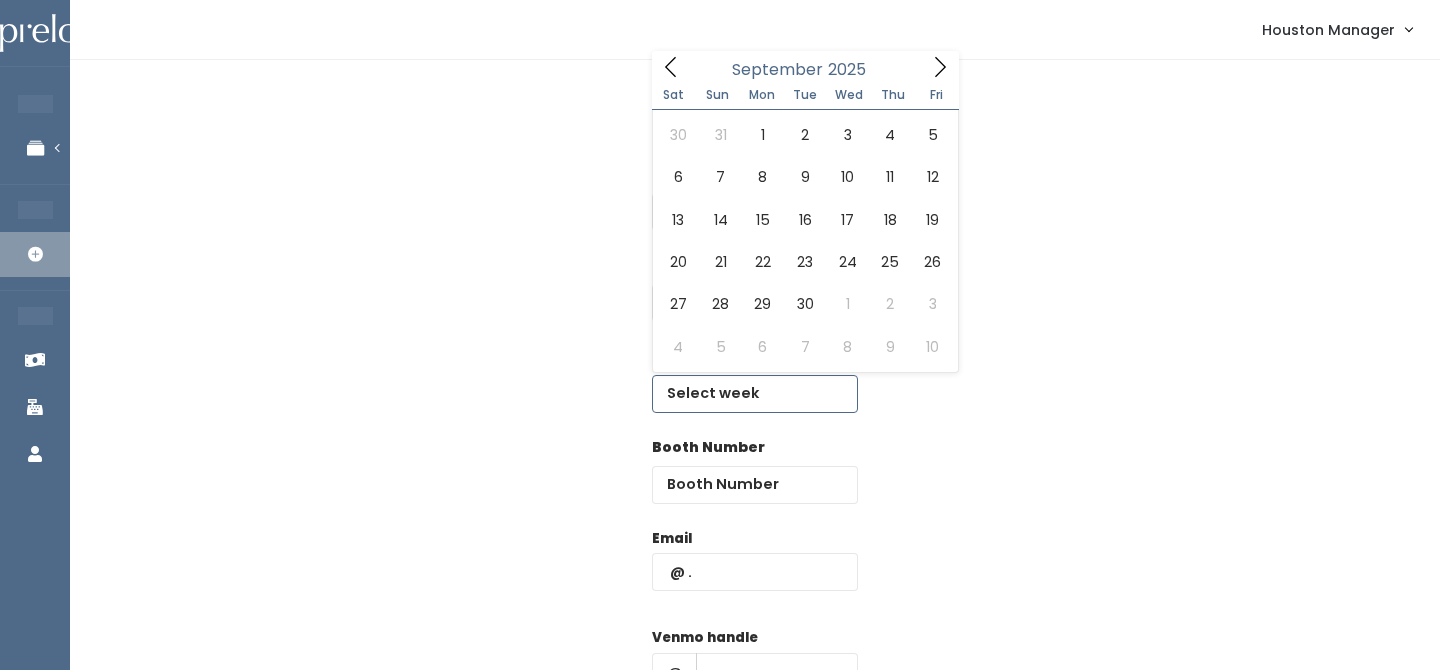 click at bounding box center (940, 66) 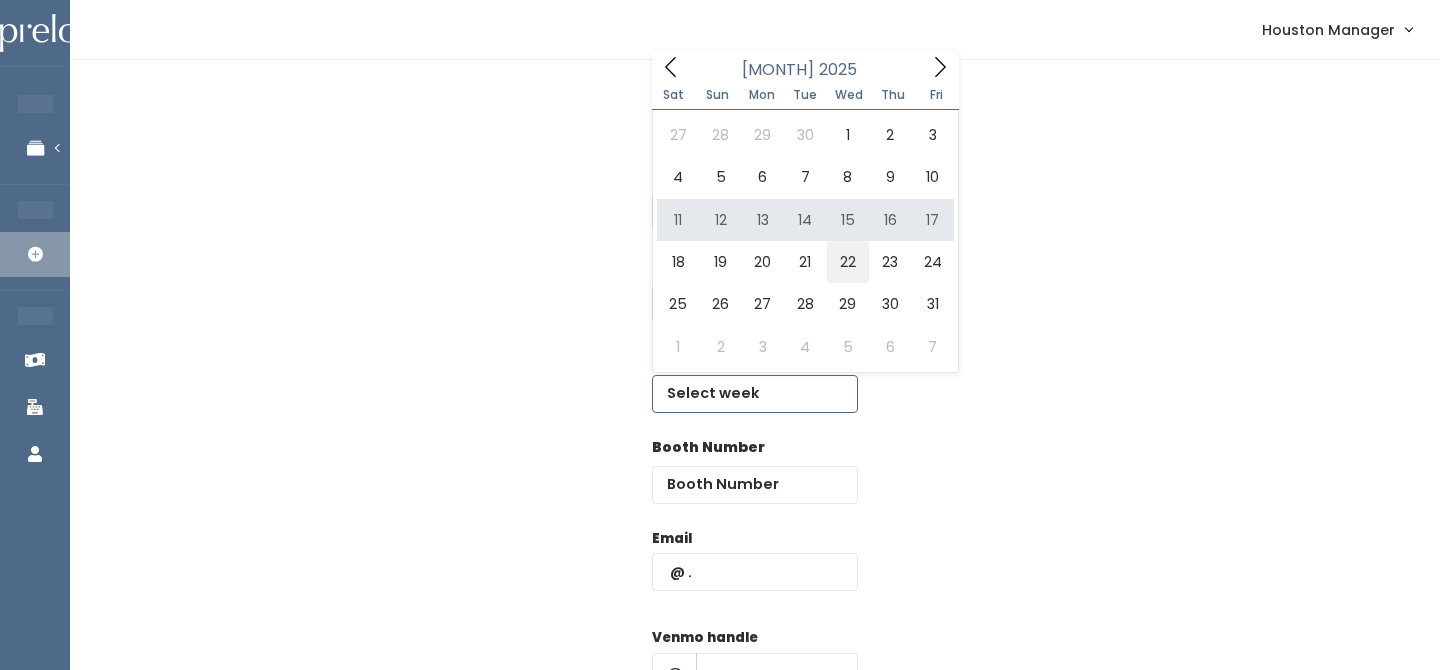 type on "October 18 to October 24" 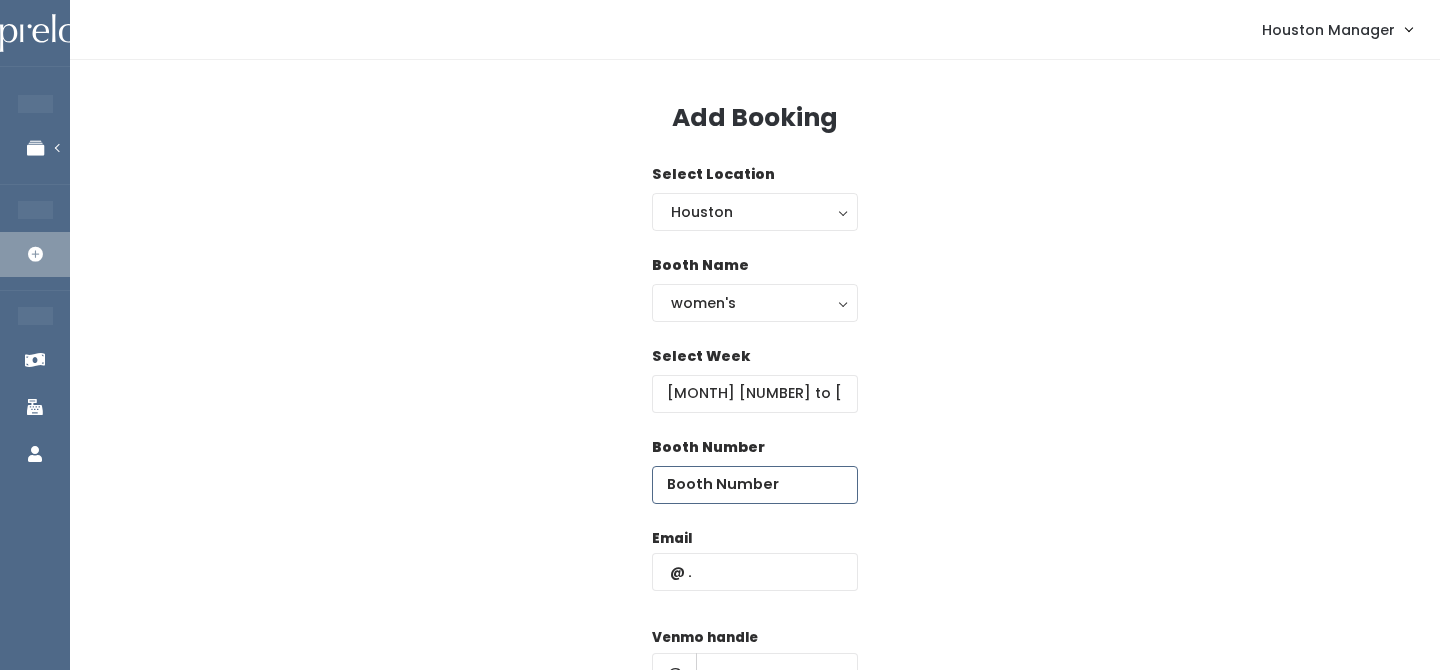 click at bounding box center (755, 485) 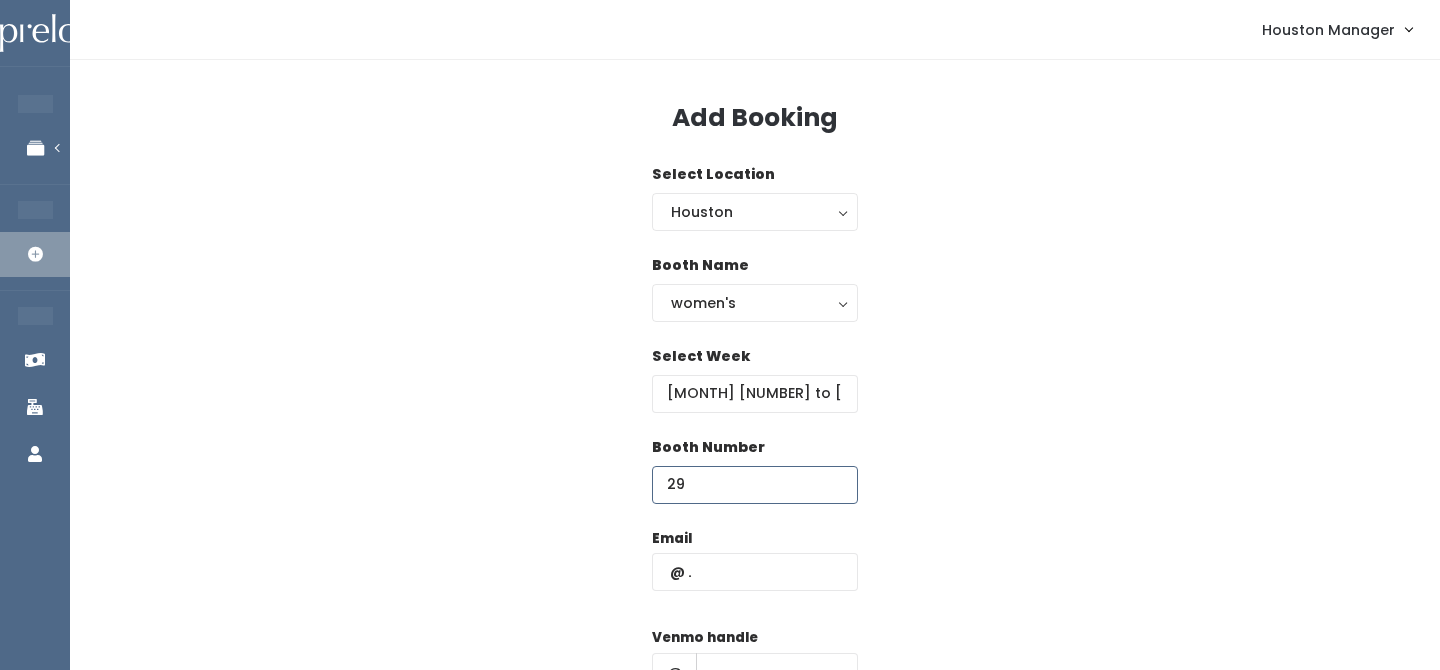 type on "29" 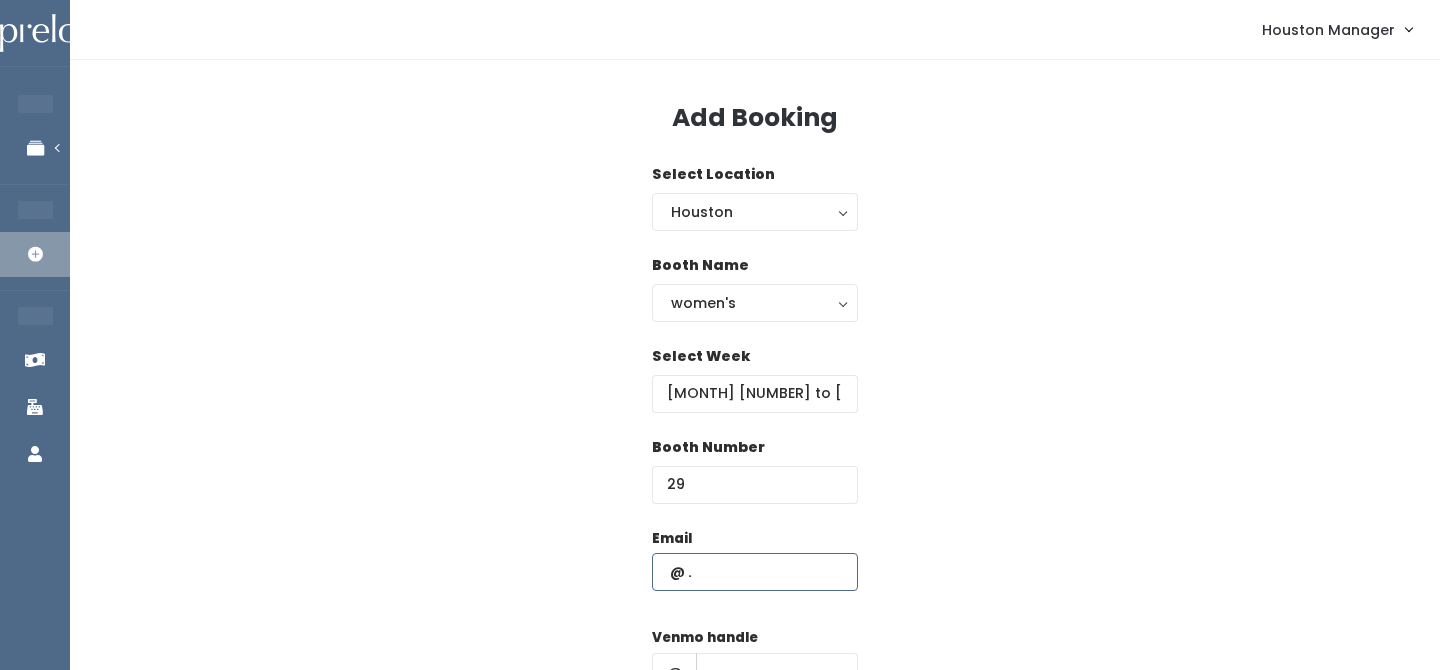 paste on "feefisher@sbcglobal.net" 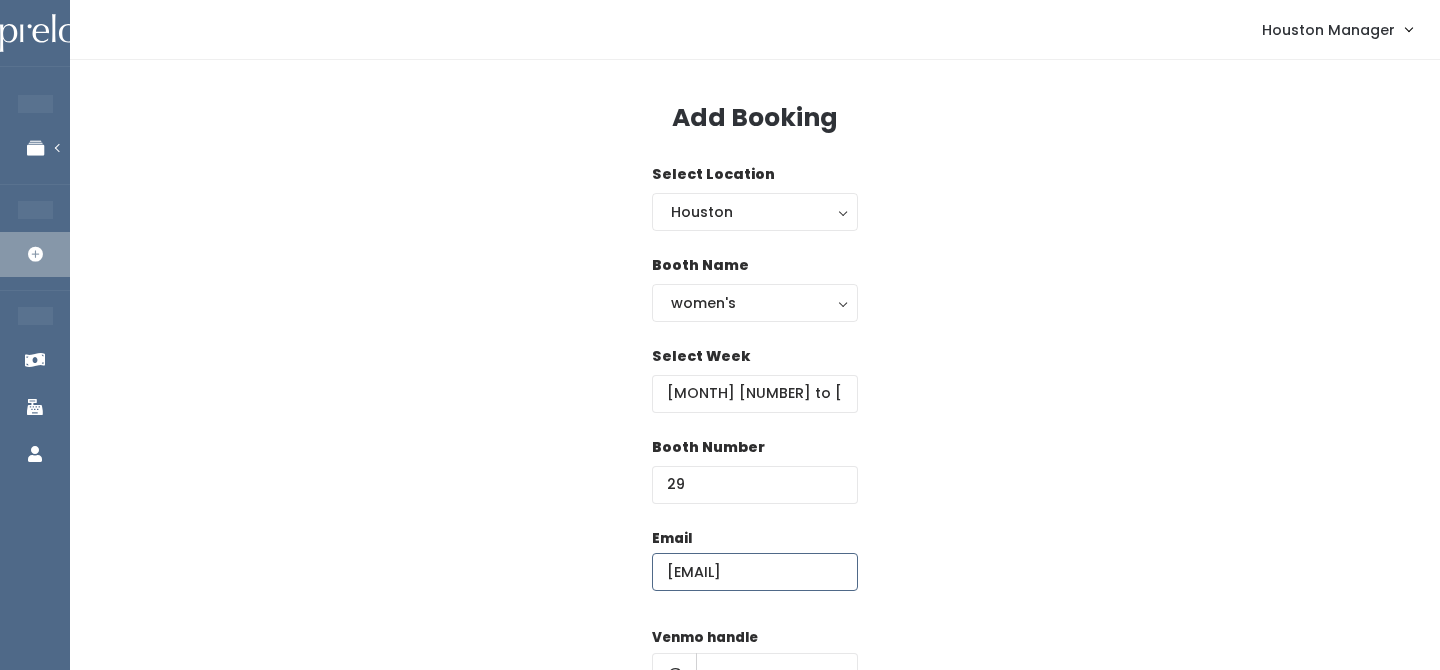 type on "feefisher@sbcglobal.net" 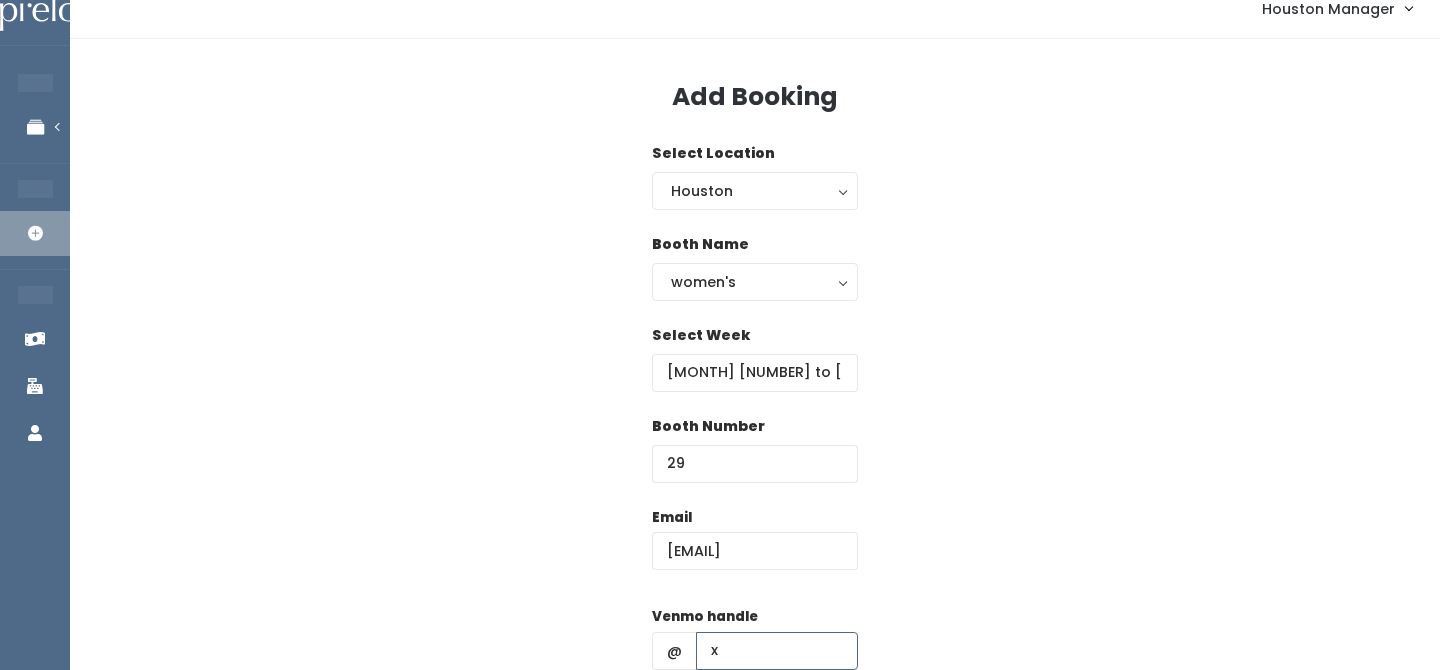 type on "x" 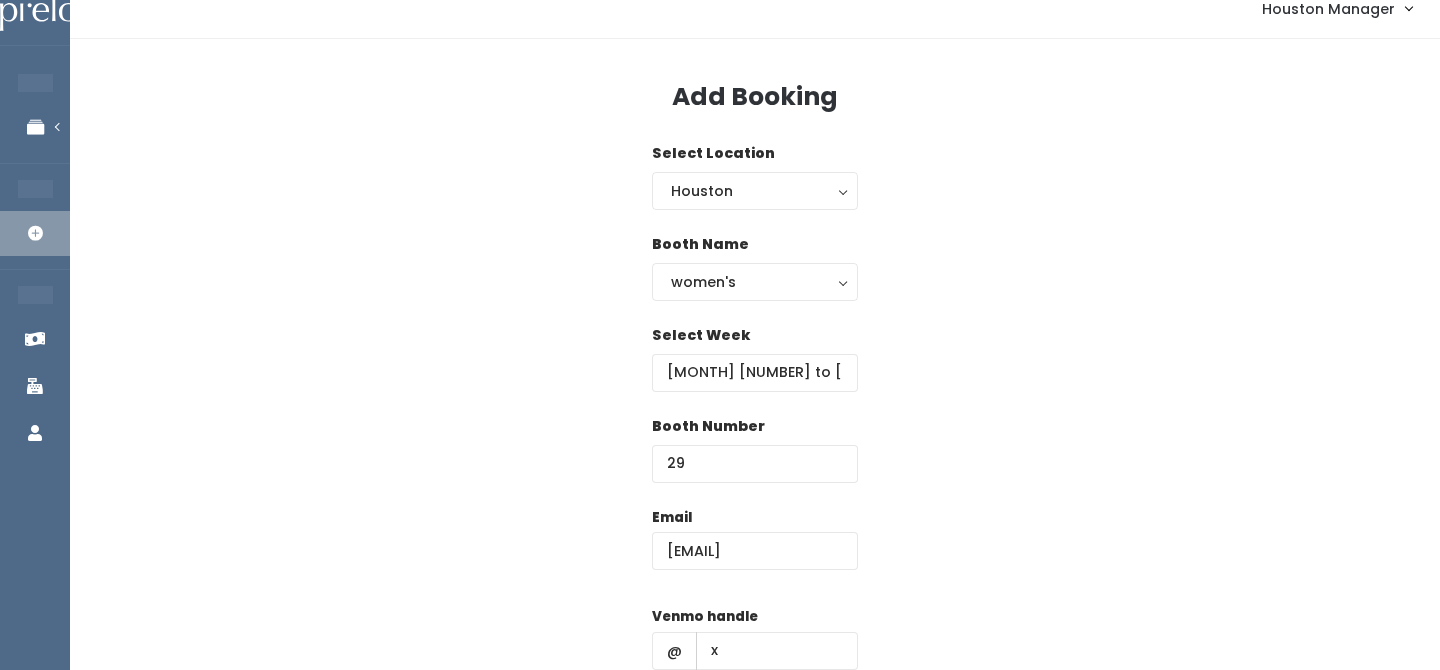scroll, scrollTop: 287, scrollLeft: 0, axis: vertical 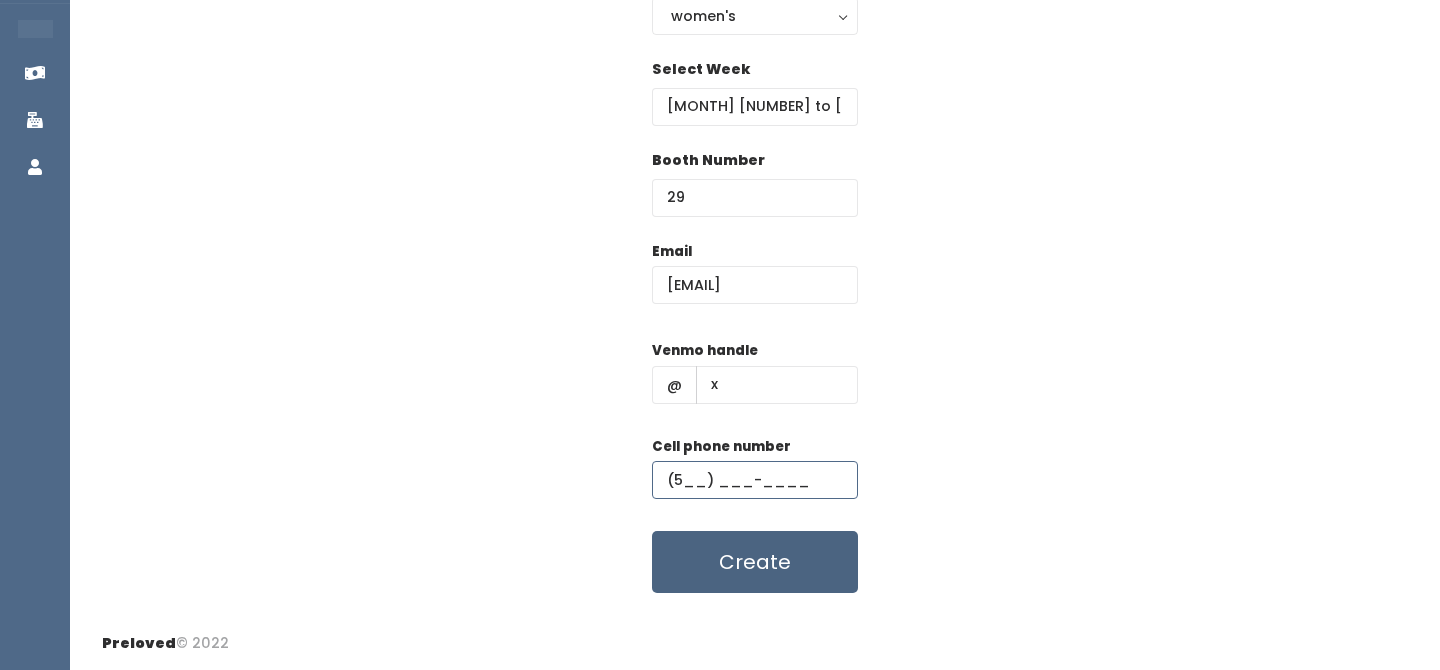 type on "(5__) ___-____" 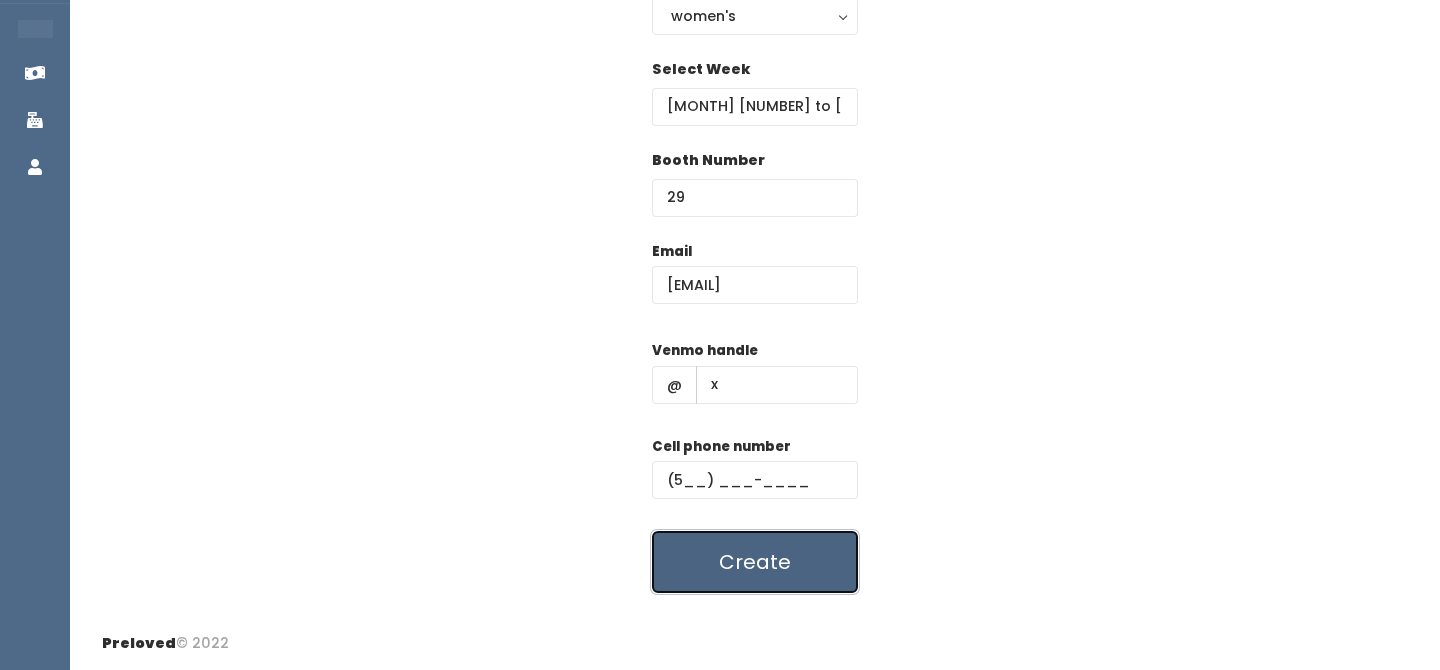 click on "Create" at bounding box center [755, 562] 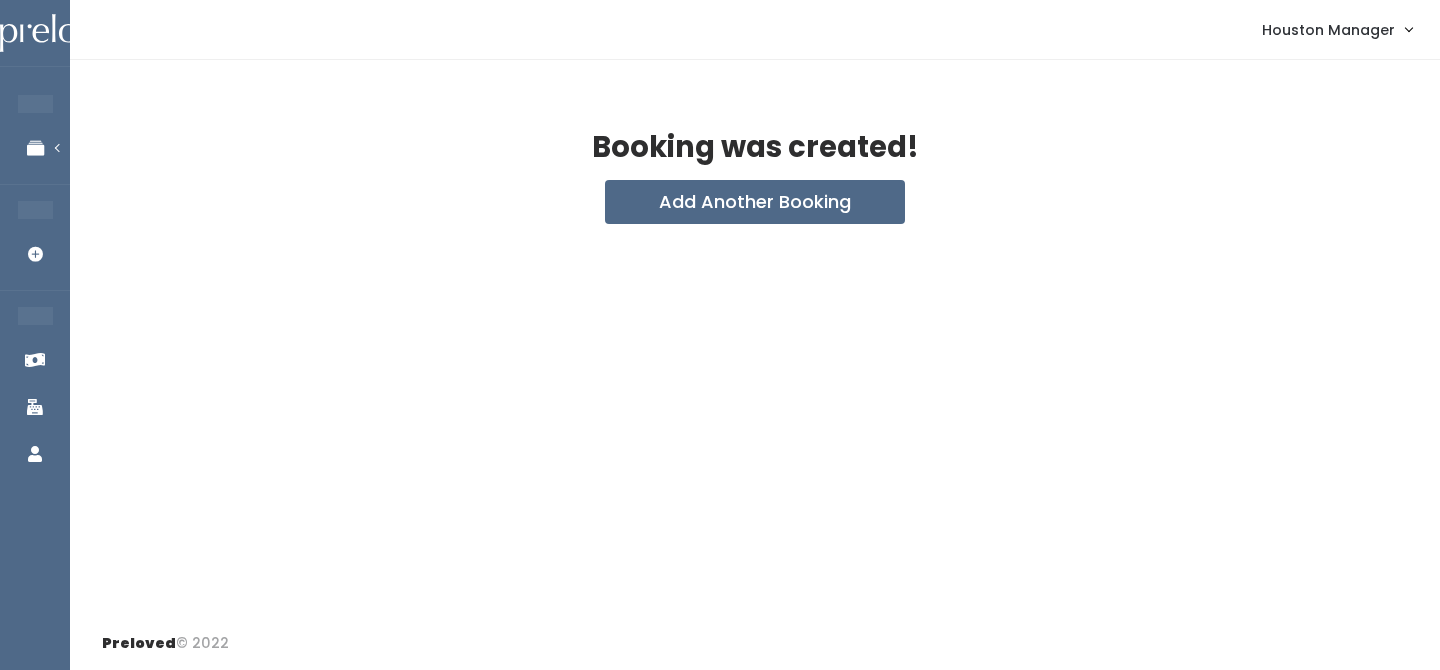 scroll, scrollTop: 0, scrollLeft: 0, axis: both 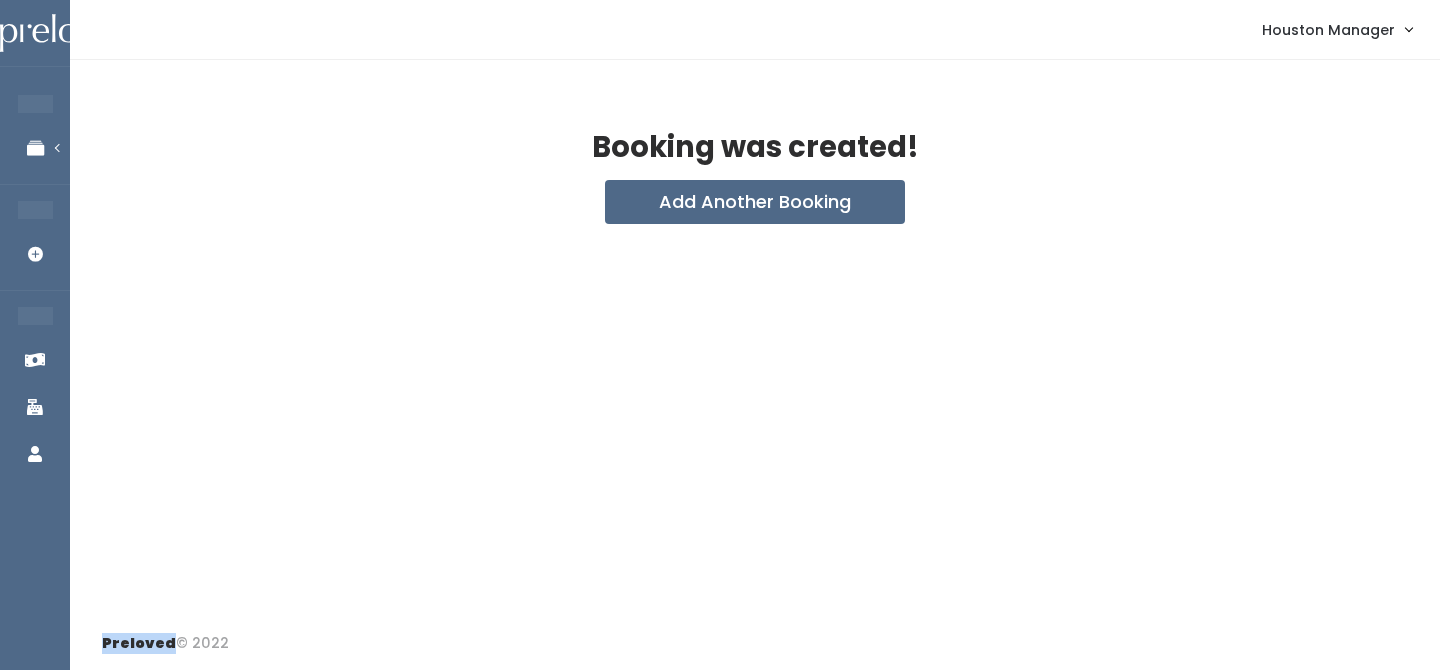 click on "Booking was created!
Add Another Booking" at bounding box center (755, 338) 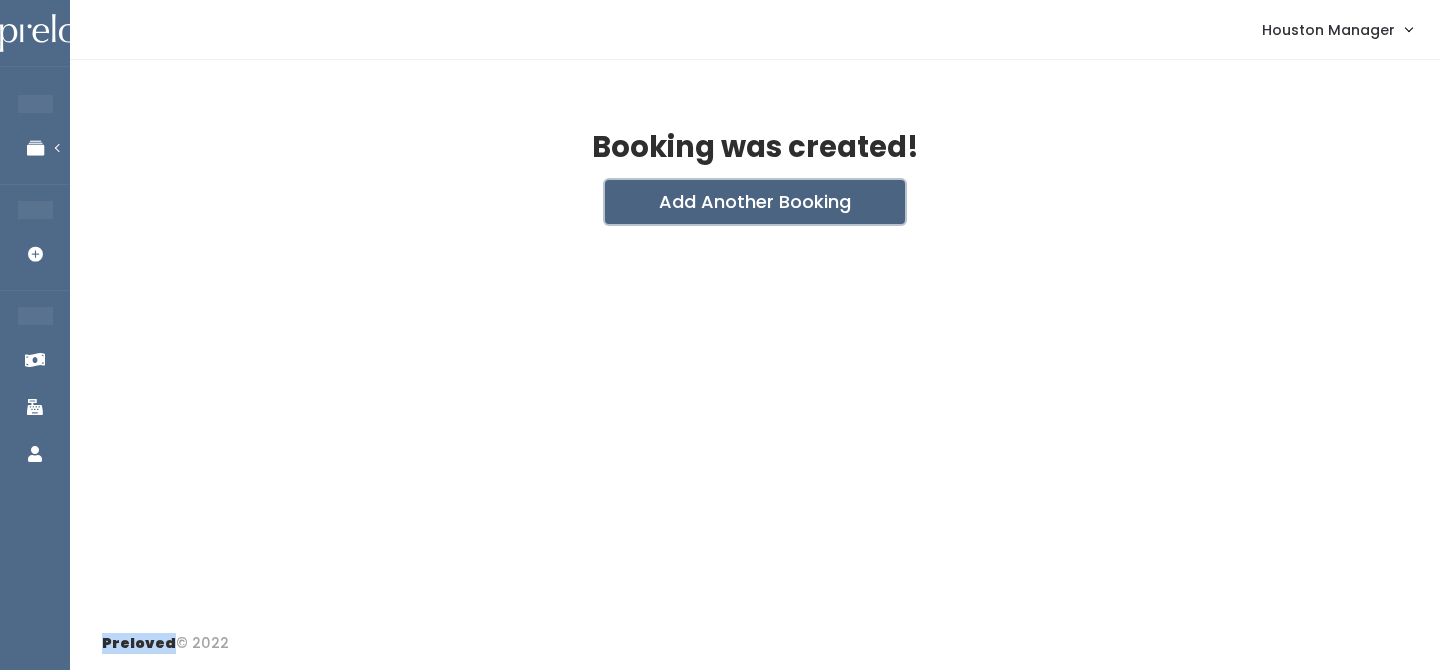 click on "Add Another Booking" at bounding box center (755, 202) 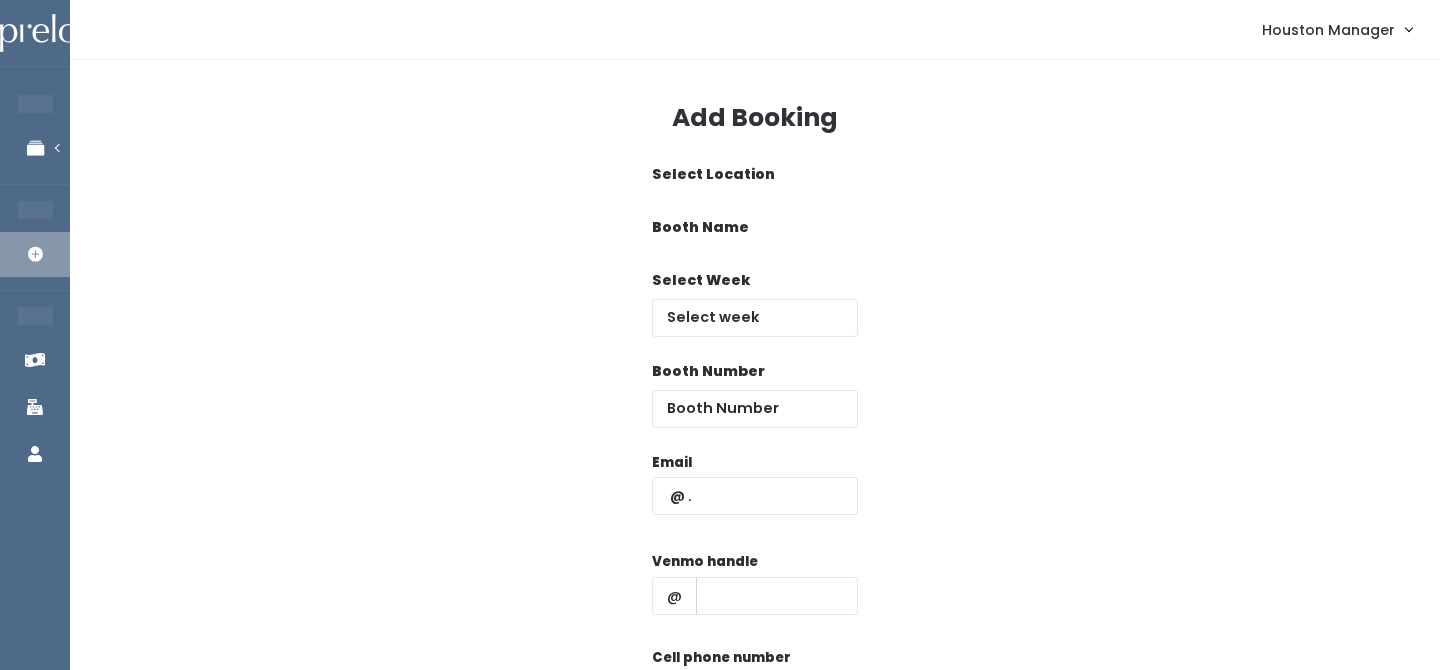 scroll, scrollTop: 0, scrollLeft: 0, axis: both 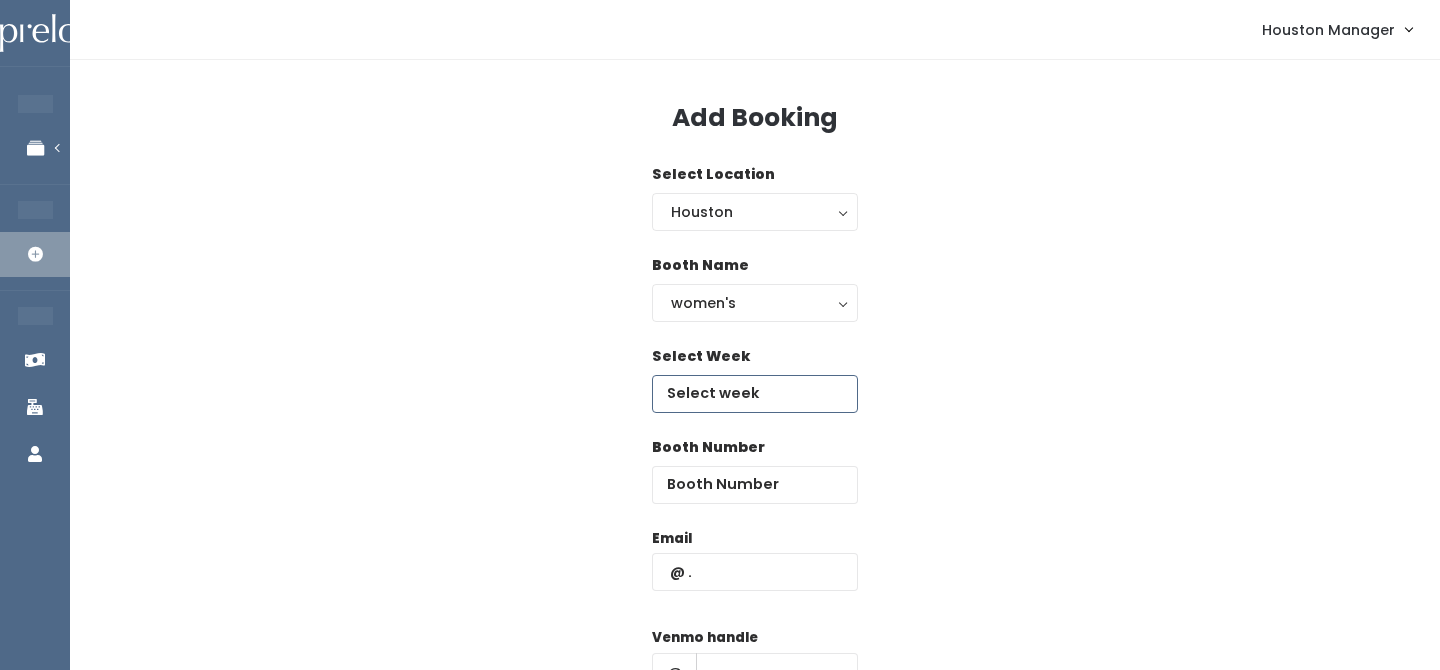 click at bounding box center [755, 394] 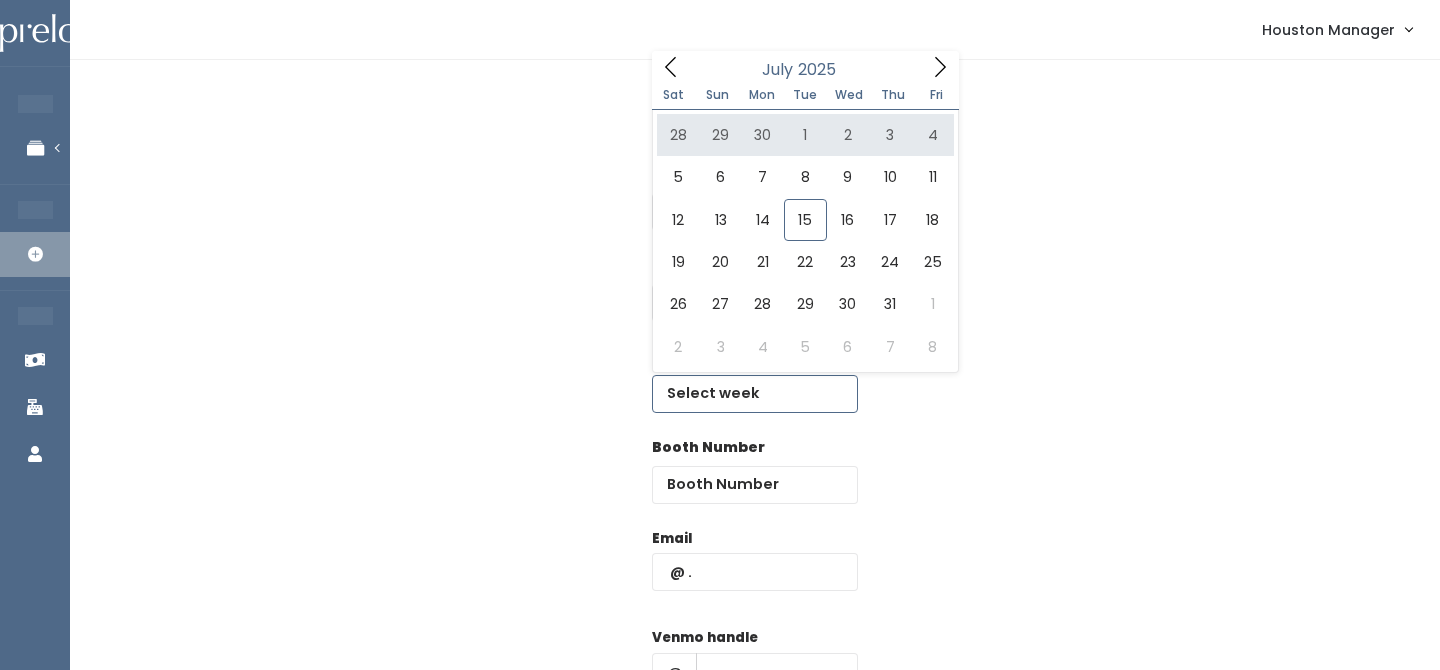click at bounding box center [940, 66] 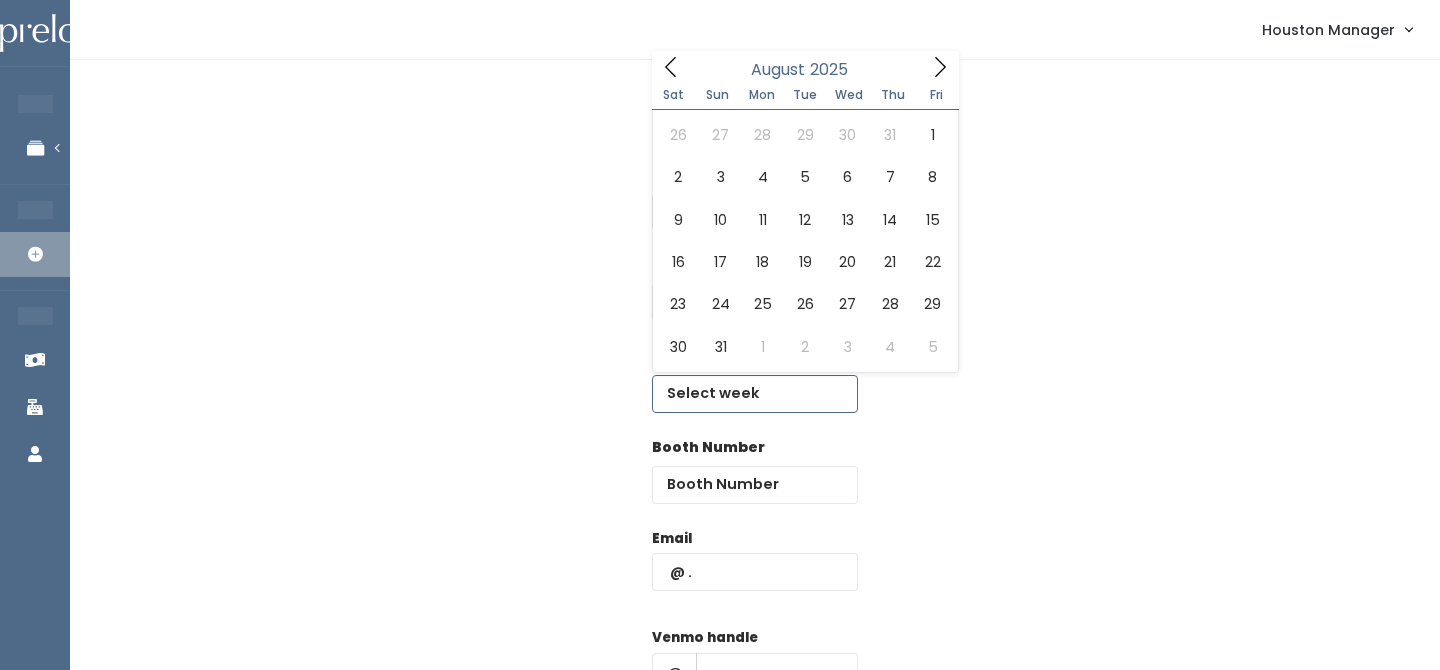 click at bounding box center [940, 66] 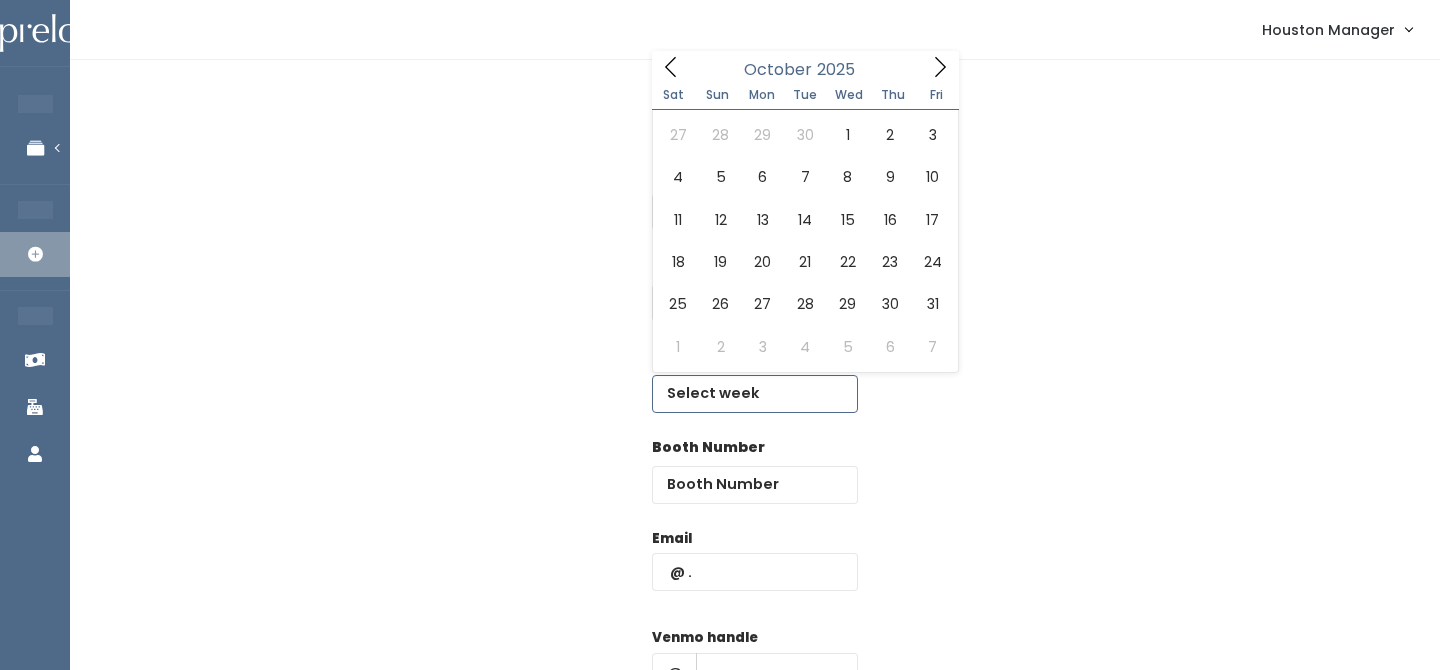click at bounding box center [940, 66] 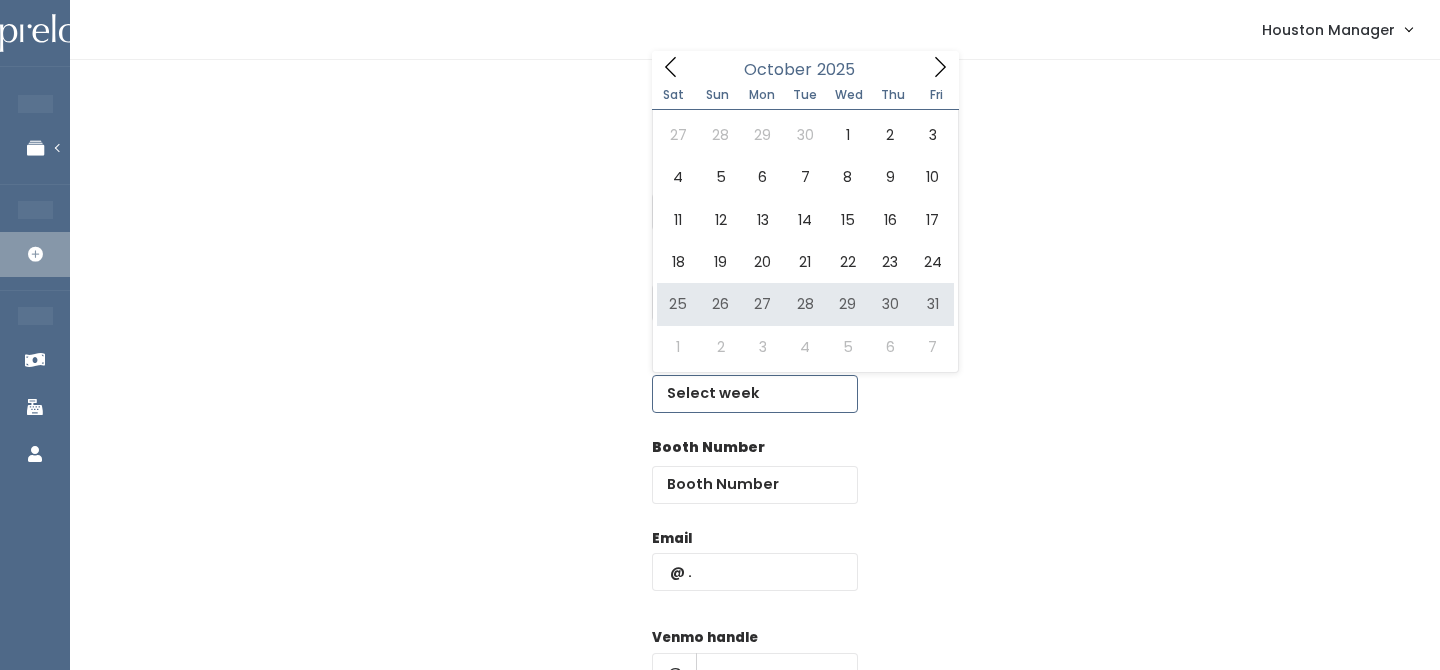 type on "October 25 to October 31" 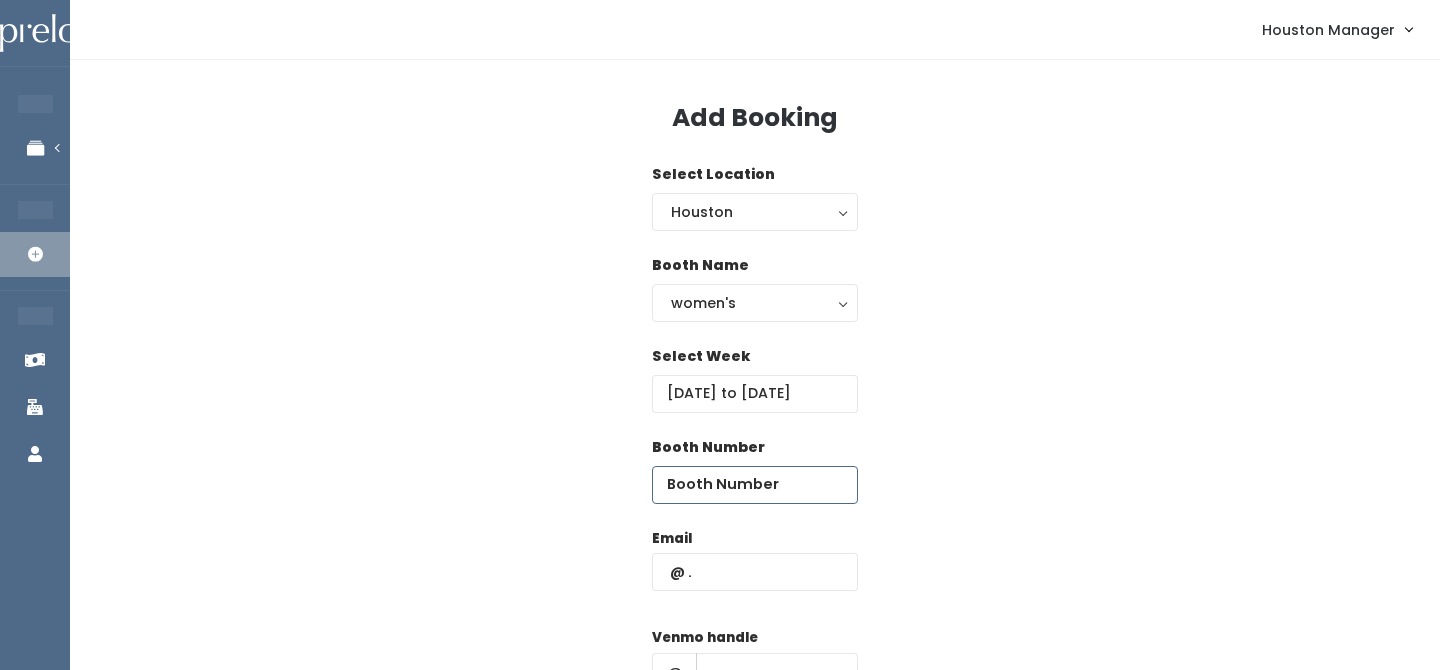click at bounding box center [755, 485] 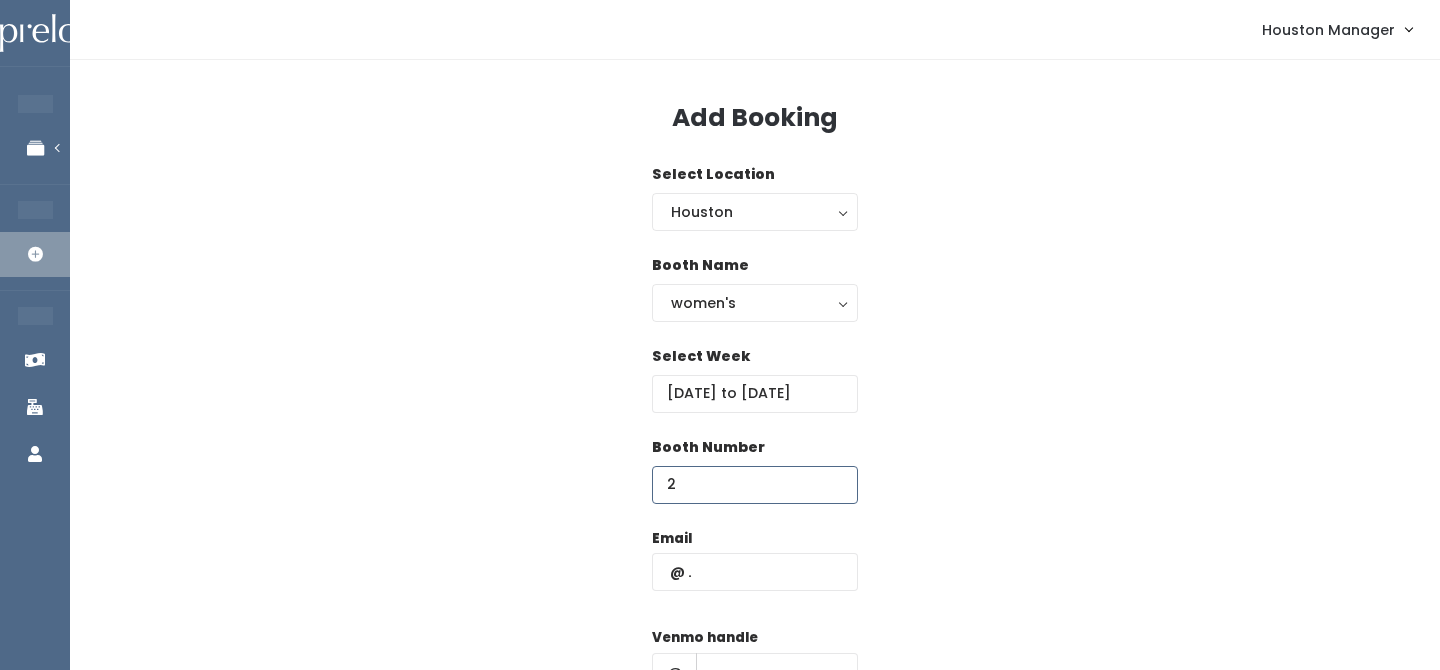 type on "2" 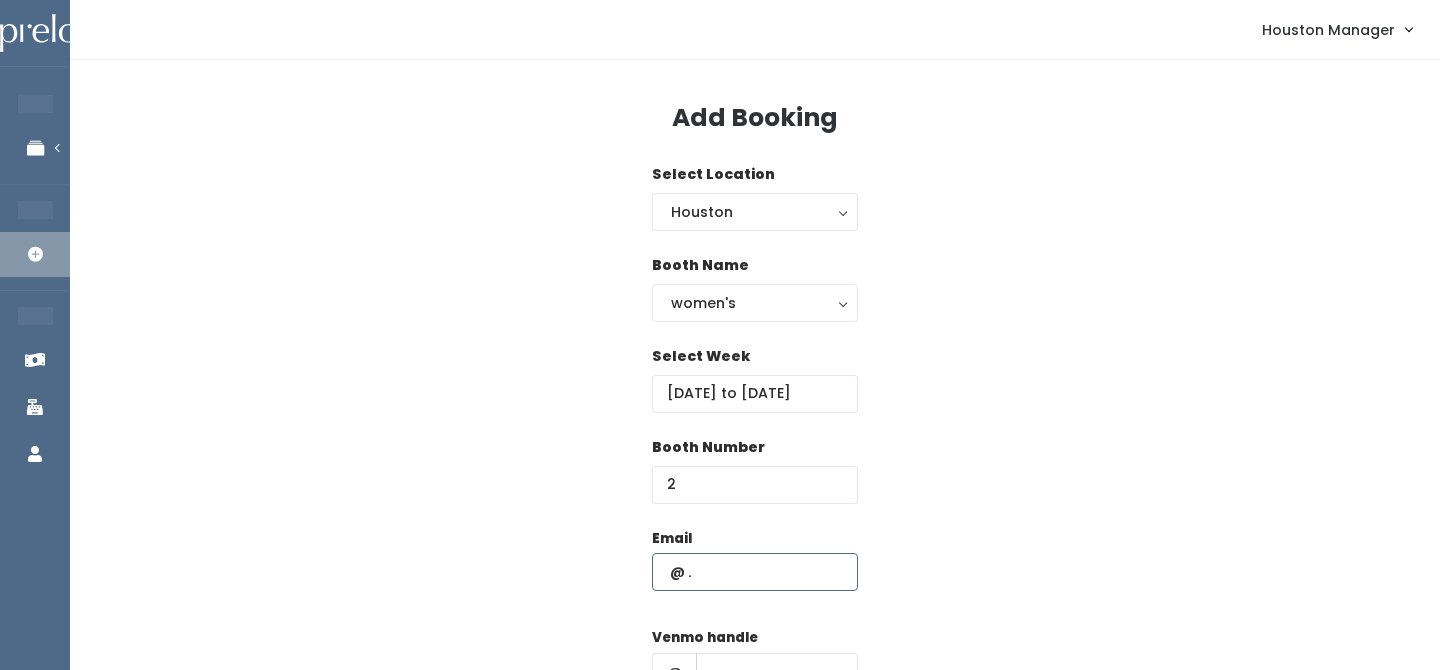 type on "9" 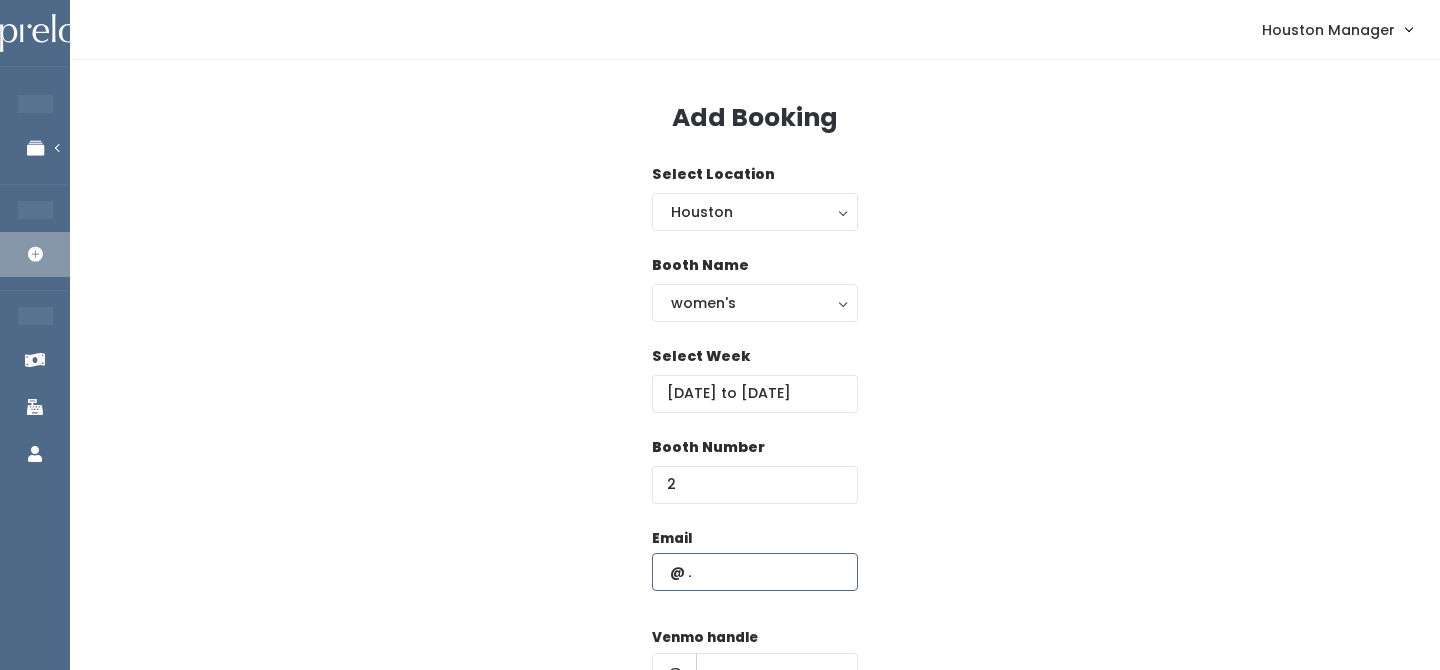 paste on "[EMAIL]" 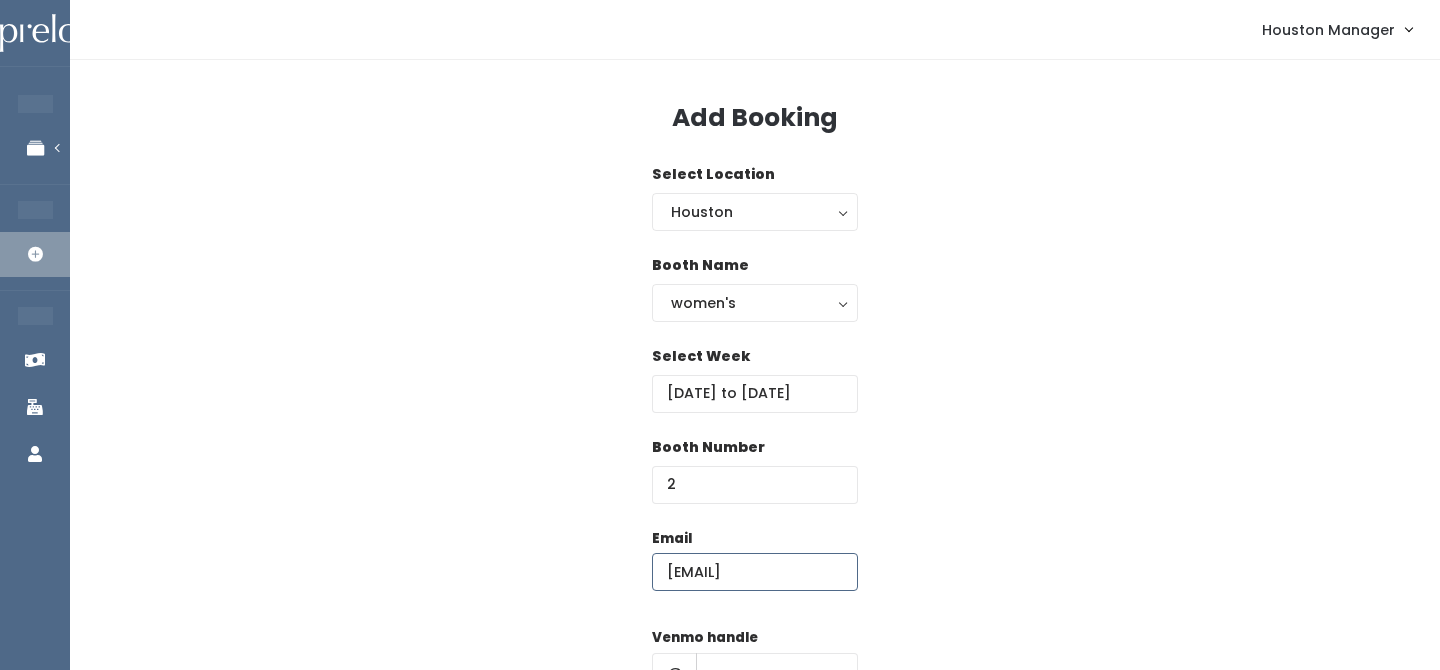 type on "[EMAIL]" 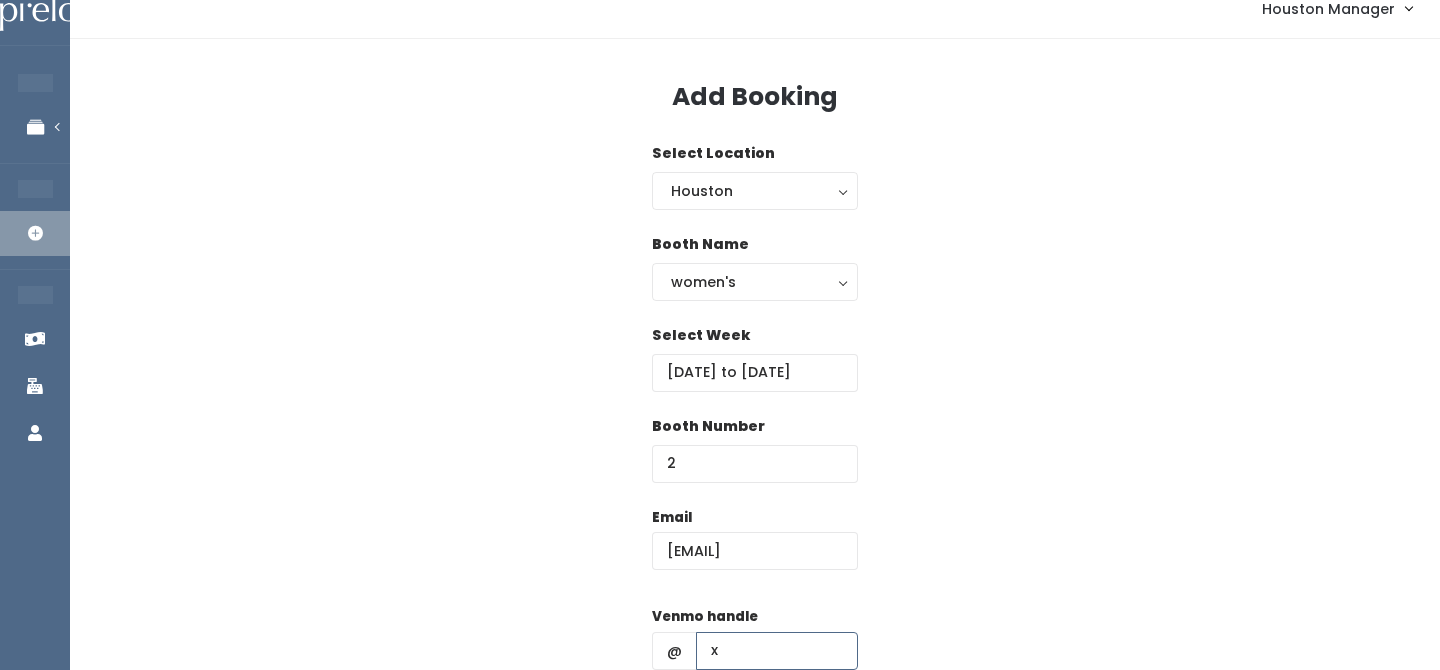 type on "x" 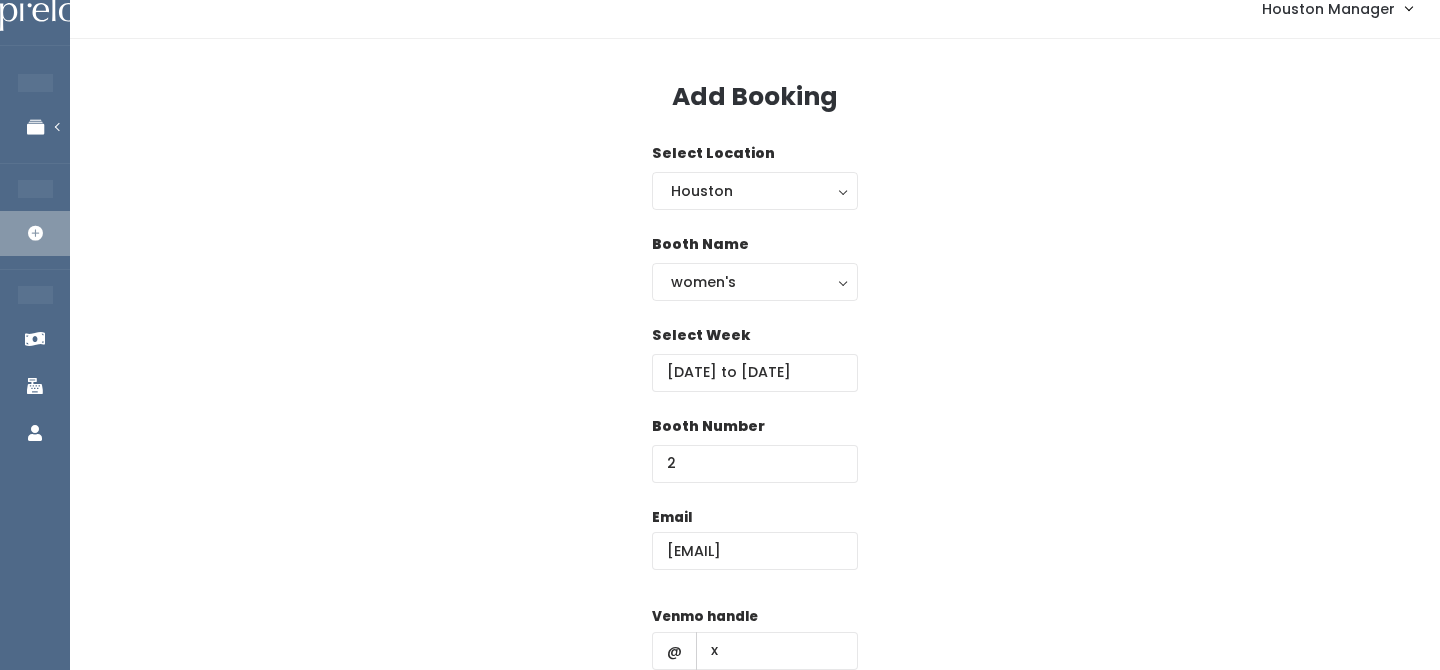 scroll, scrollTop: 287, scrollLeft: 0, axis: vertical 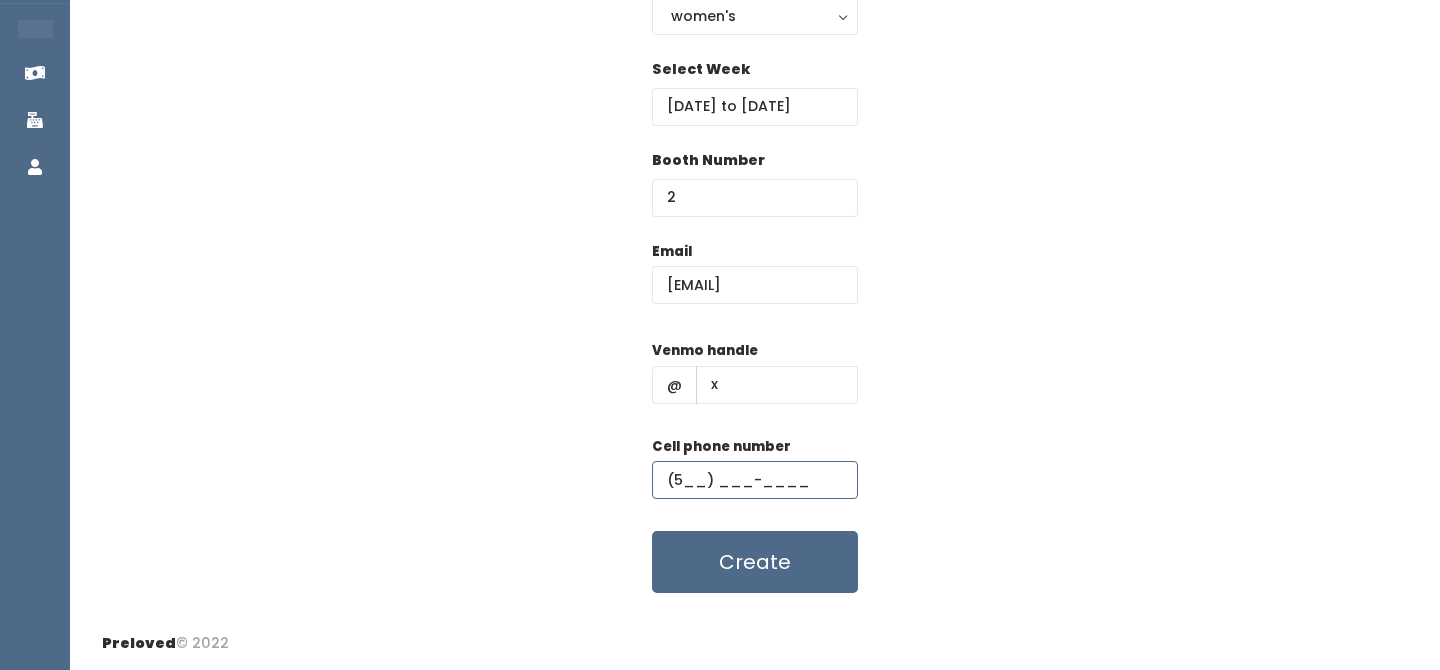 type on "(5__) ___-____" 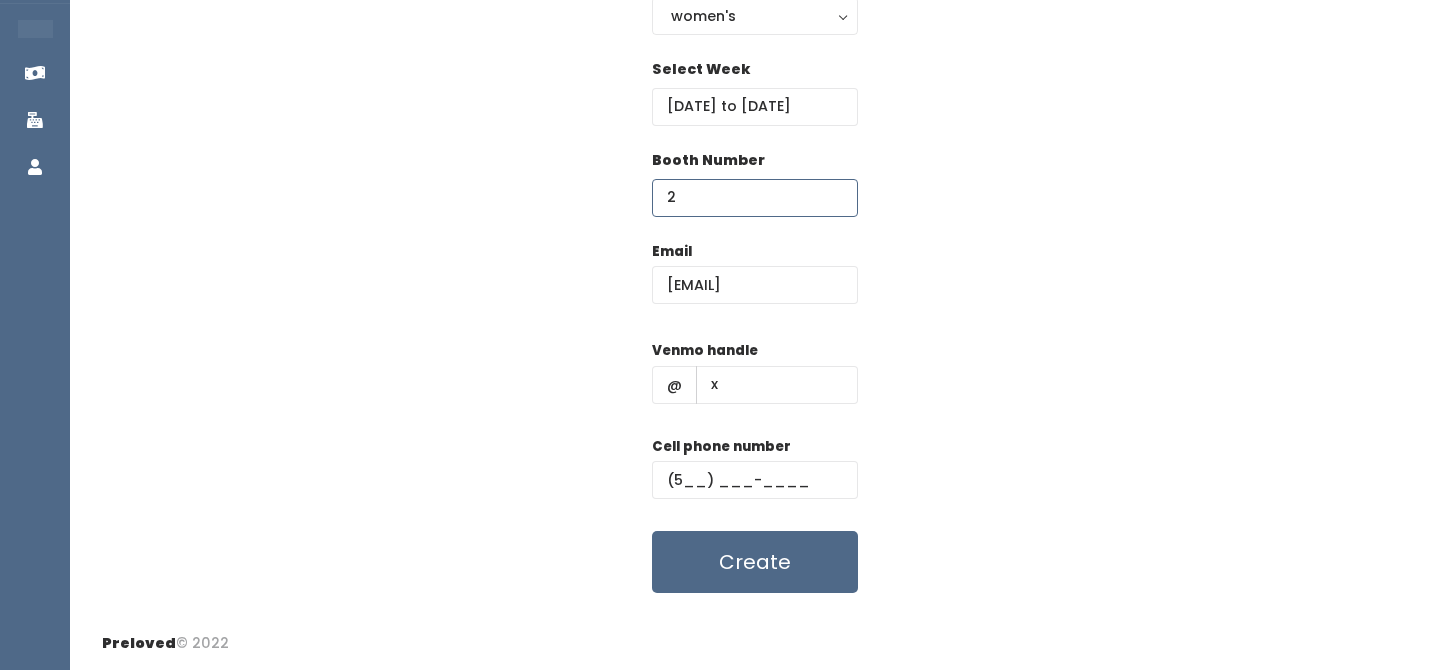 click on "2" at bounding box center [755, 198] 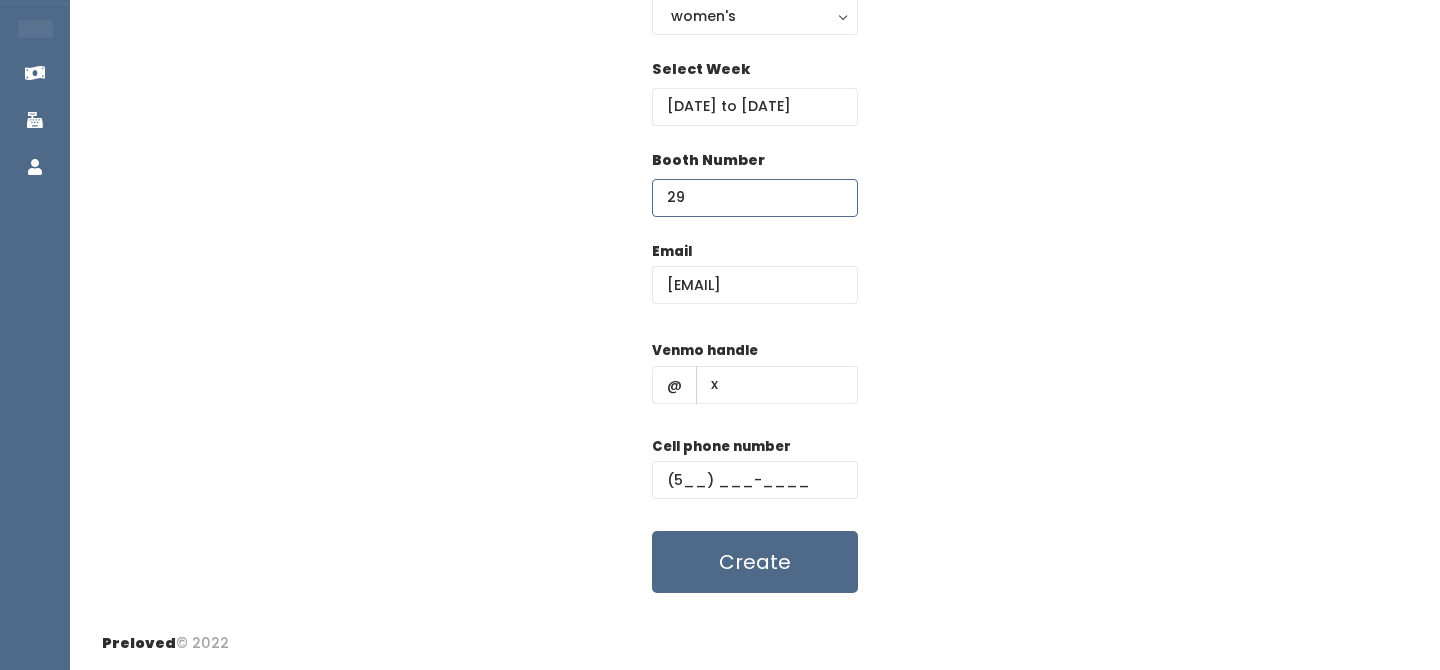 type on "29" 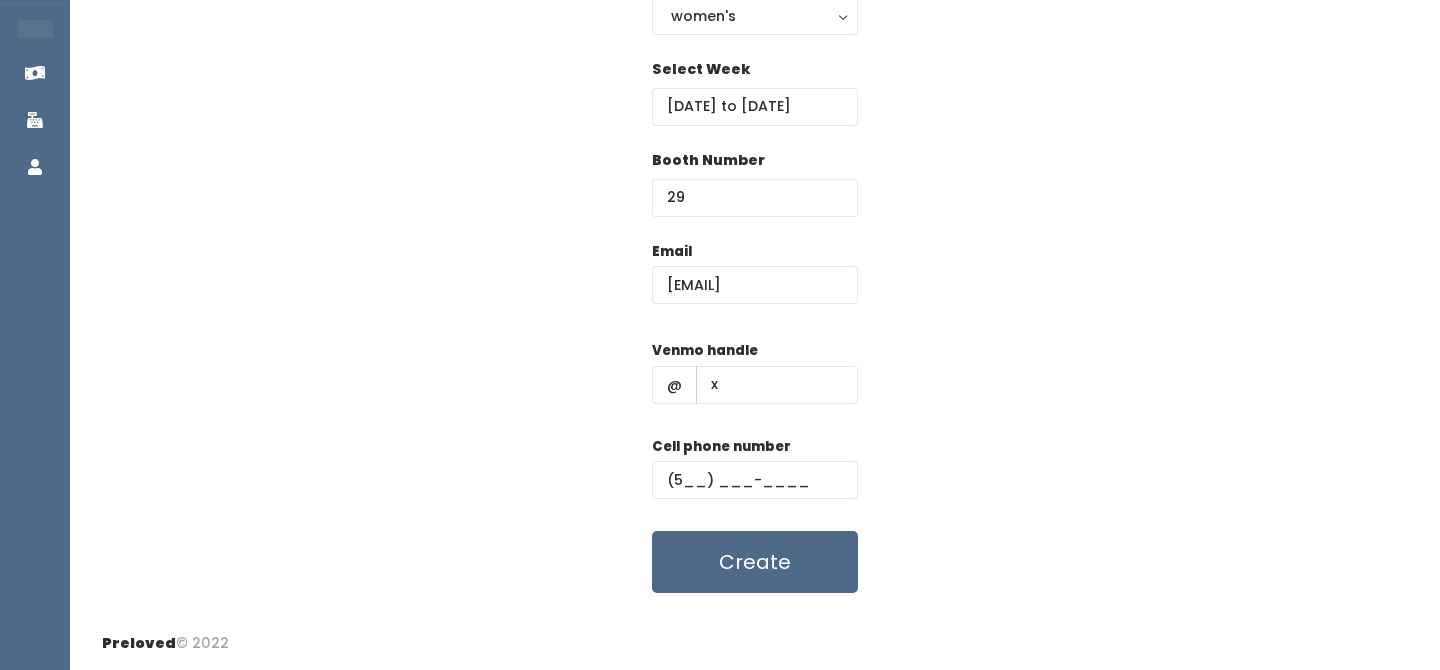 click on "Email
feefisher@sbcglobal.net
Venmo handle
@
x
Cell phone number
(5__) ___-____
Create" at bounding box center [755, 417] 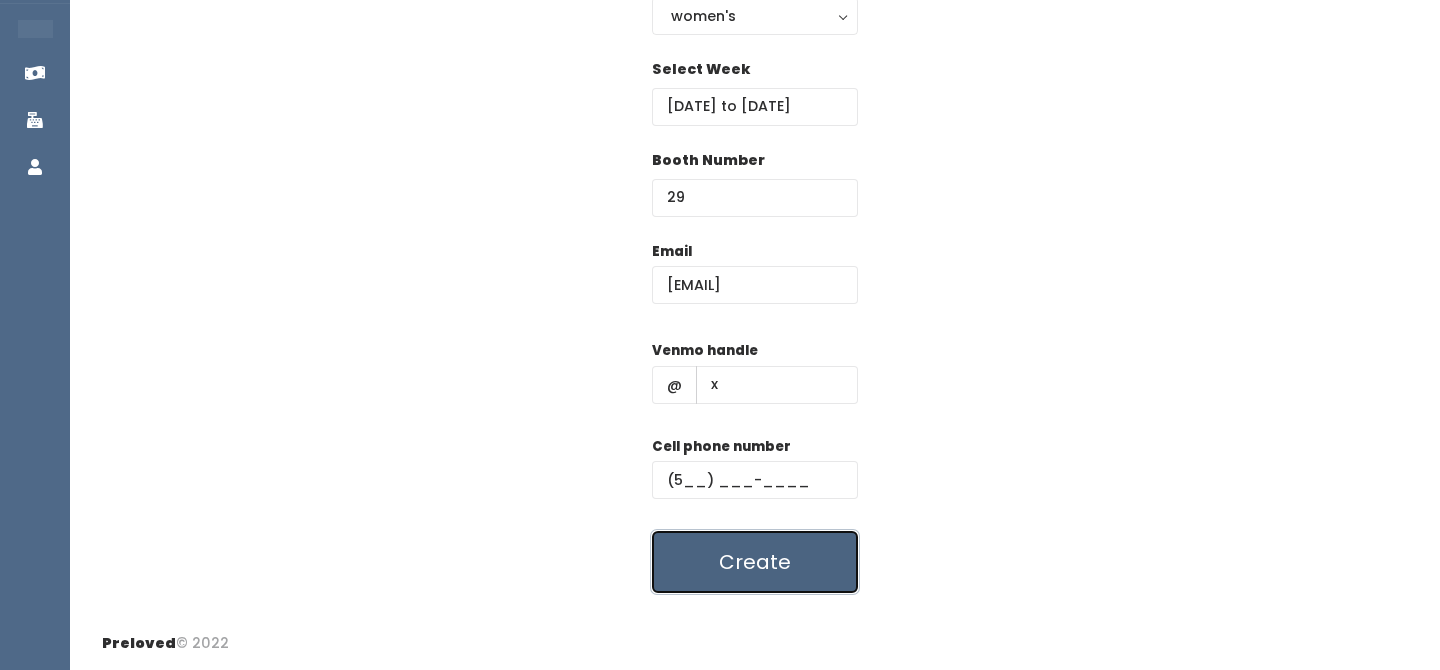 click on "Create" at bounding box center [755, 562] 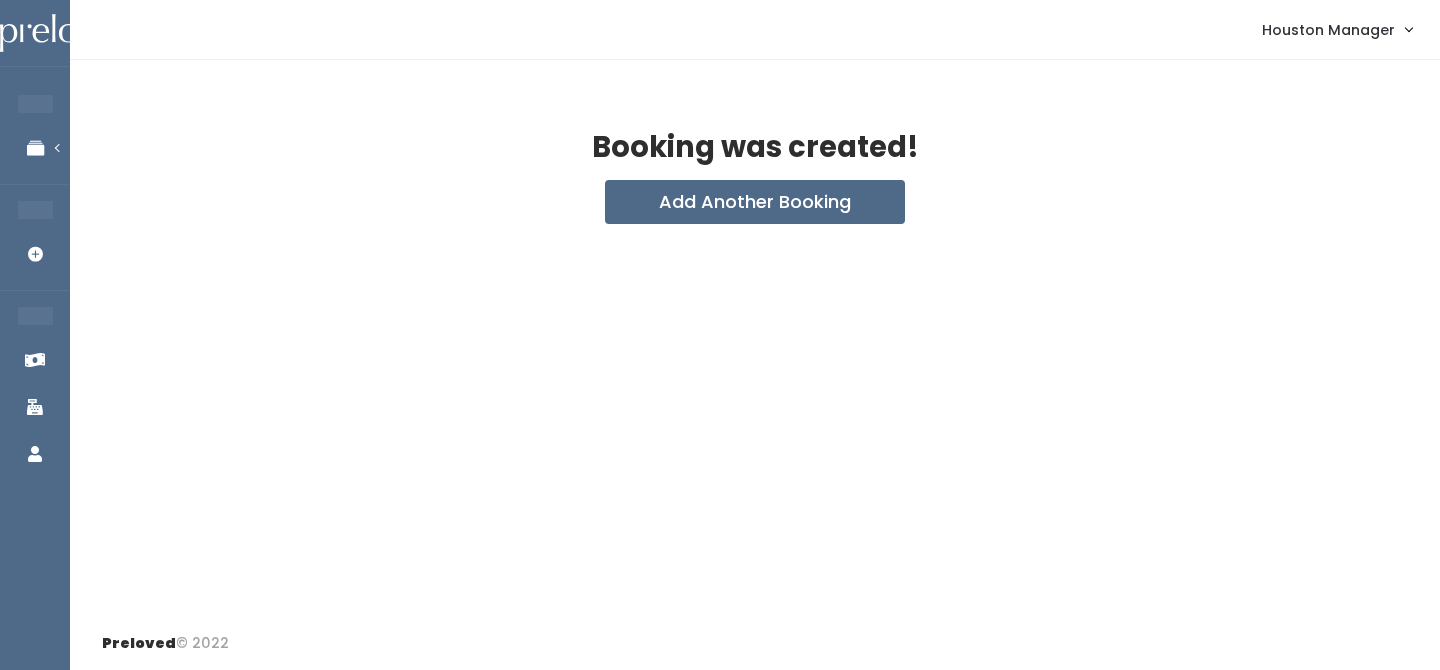scroll, scrollTop: 0, scrollLeft: 0, axis: both 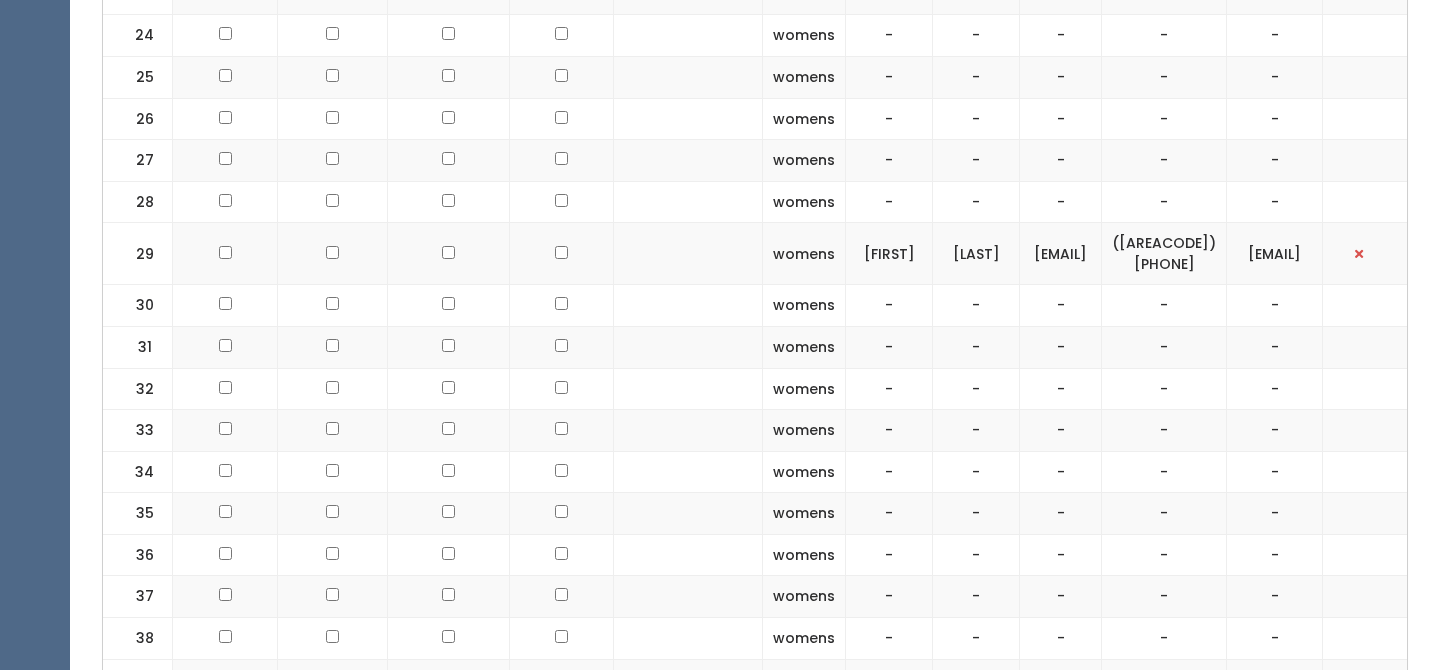 click at bounding box center (225, -944) 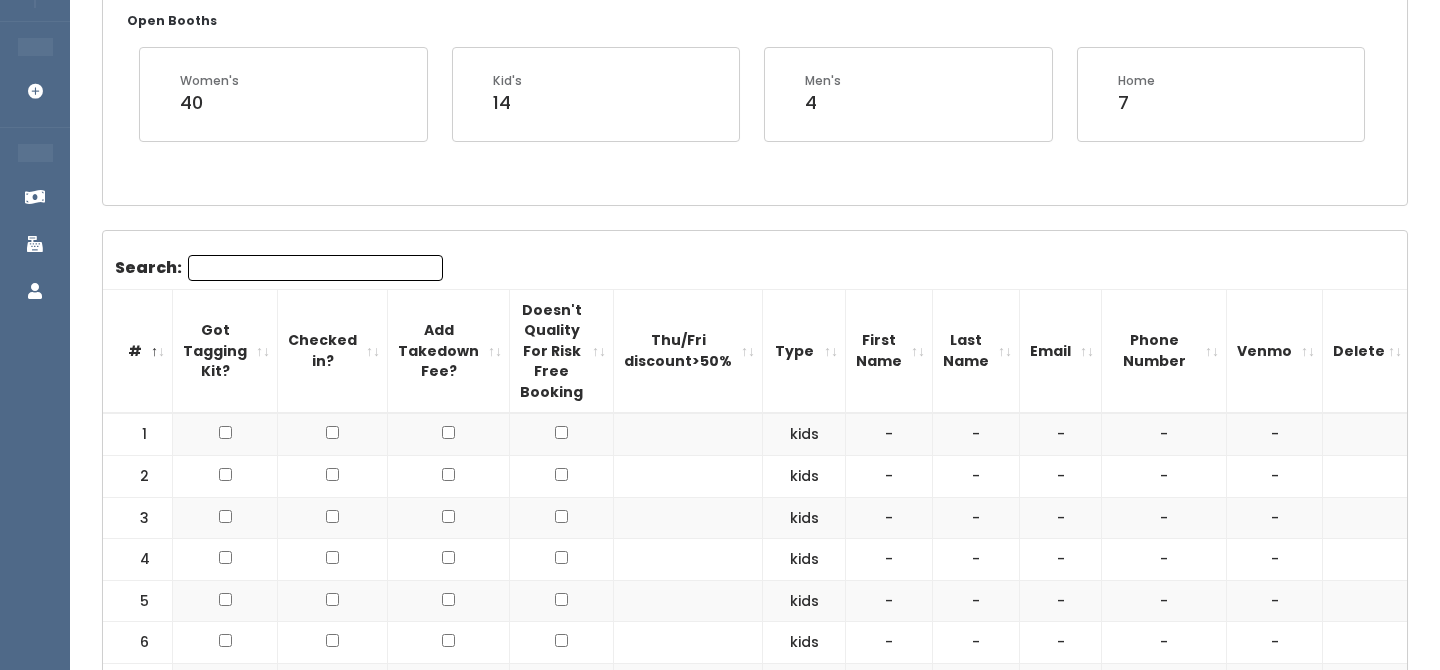scroll, scrollTop: 0, scrollLeft: 0, axis: both 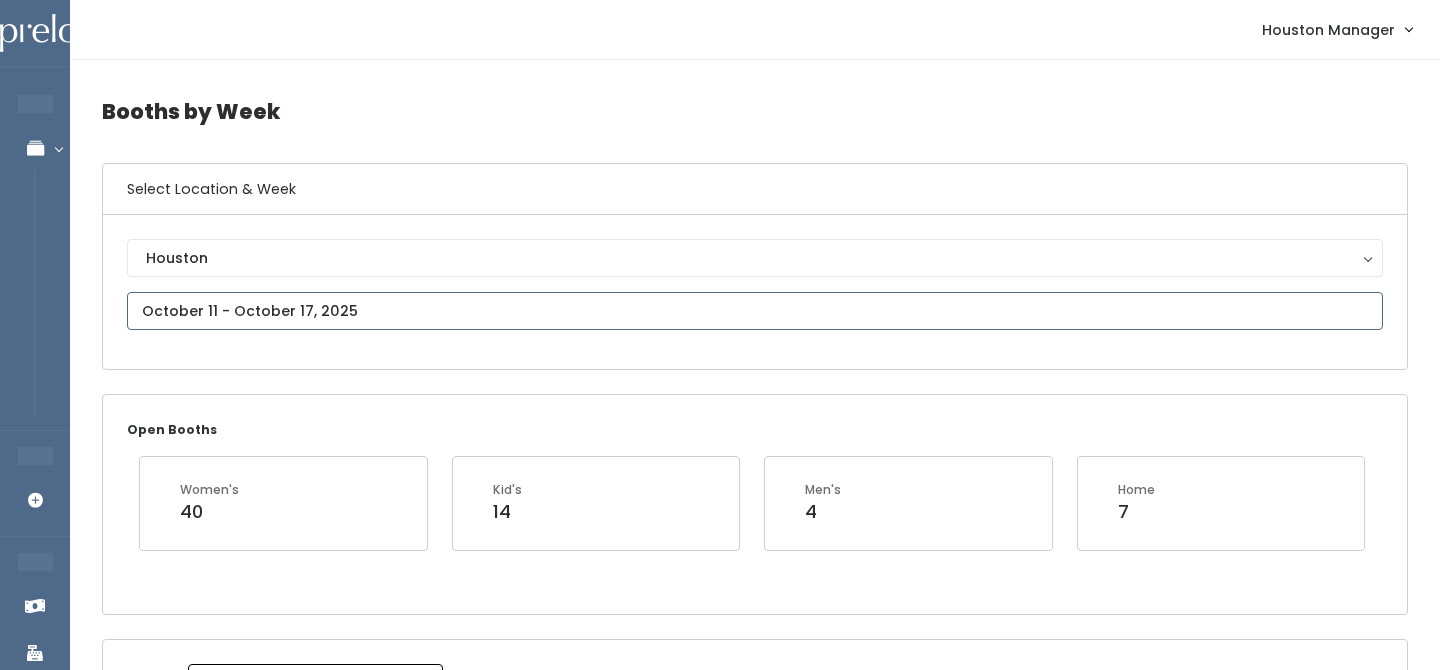 click on "EMPLOYEES
Manage Bookings
Booths by Week
All Bookings
Bookings with Booths
Booth Discounts
Seller Check-in
STORE MANAGER
Add Booking
FRANCHISE OWNER
Venmo Payouts
Booth Sales
Customers" at bounding box center [720, 1900] 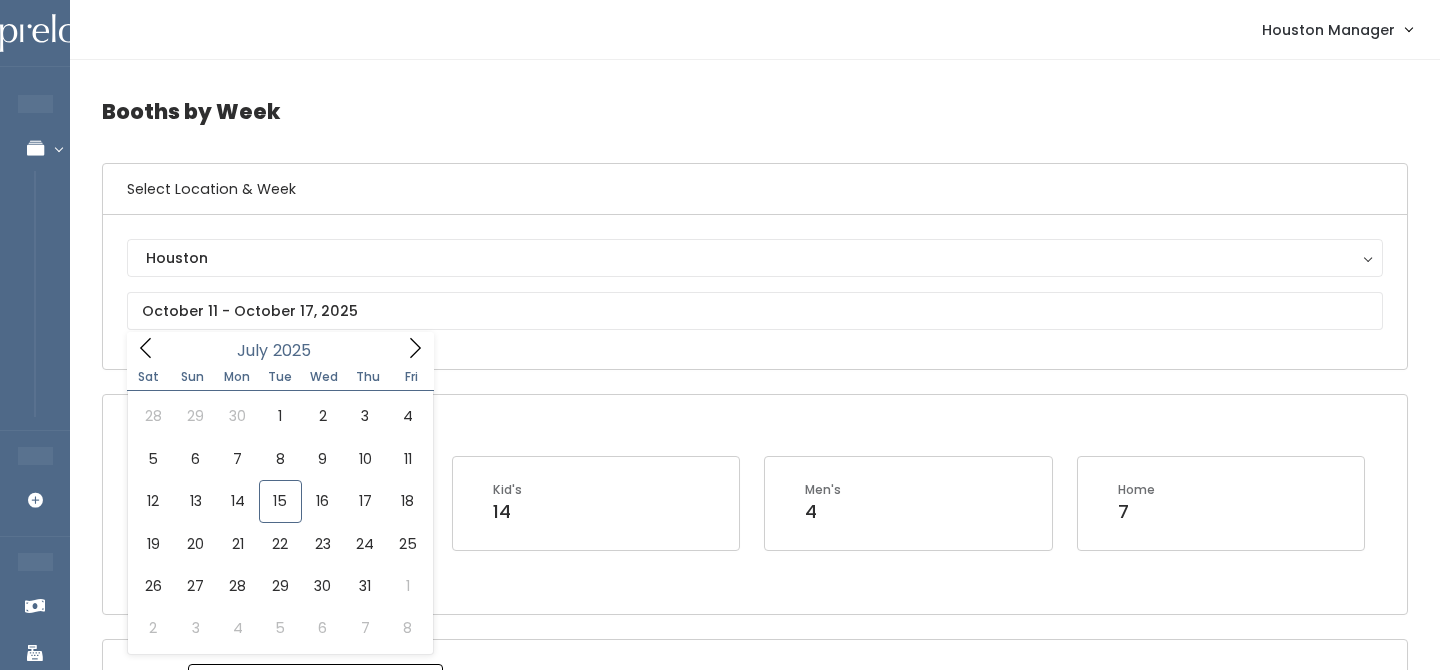 click on "Fri" at bounding box center [412, 377] 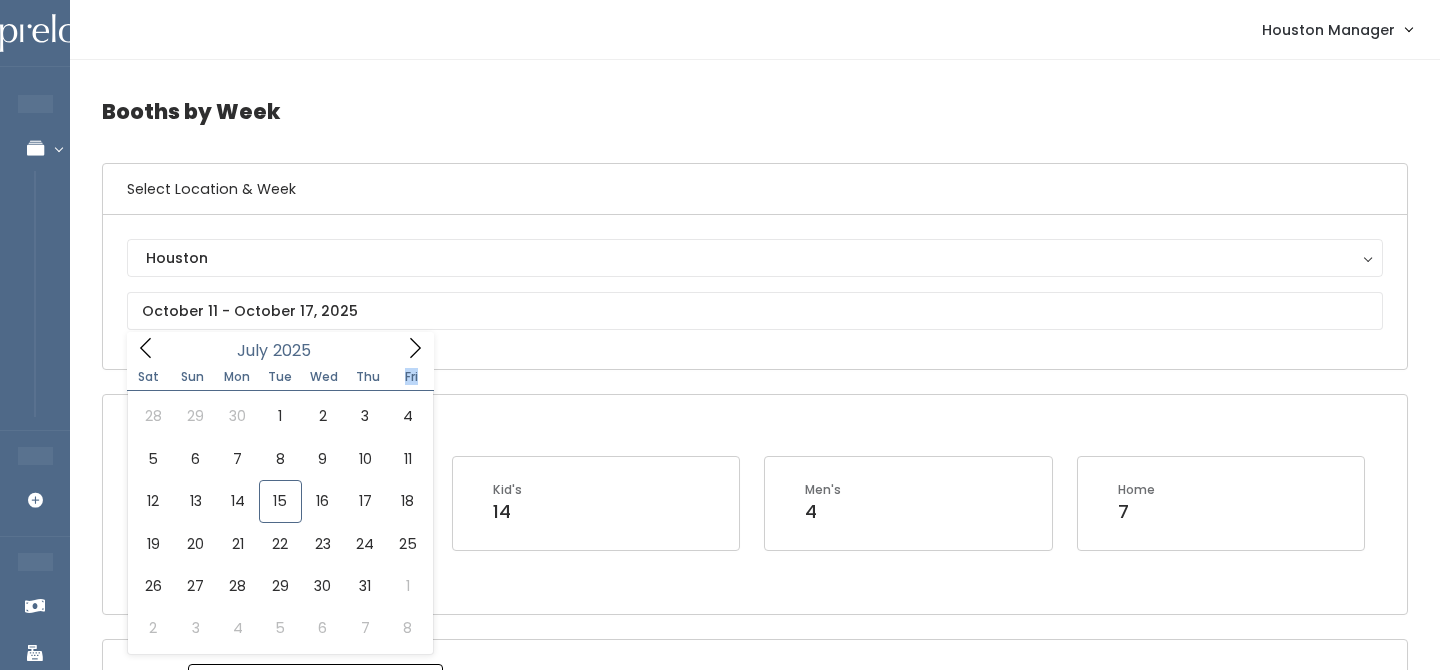 click on "Sat Sun Mon Tue Wed Thu Fri" at bounding box center [280, 377] 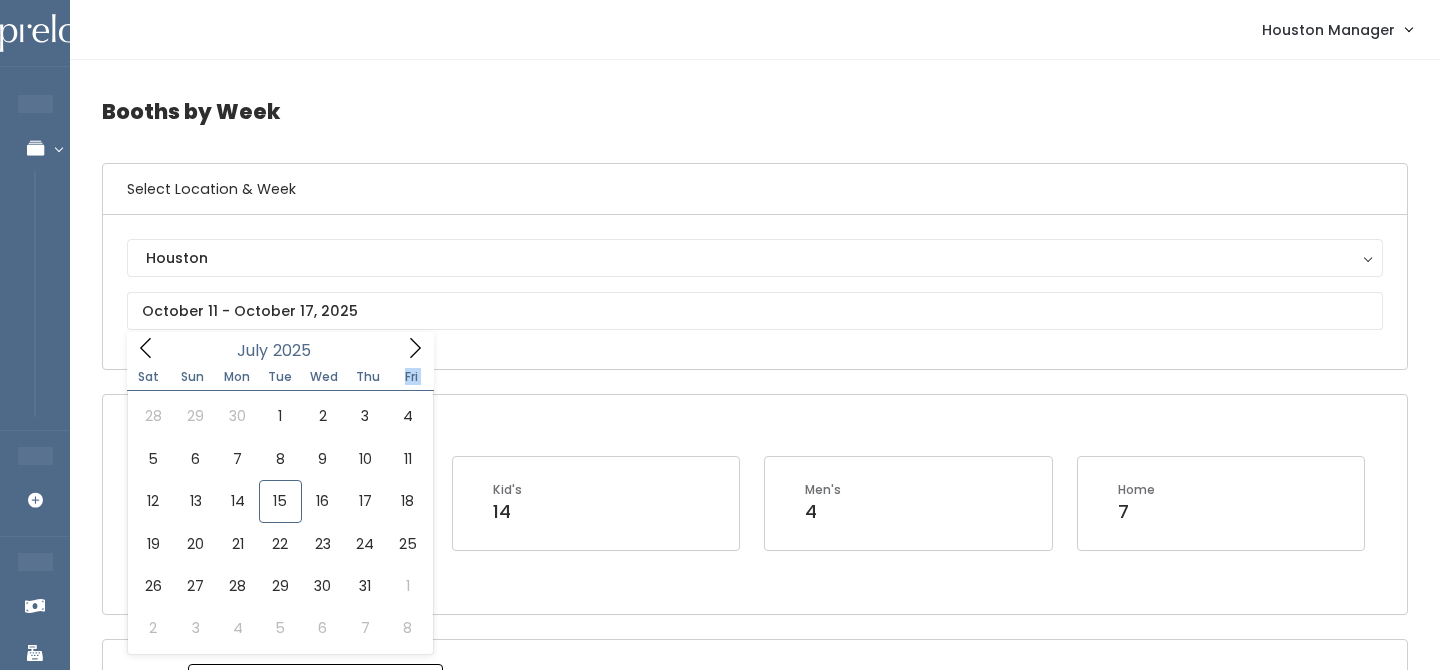 click on "Sat Sun Mon Tue Wed Thu Fri" at bounding box center [280, 377] 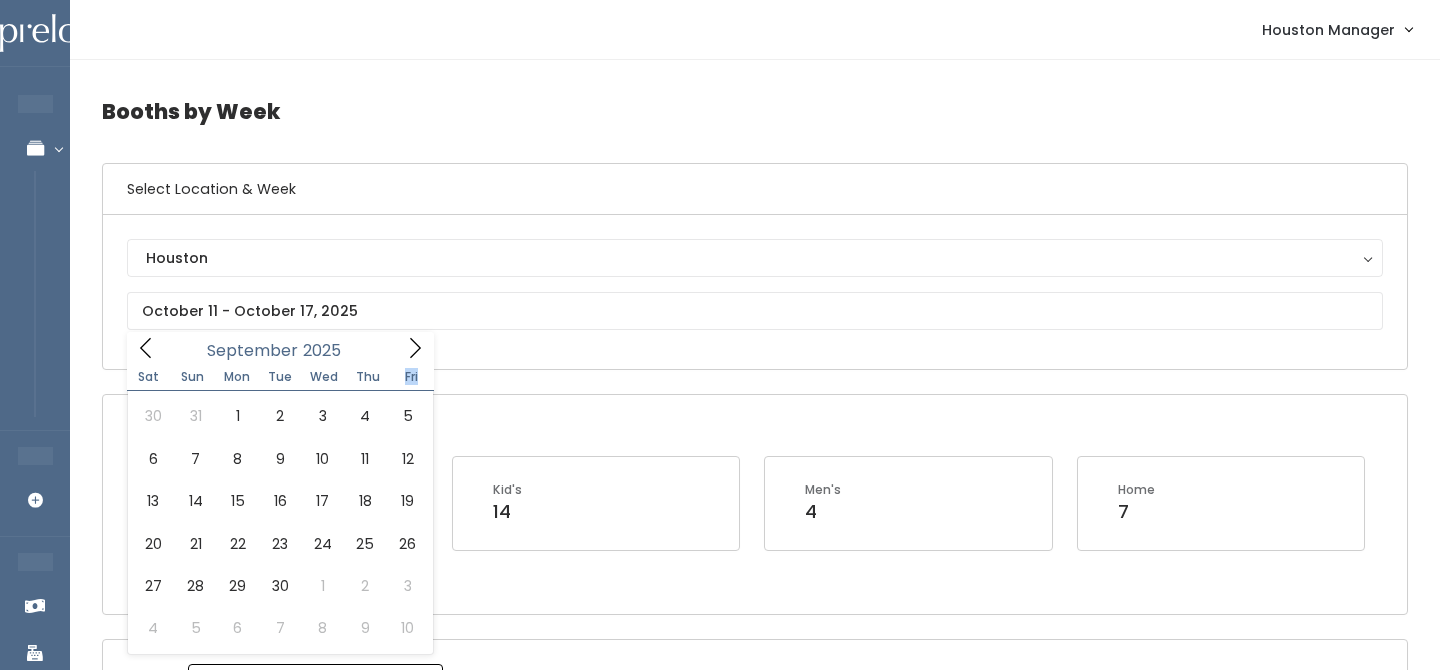click 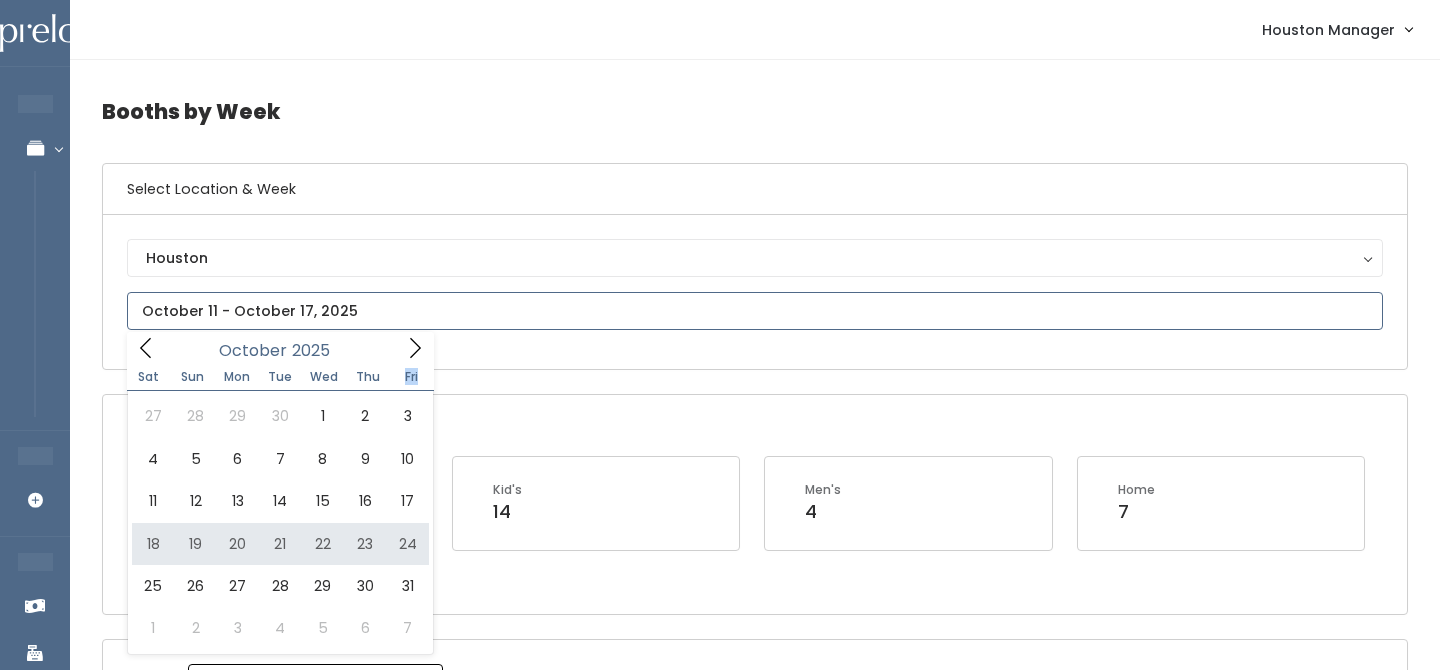 type on "October 18 to October 24" 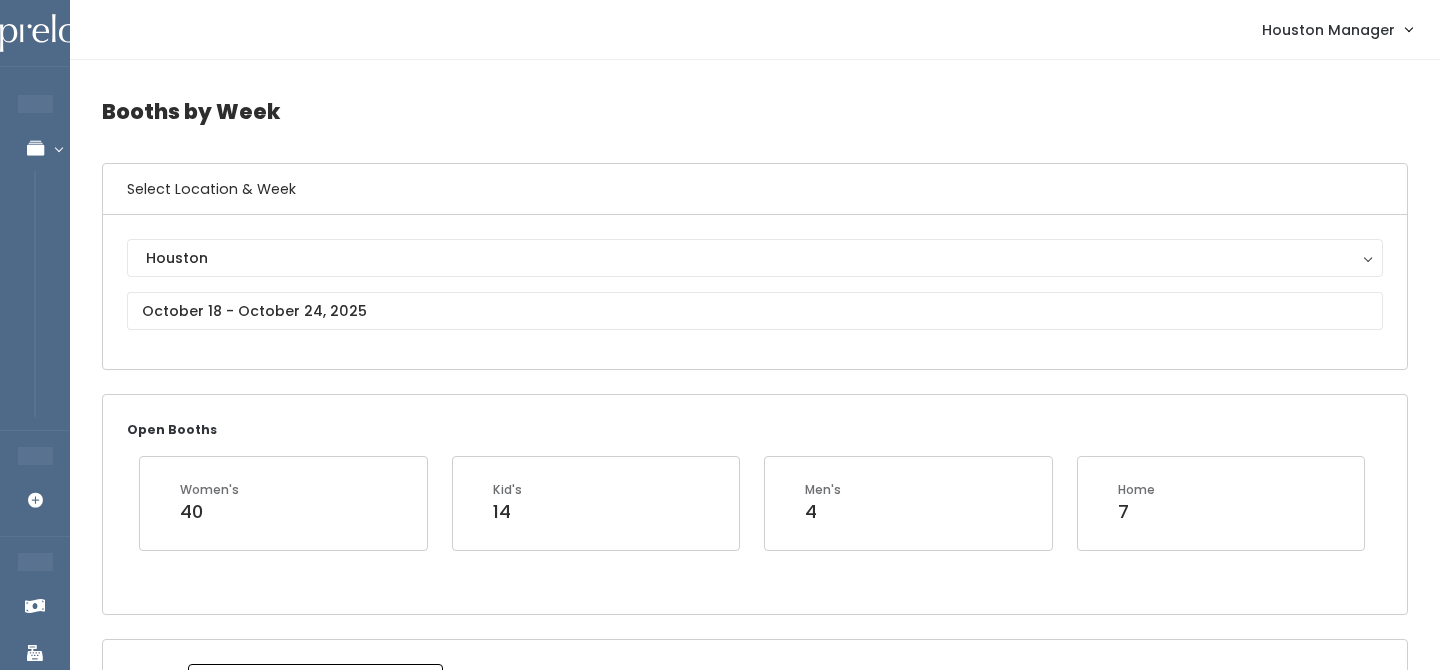 scroll, scrollTop: 0, scrollLeft: 0, axis: both 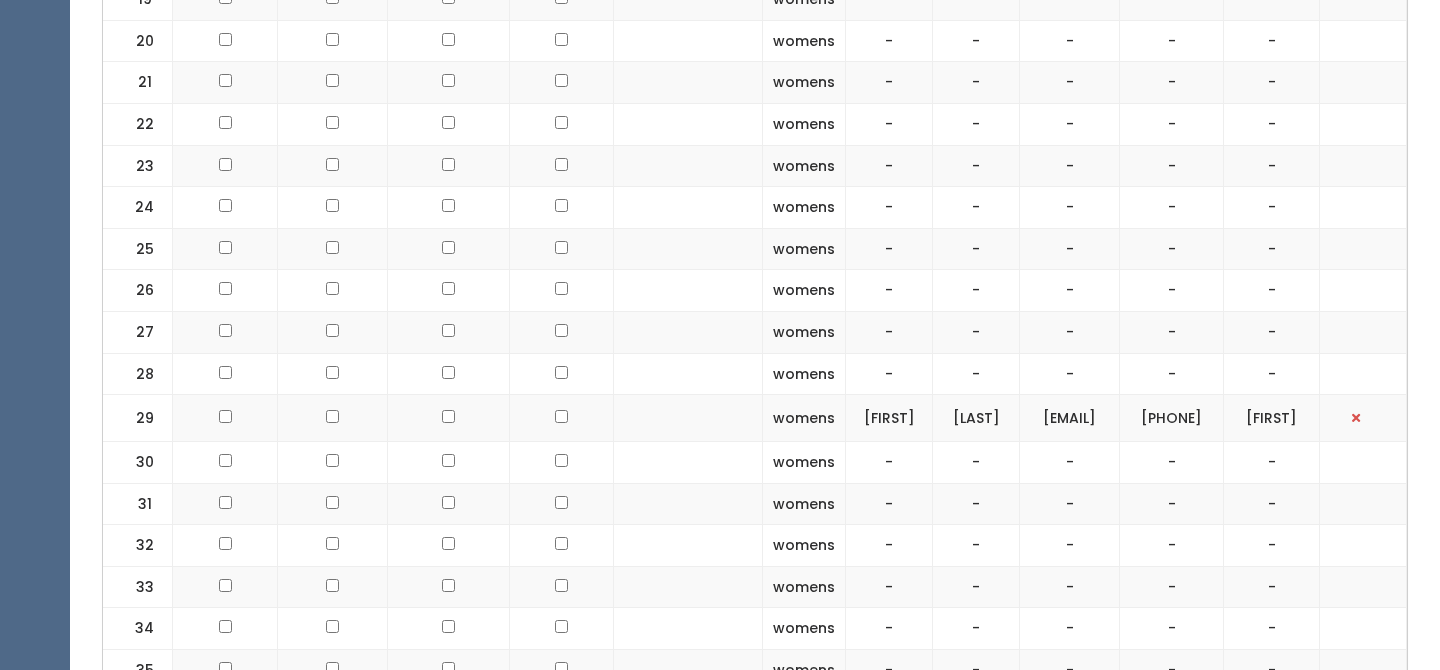 click at bounding box center (225, -757) 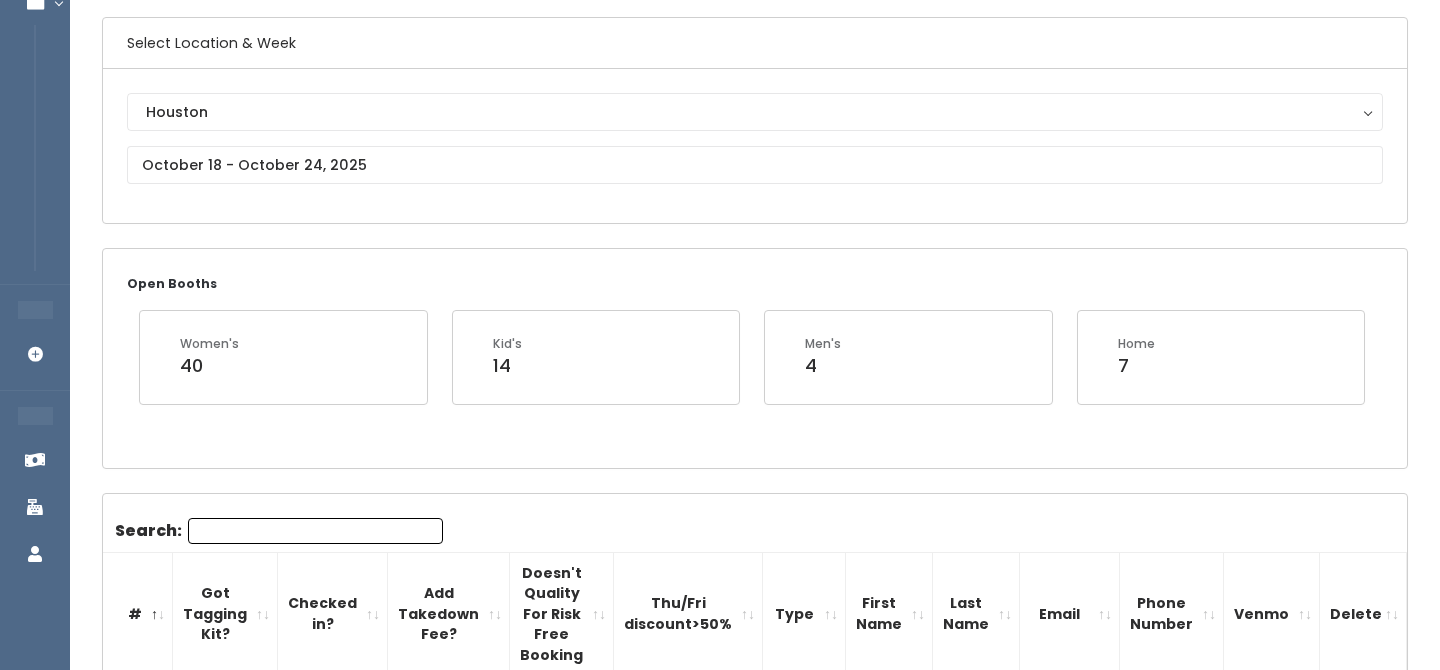 scroll, scrollTop: 0, scrollLeft: 0, axis: both 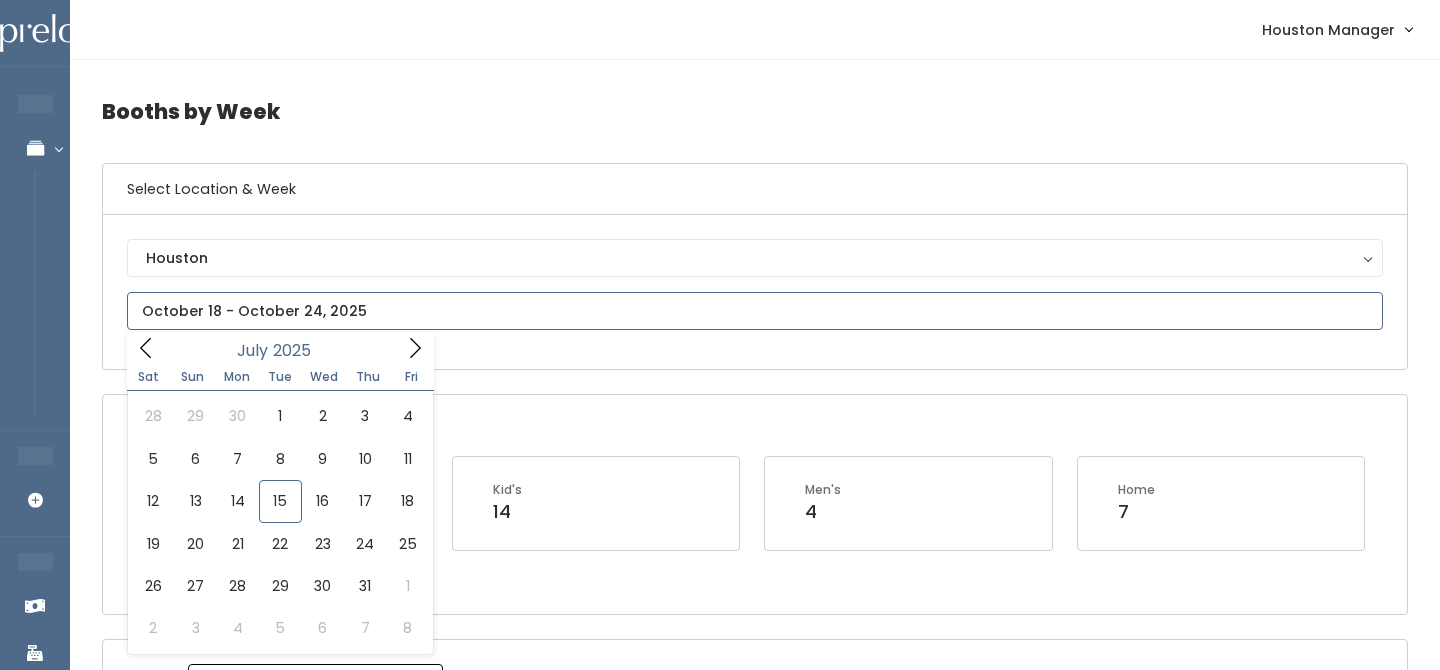 click at bounding box center [755, 311] 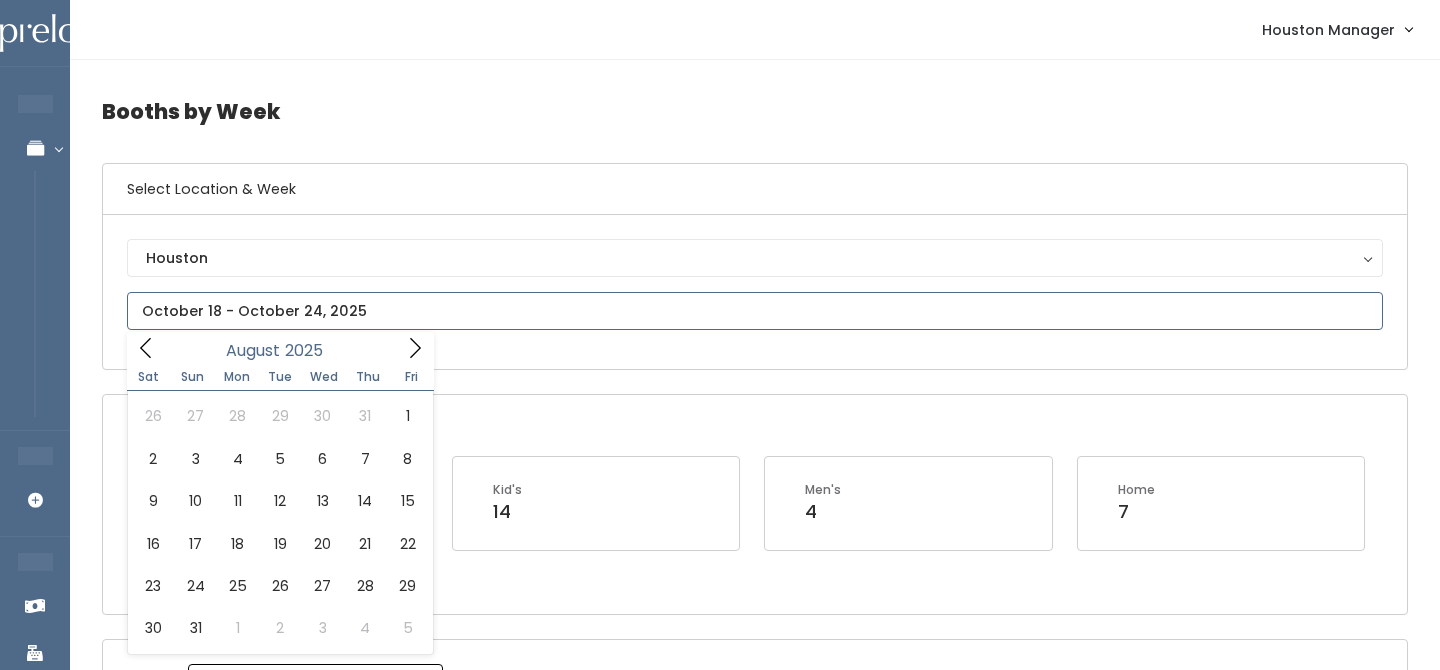 click at bounding box center [415, 347] 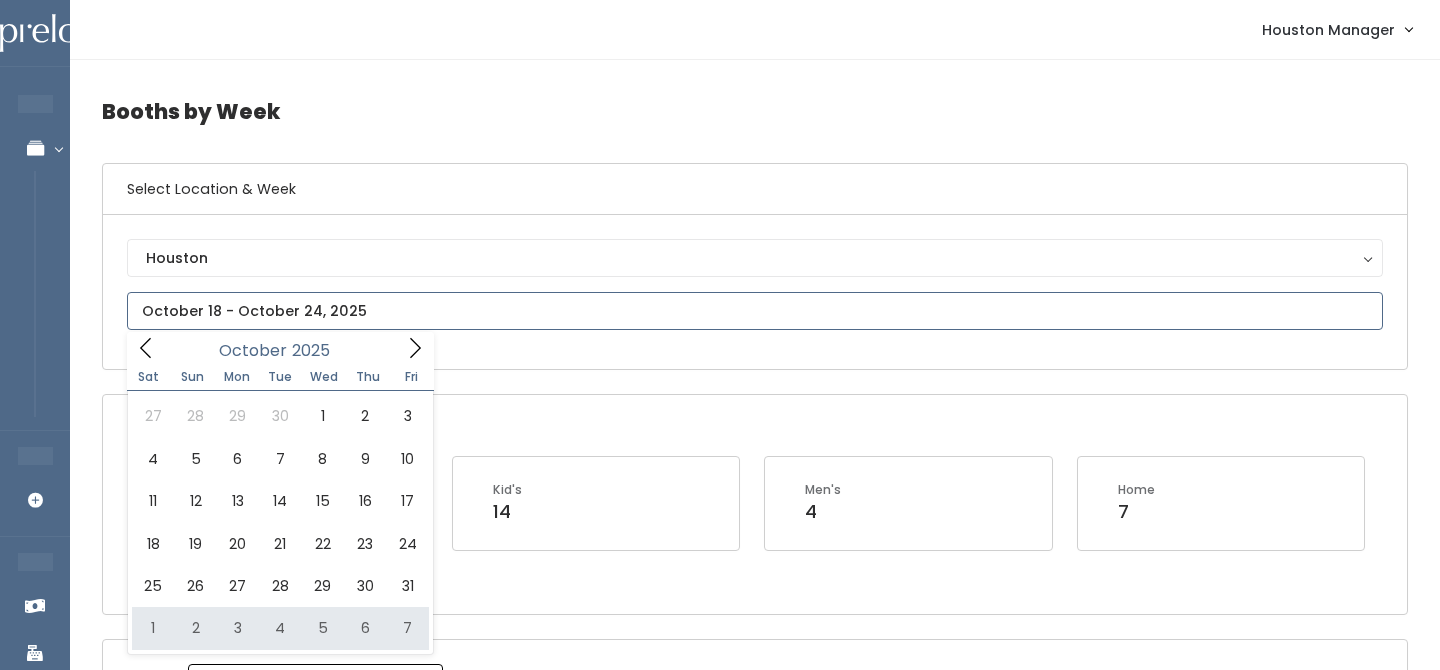 type on "October 25 to October 31" 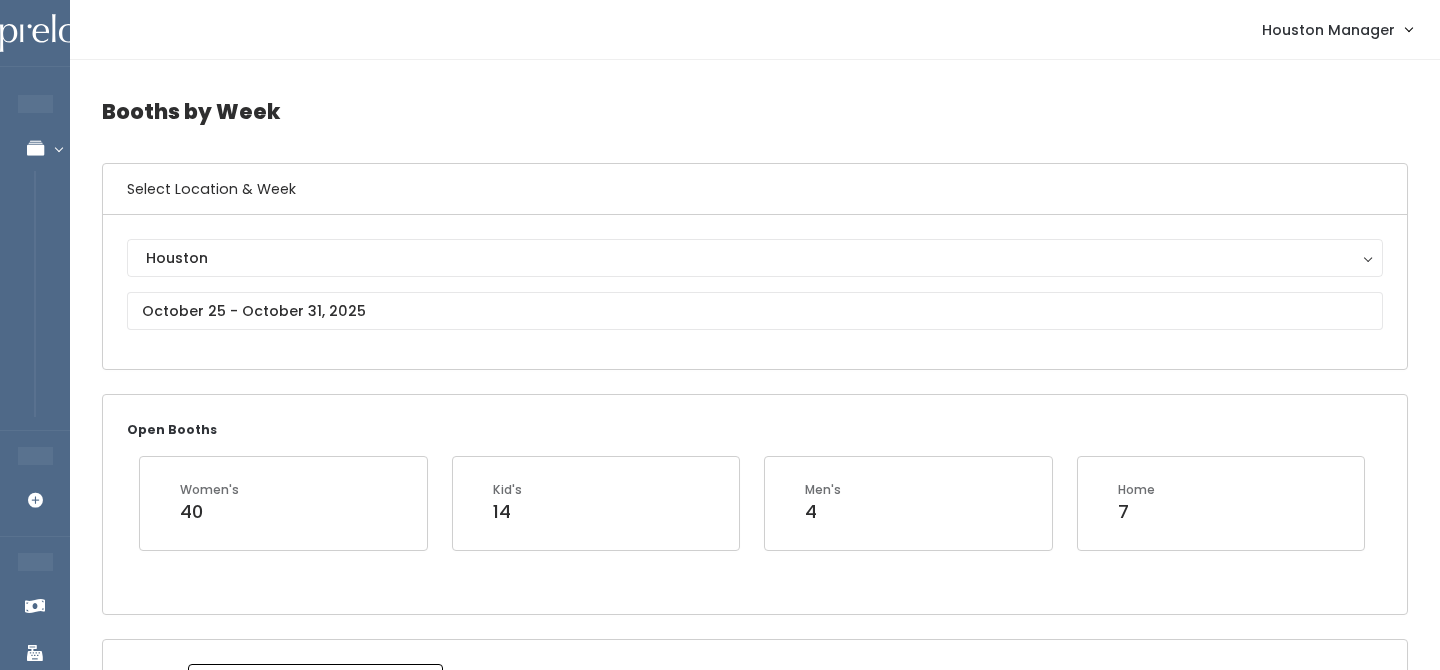 scroll, scrollTop: 0, scrollLeft: 0, axis: both 